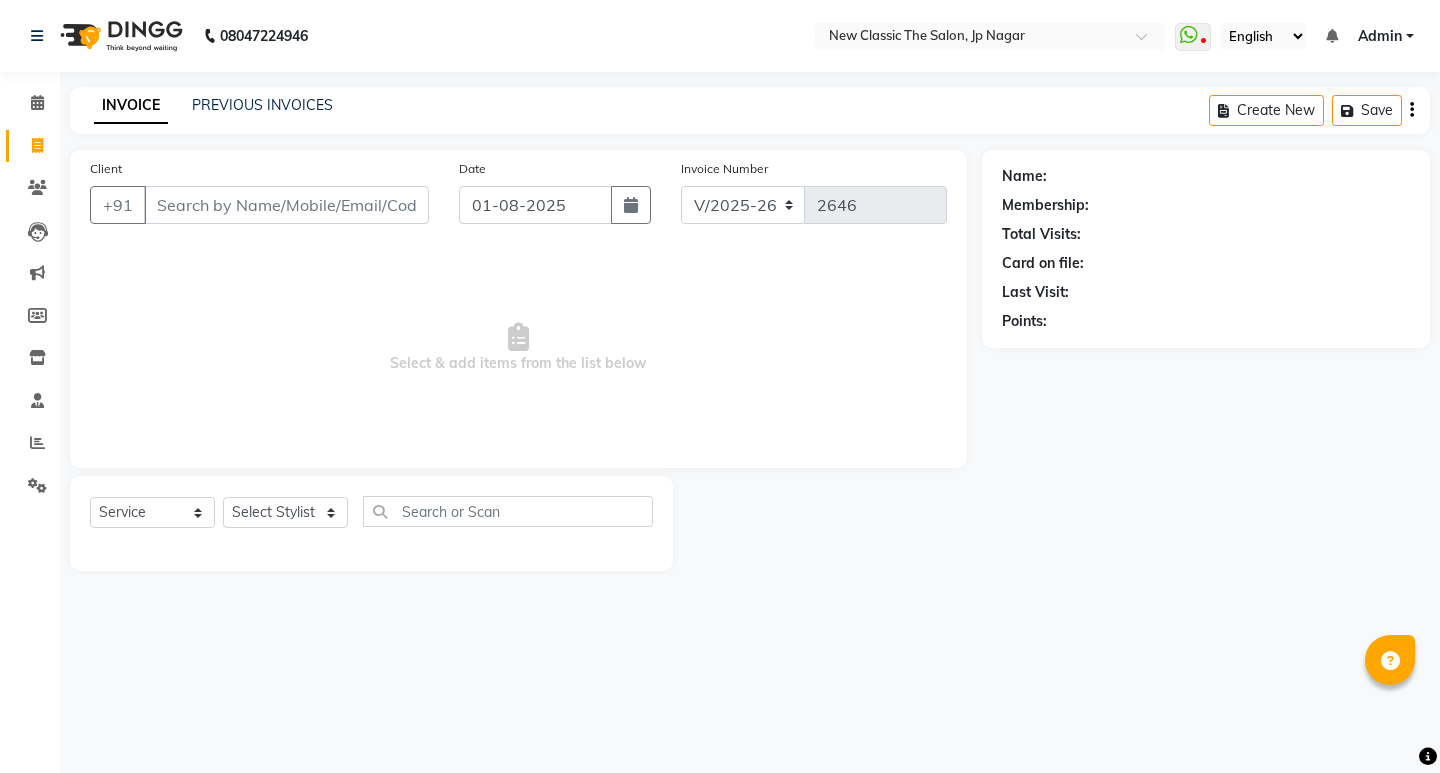 select on "4678" 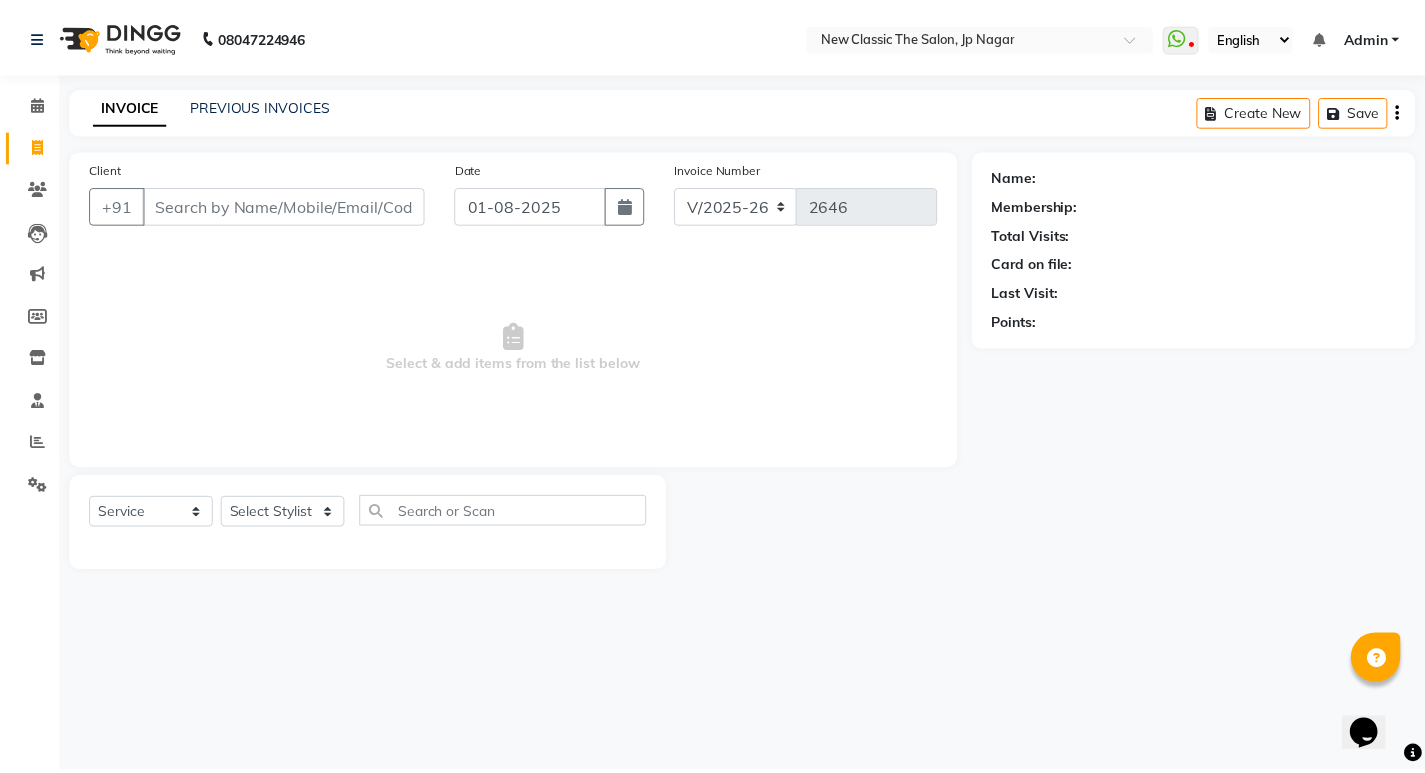 scroll, scrollTop: 0, scrollLeft: 0, axis: both 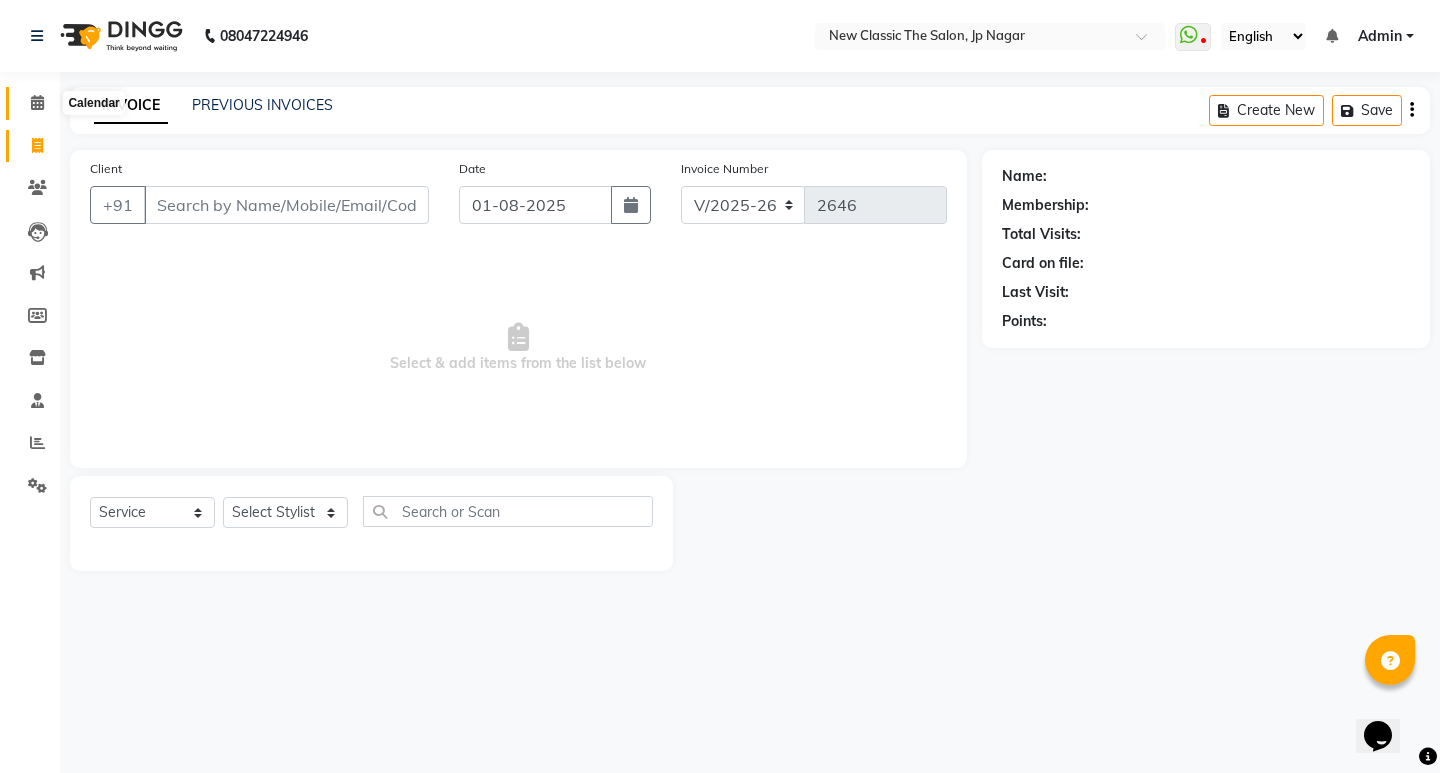 click 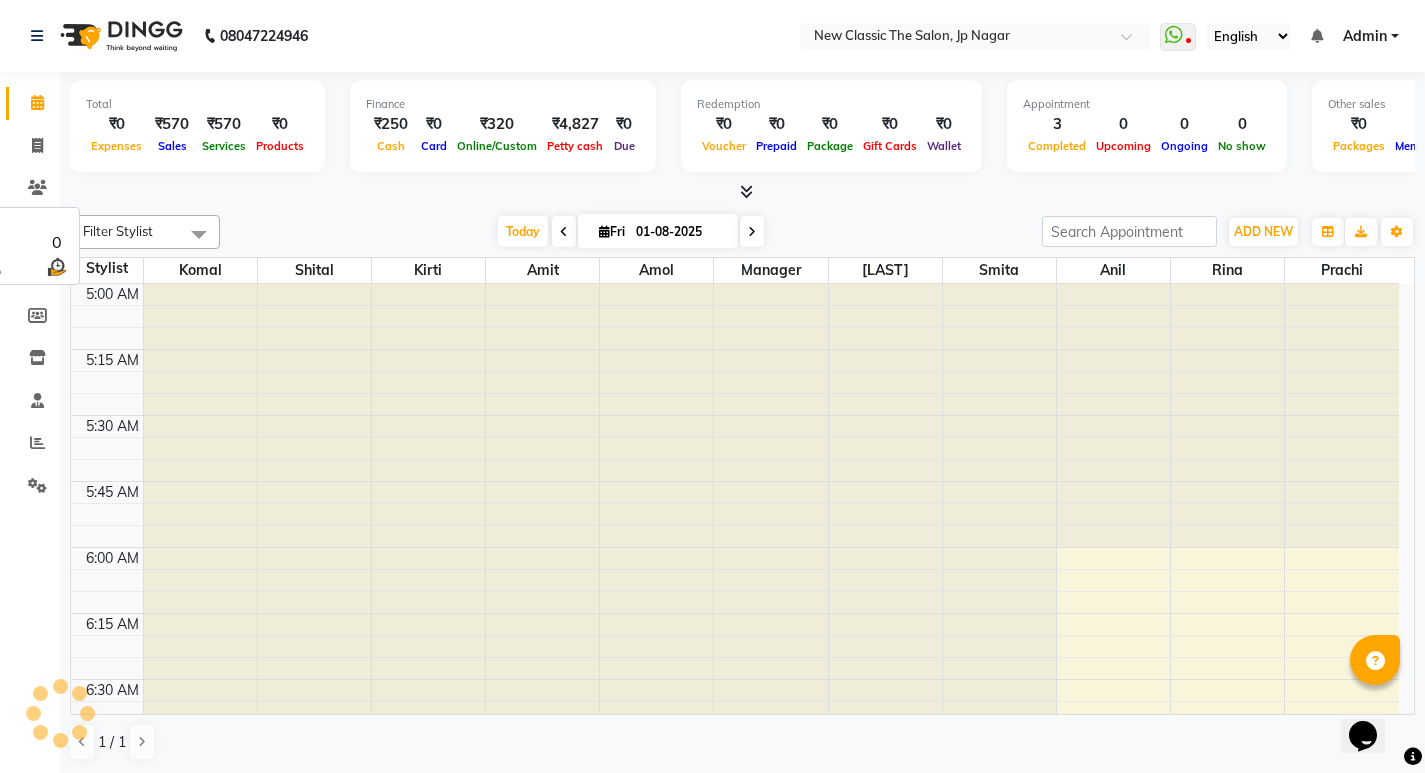 scroll, scrollTop: 265, scrollLeft: 0, axis: vertical 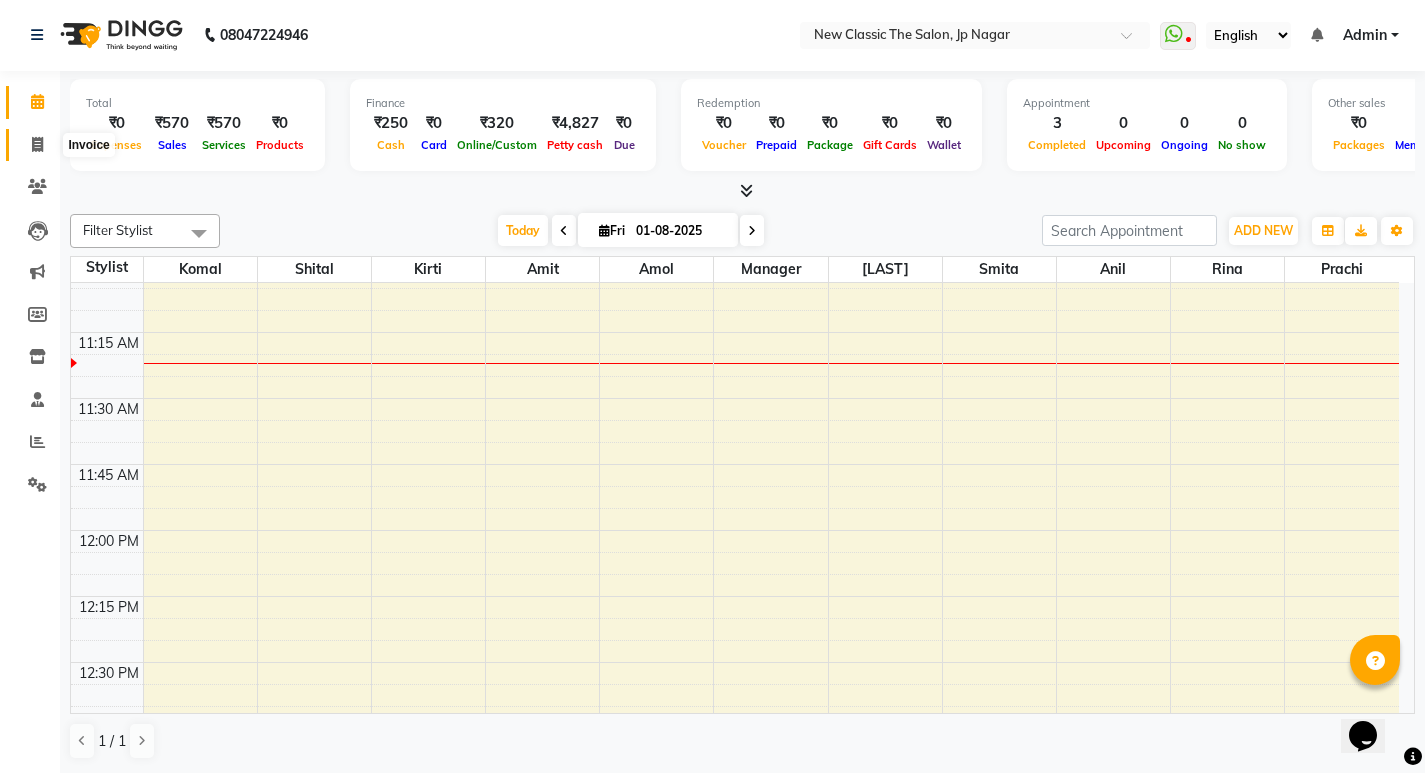 click 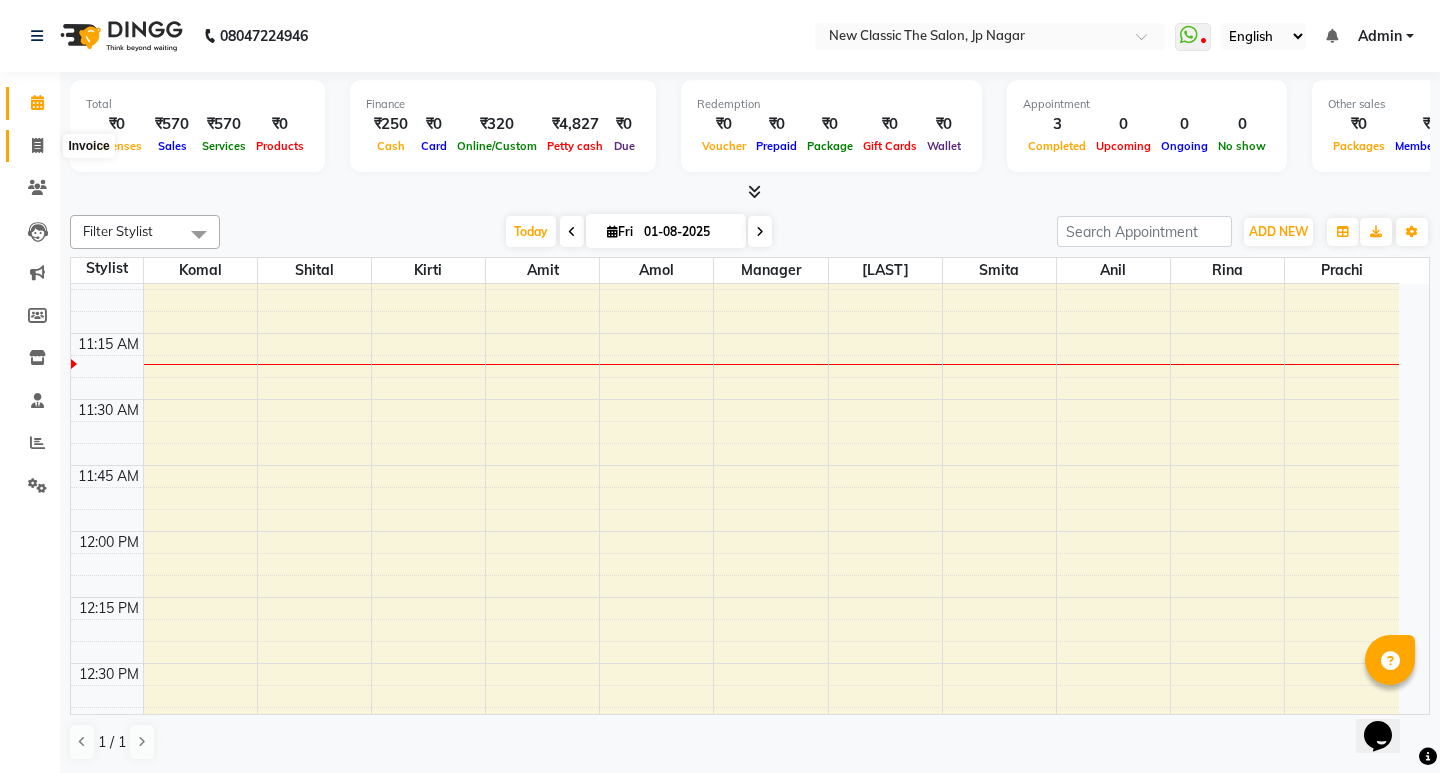 select on "4678" 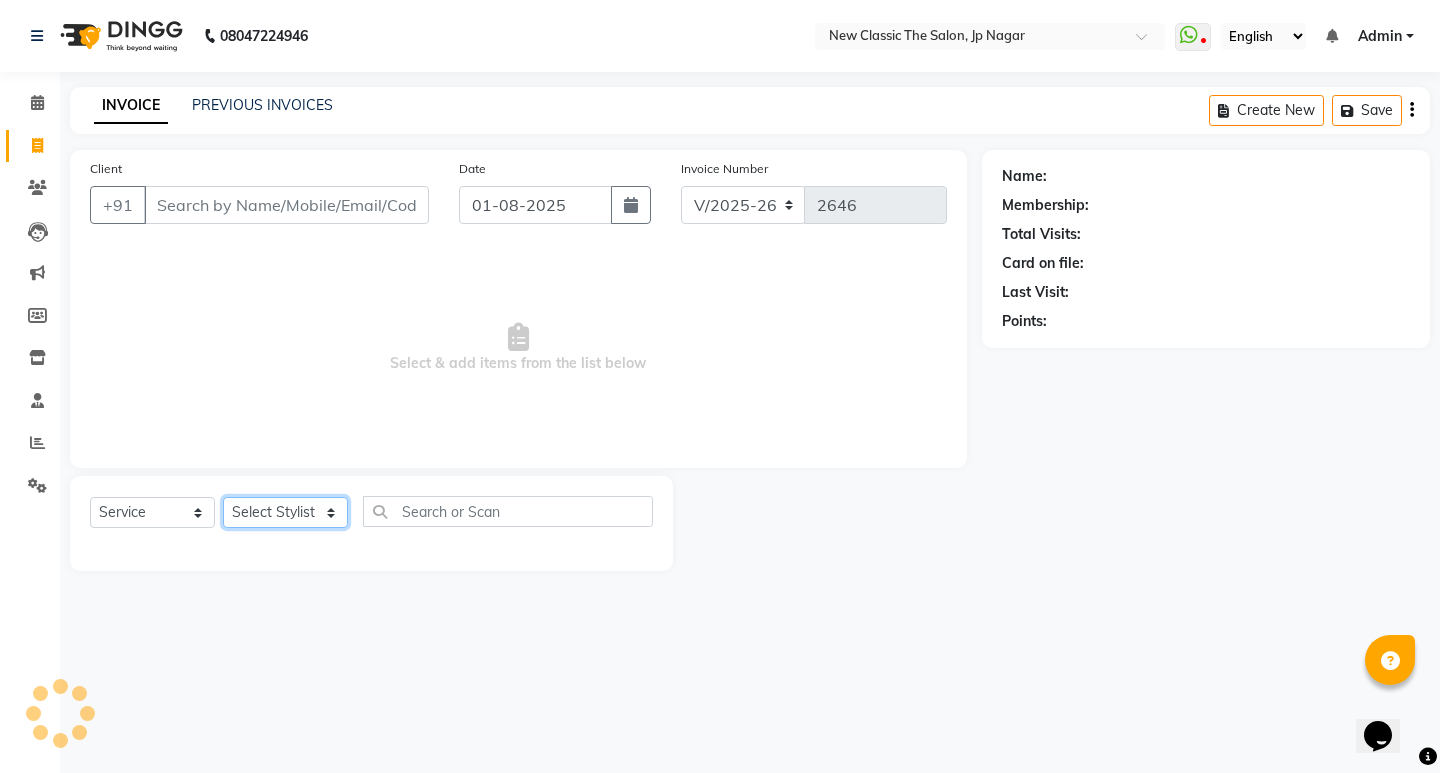 click on "Select Stylist" 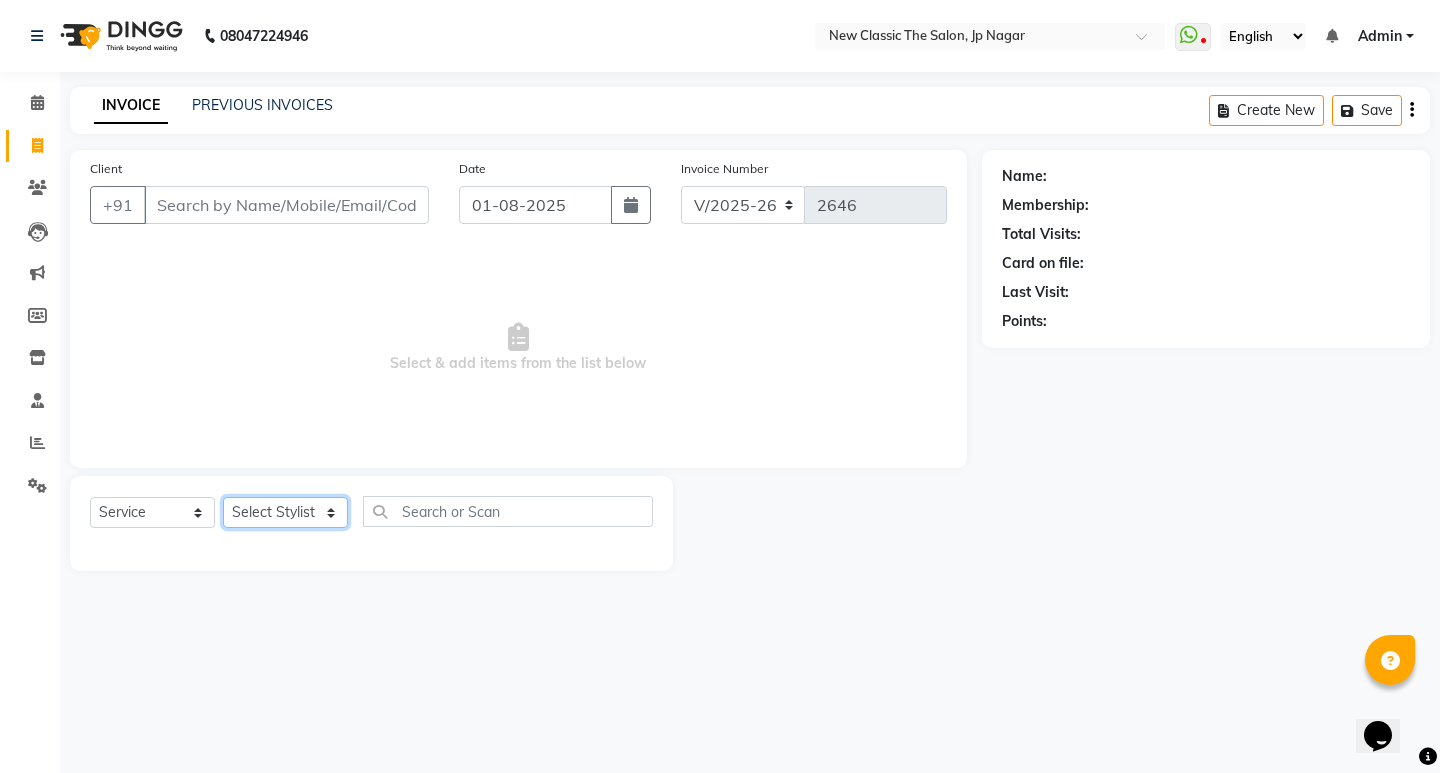 select on "27627" 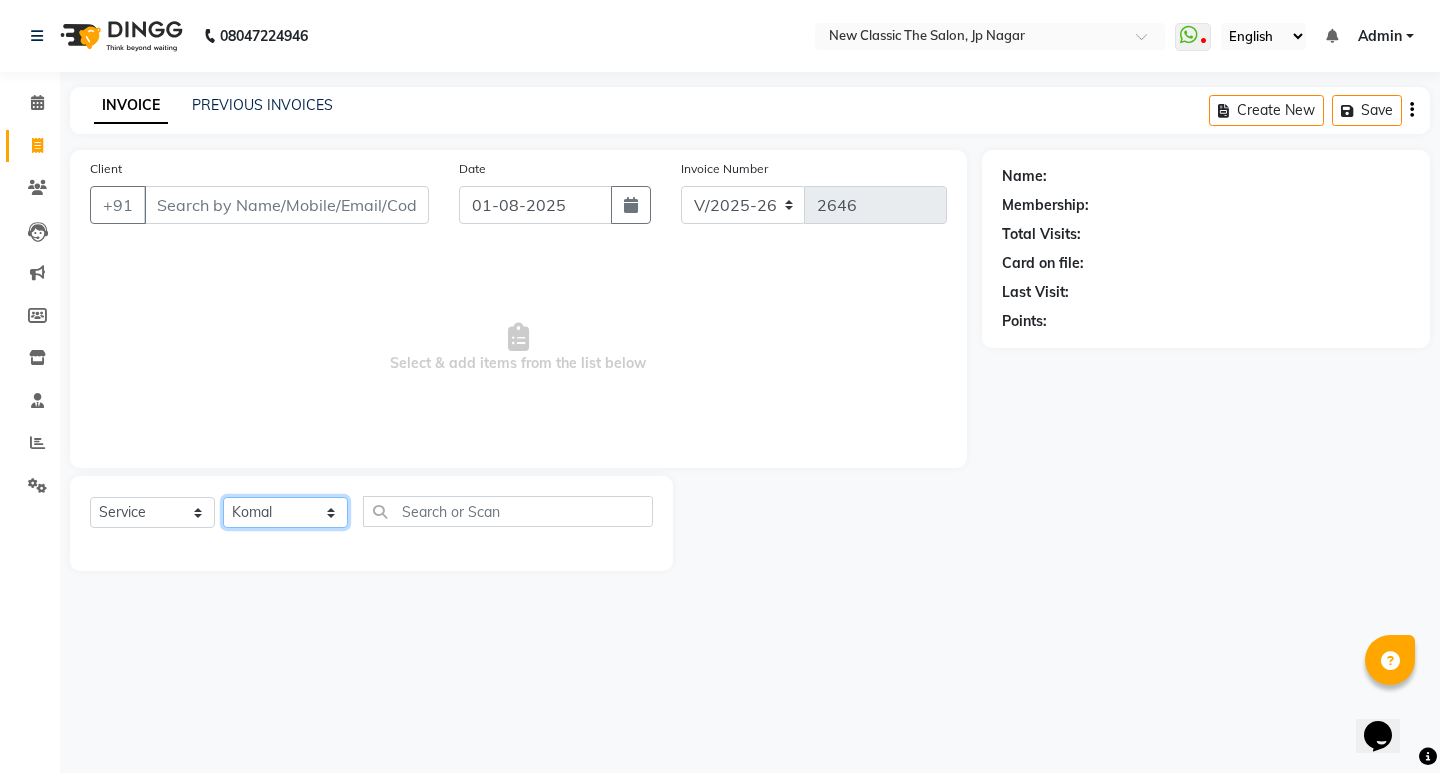click on "Select Stylist [NAME] [NAME] [NAME] [NAME] [NAME] [NAME] [NAME] [NAME] [NAME] [NAME]" 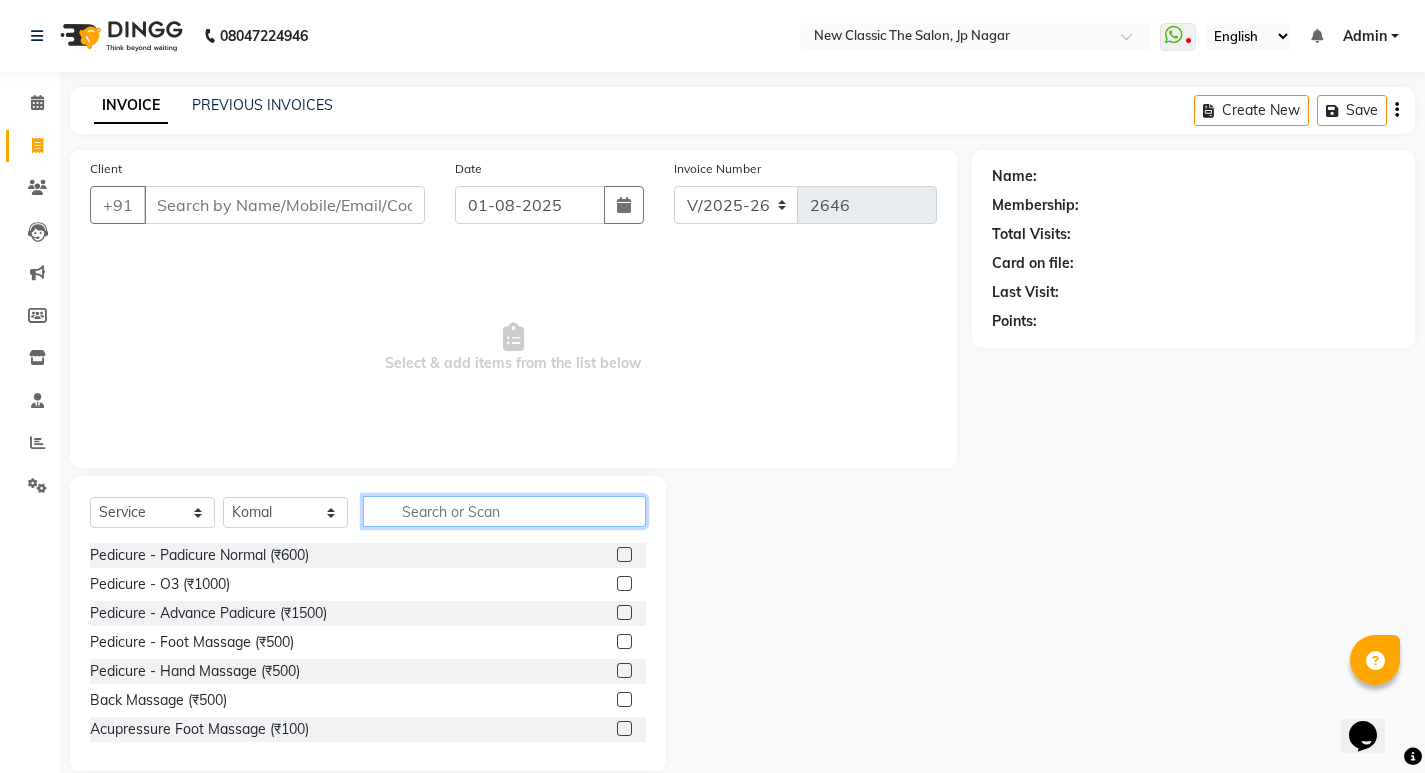 click 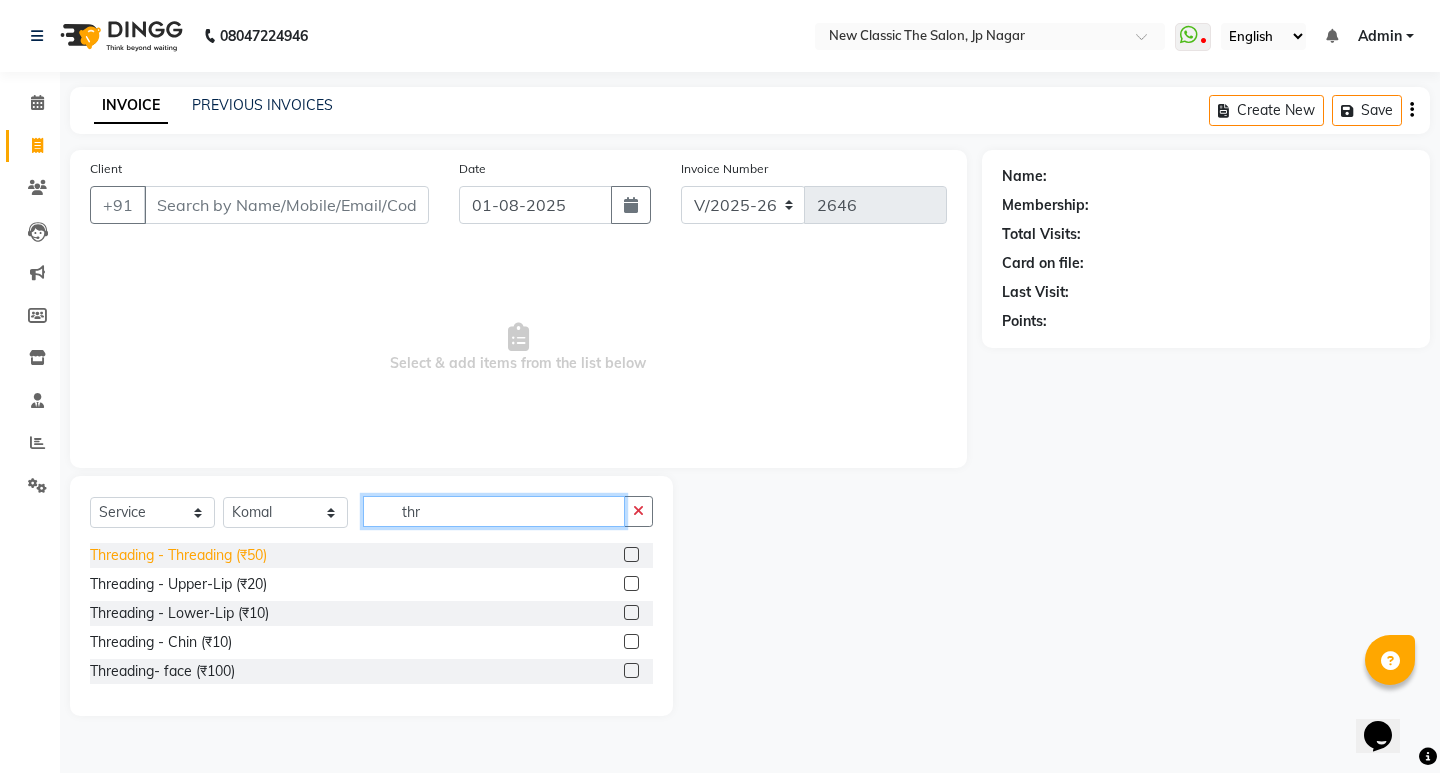 type on "thr" 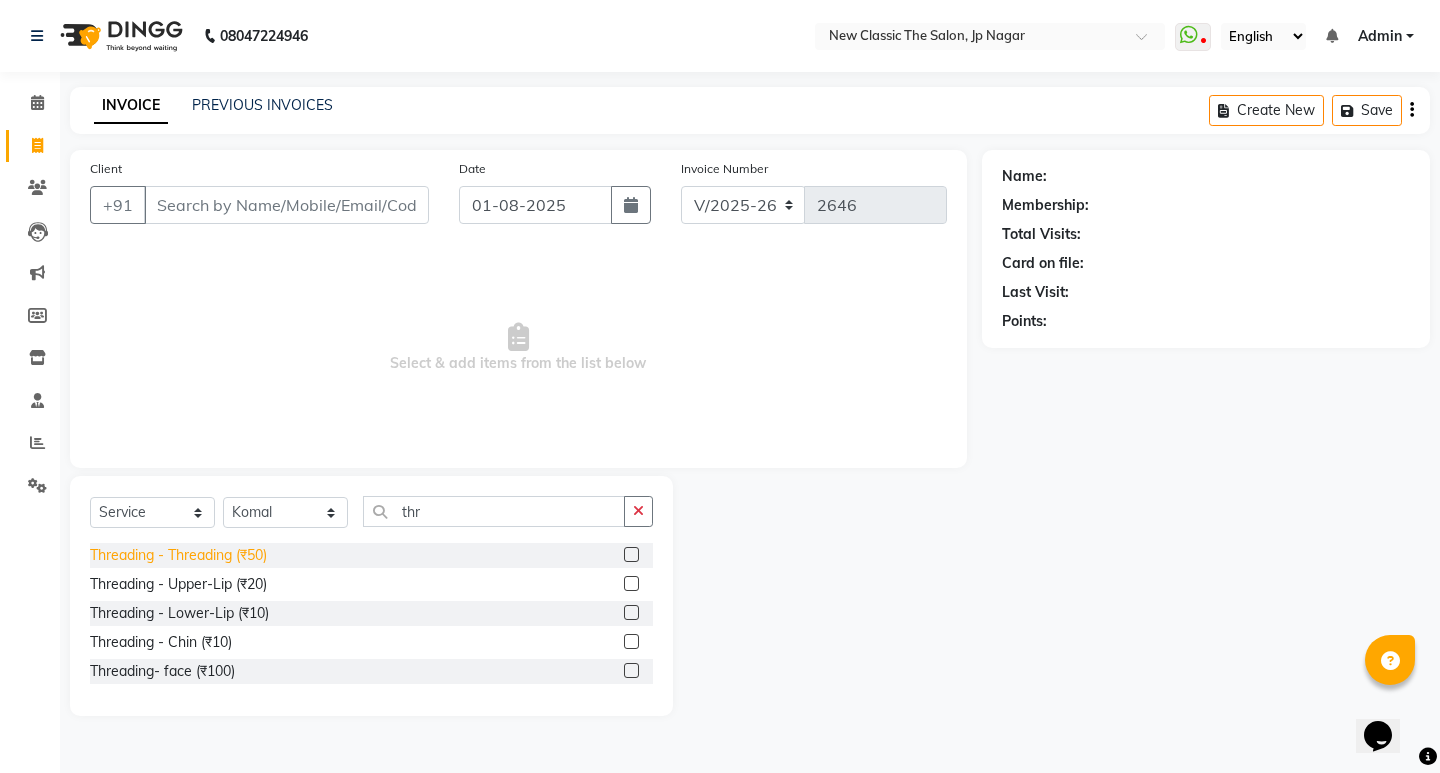 click on "Threading - Threading (₹50)" 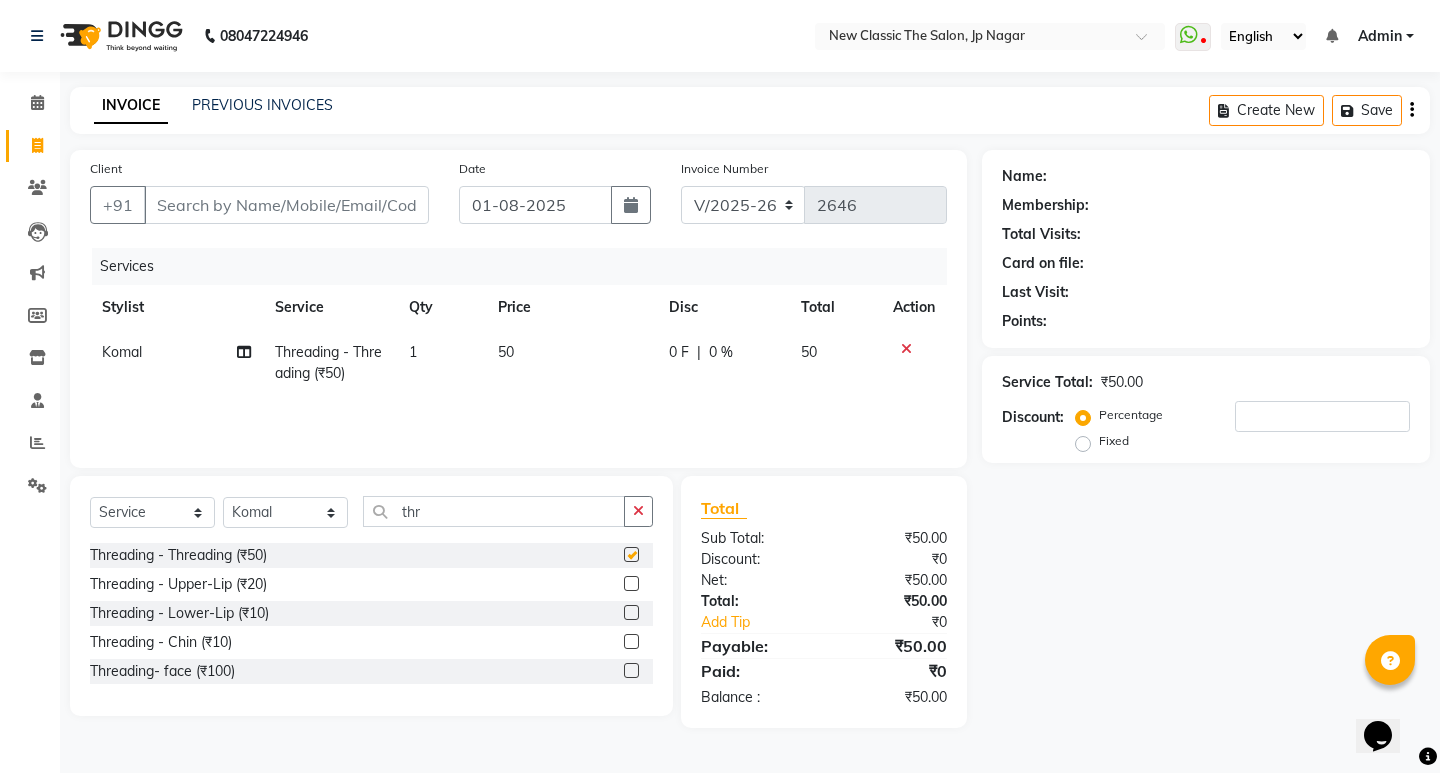 checkbox on "false" 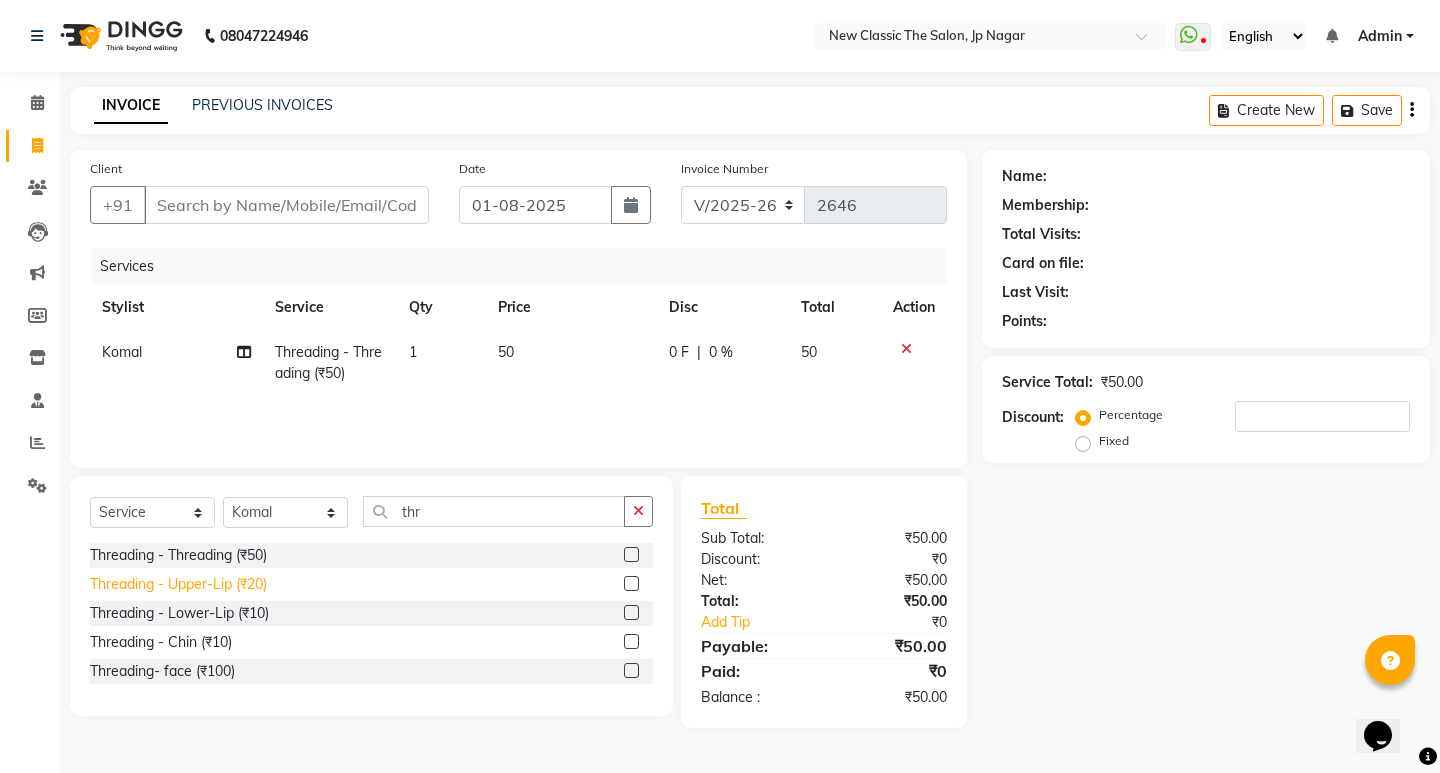 click on "Threading - Upper-Lip (₹20)" 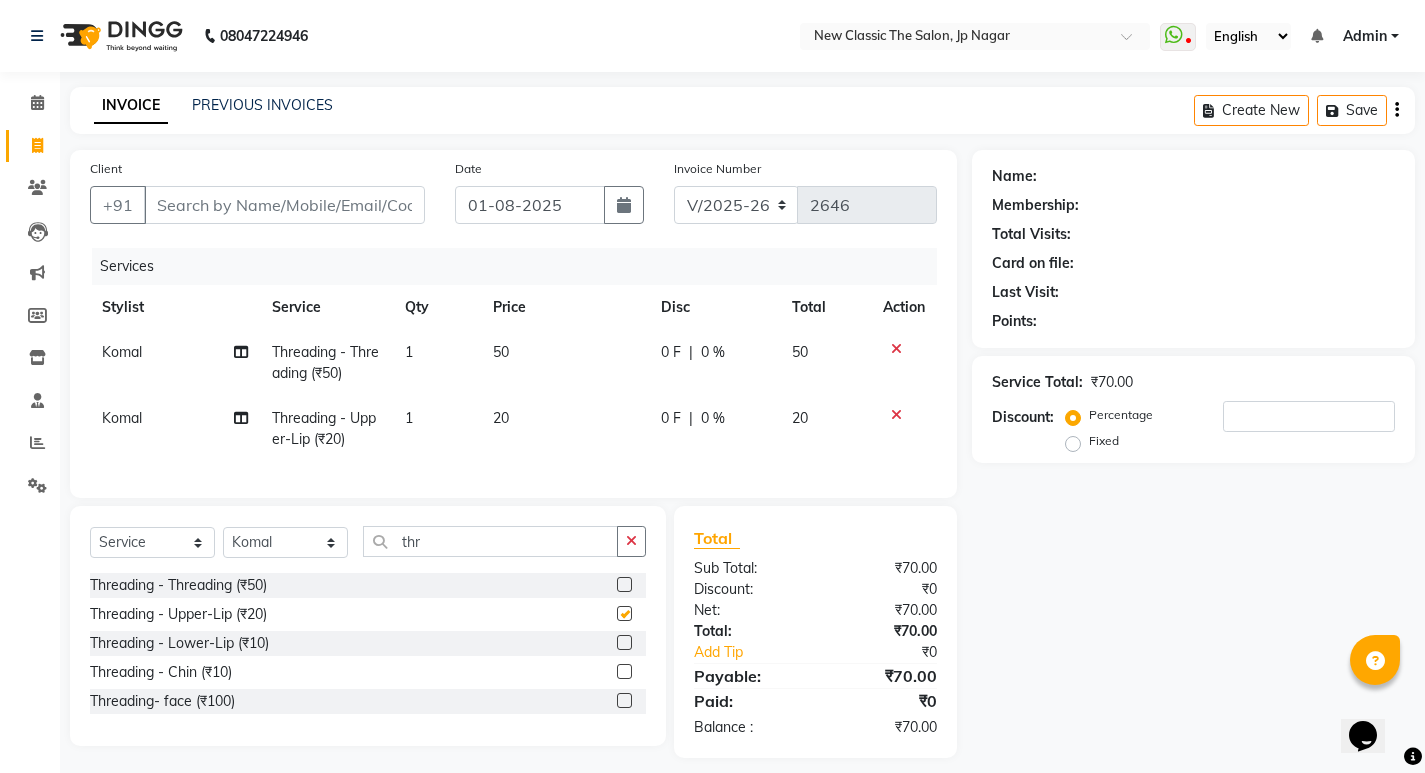 checkbox on "false" 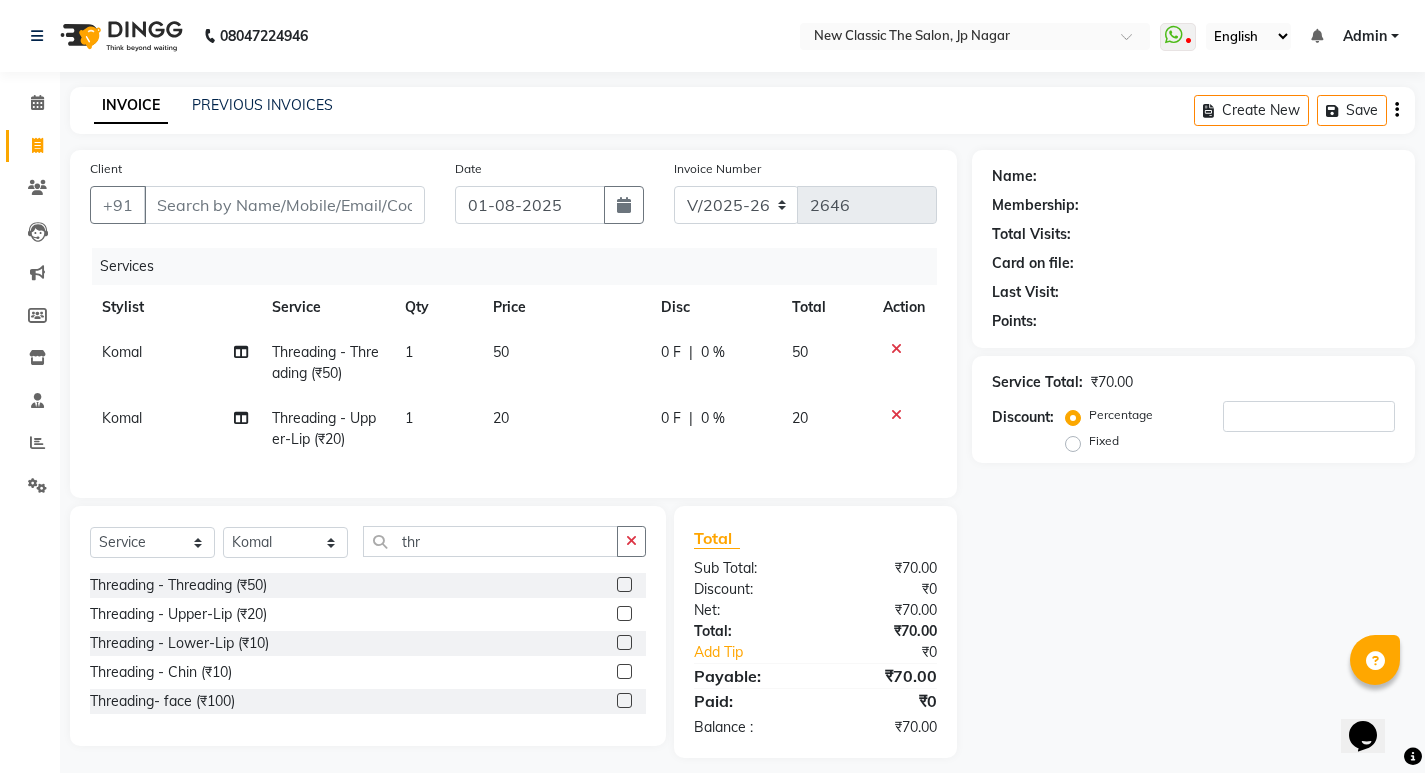 drag, startPoint x: 645, startPoint y: 429, endPoint x: 677, endPoint y: 405, distance: 40 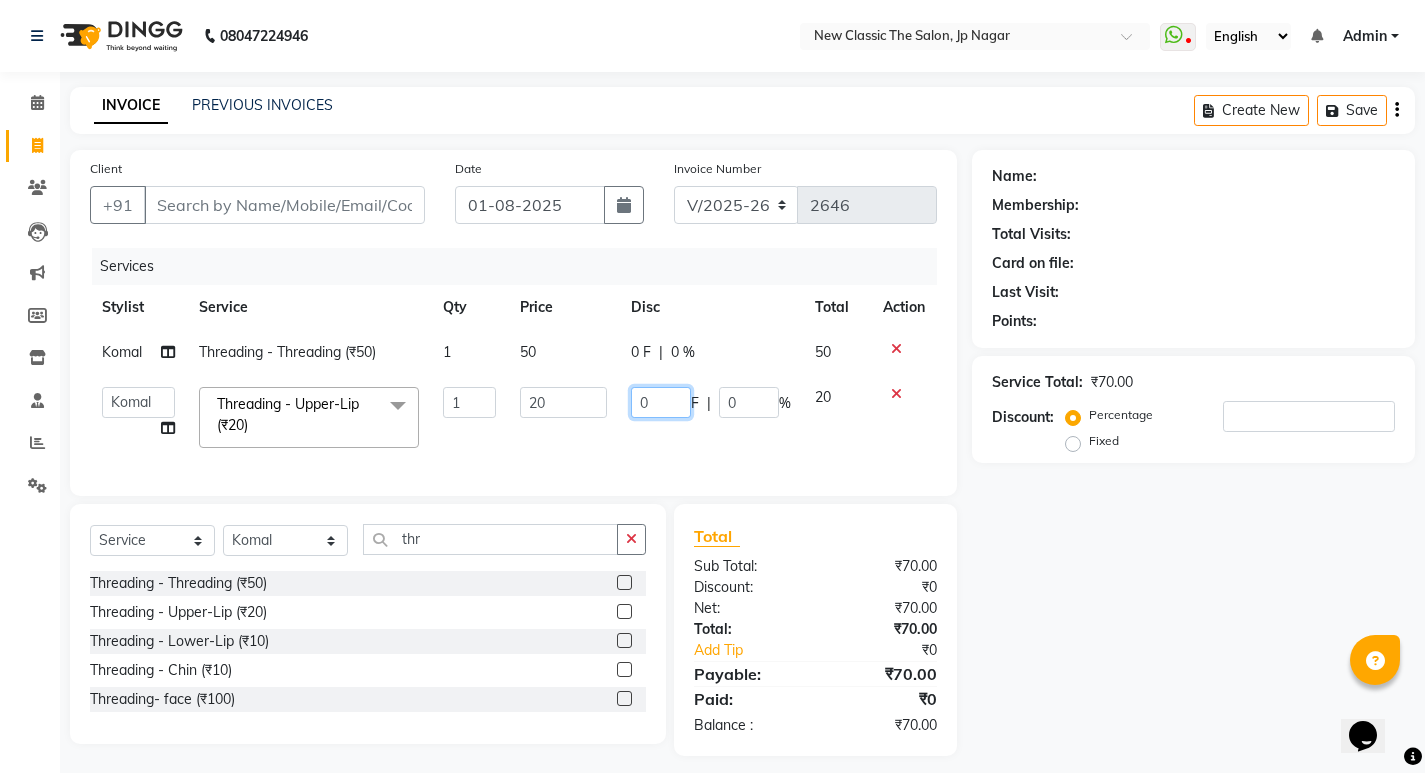 click on "0" 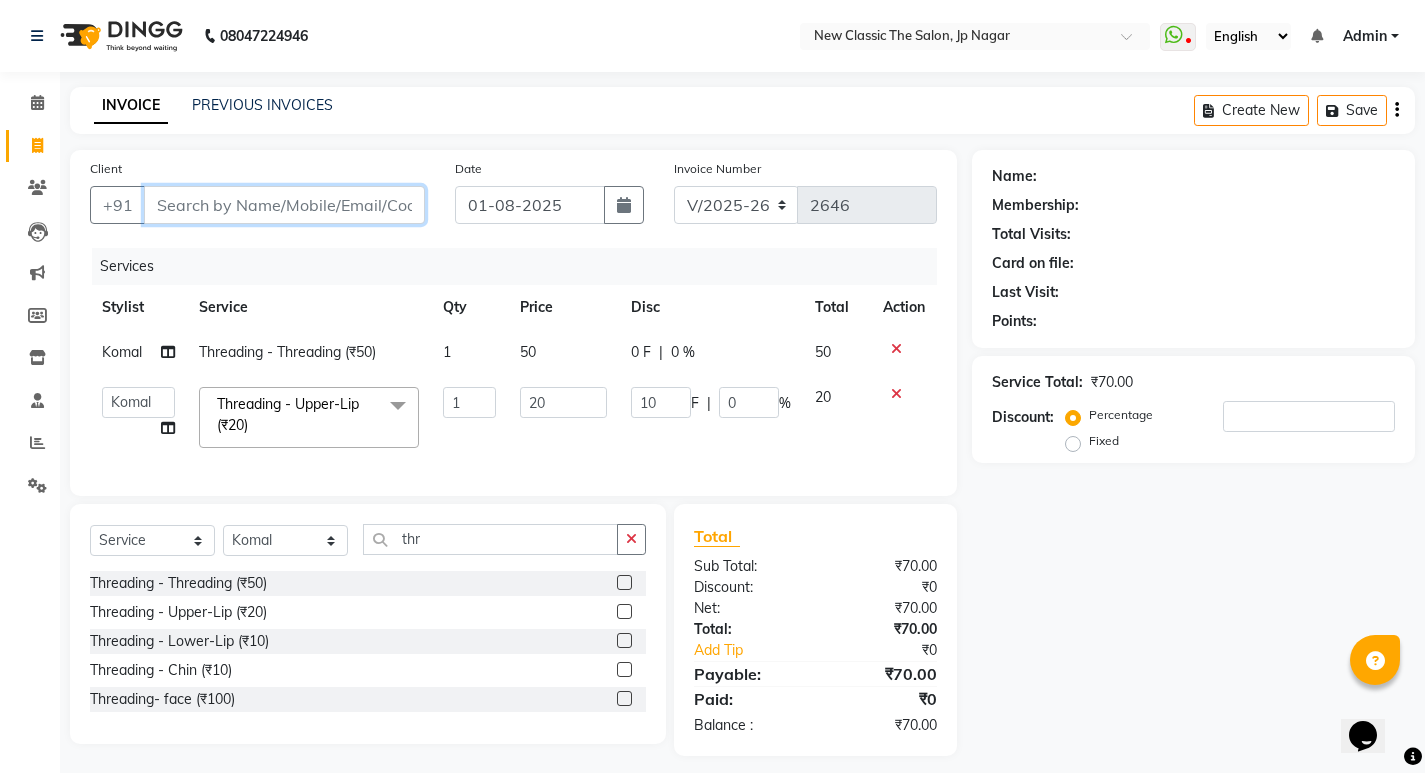 click on "Client" at bounding box center [284, 205] 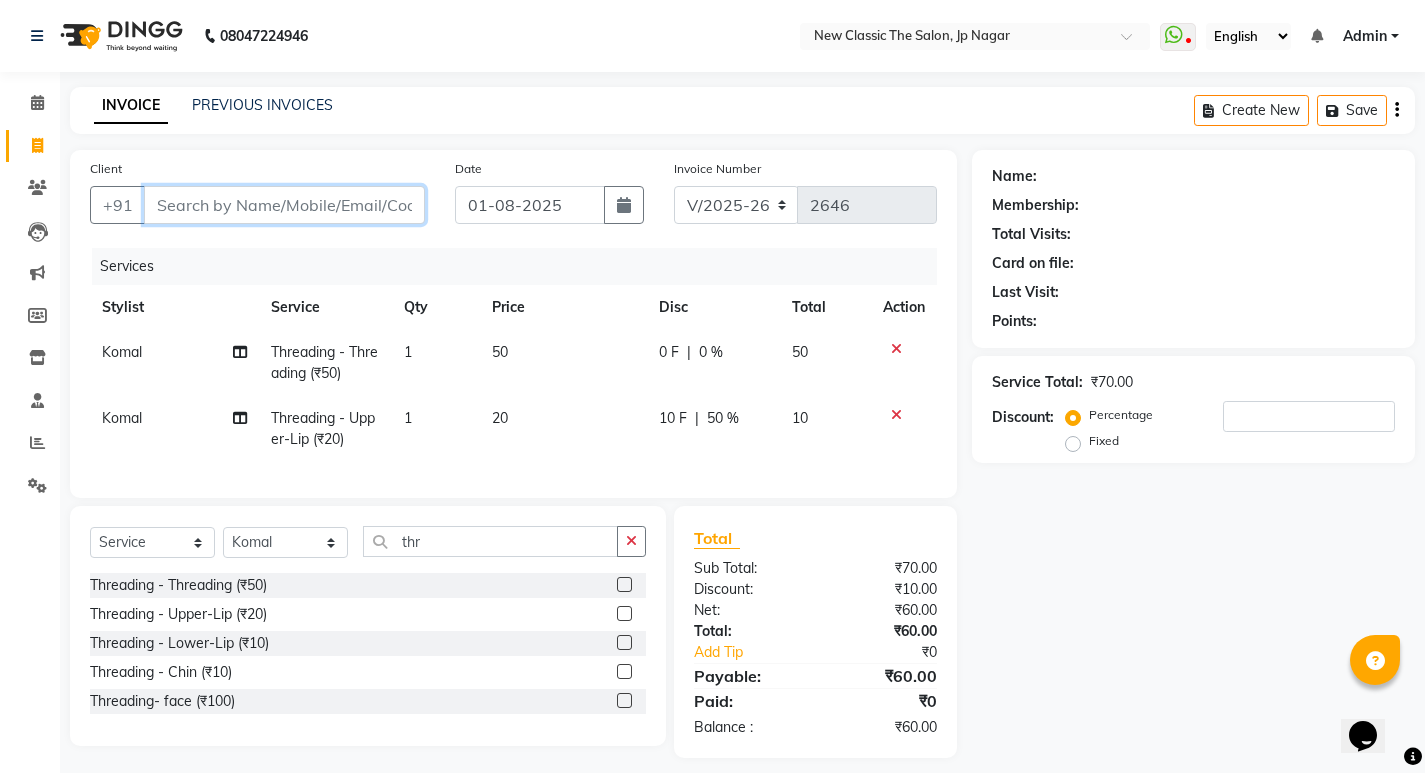 type on "7" 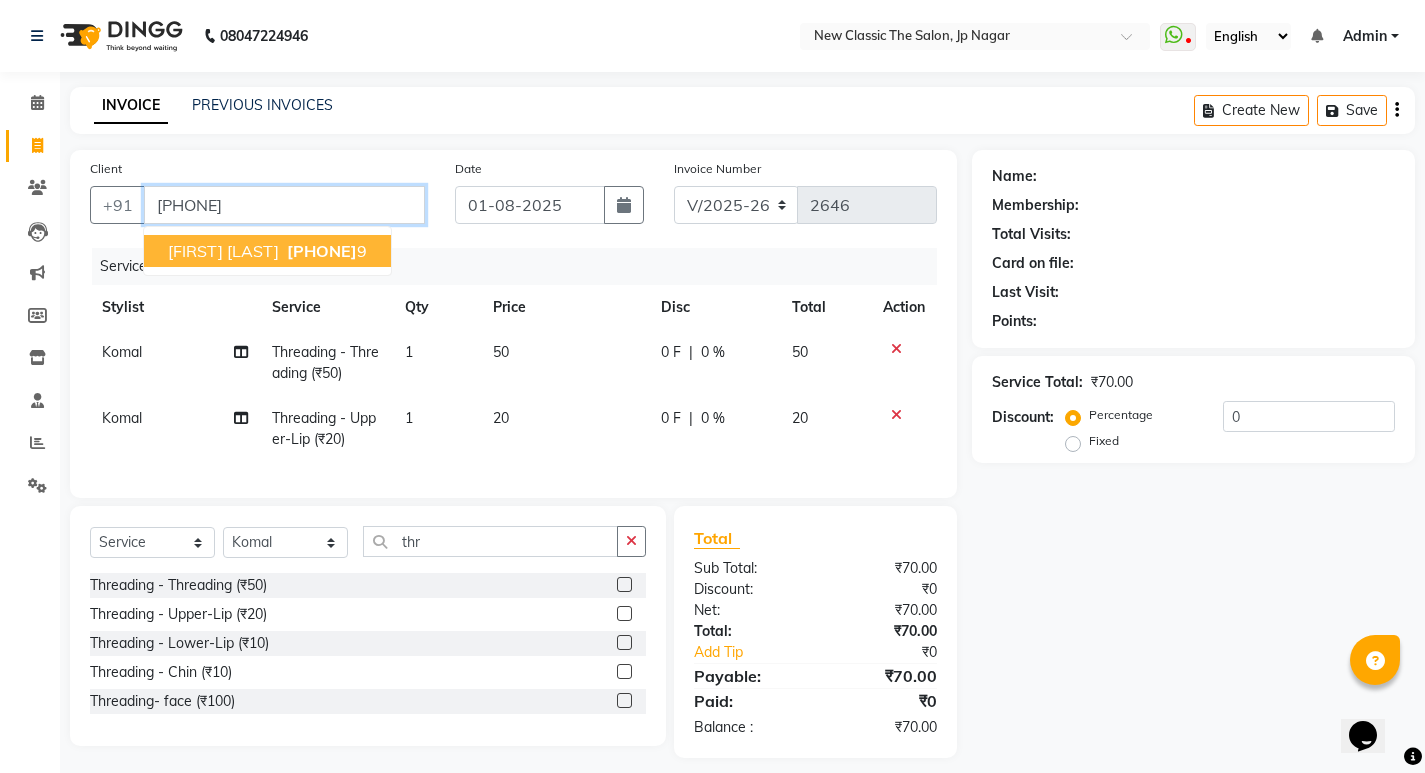 type on "[PHONE]" 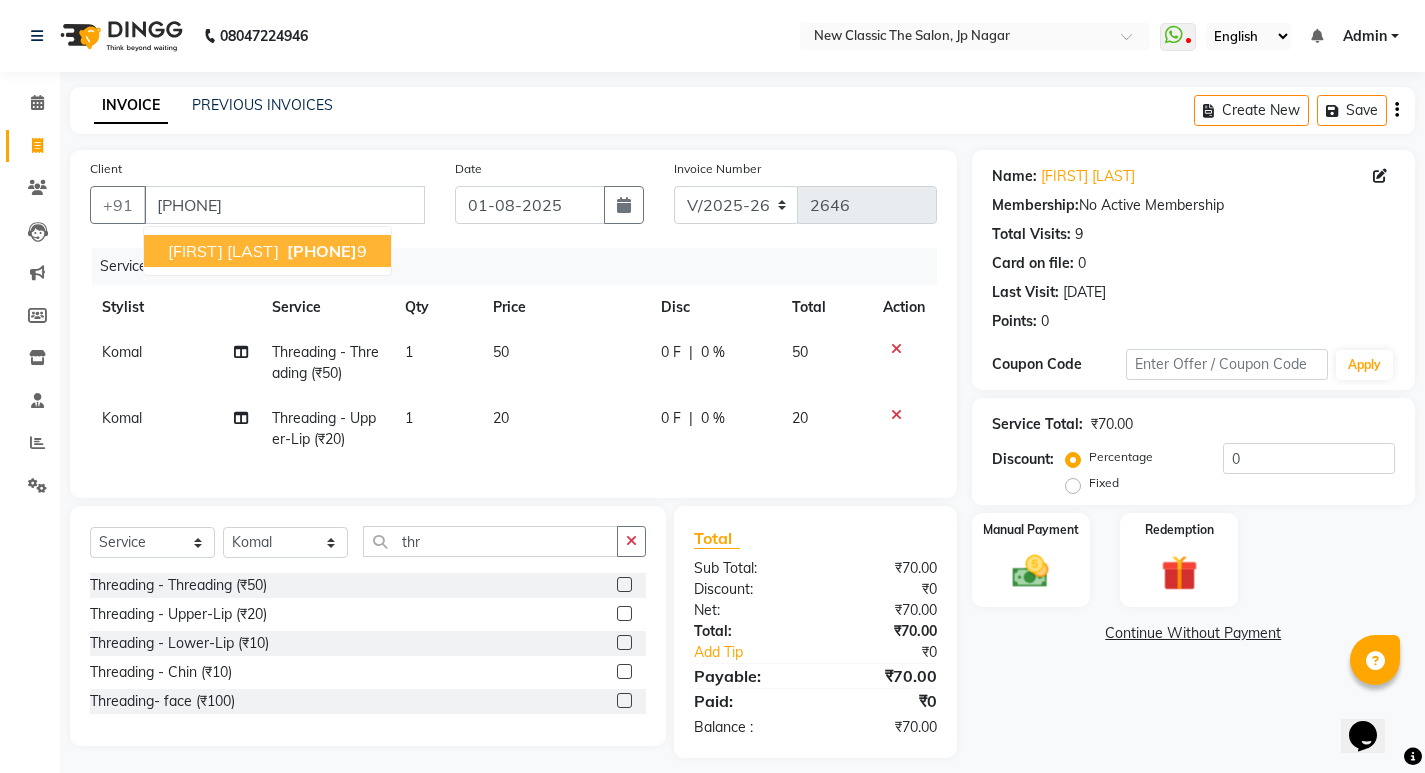 click on "[FIRST] [LAST] [PHONE]" at bounding box center [267, 251] 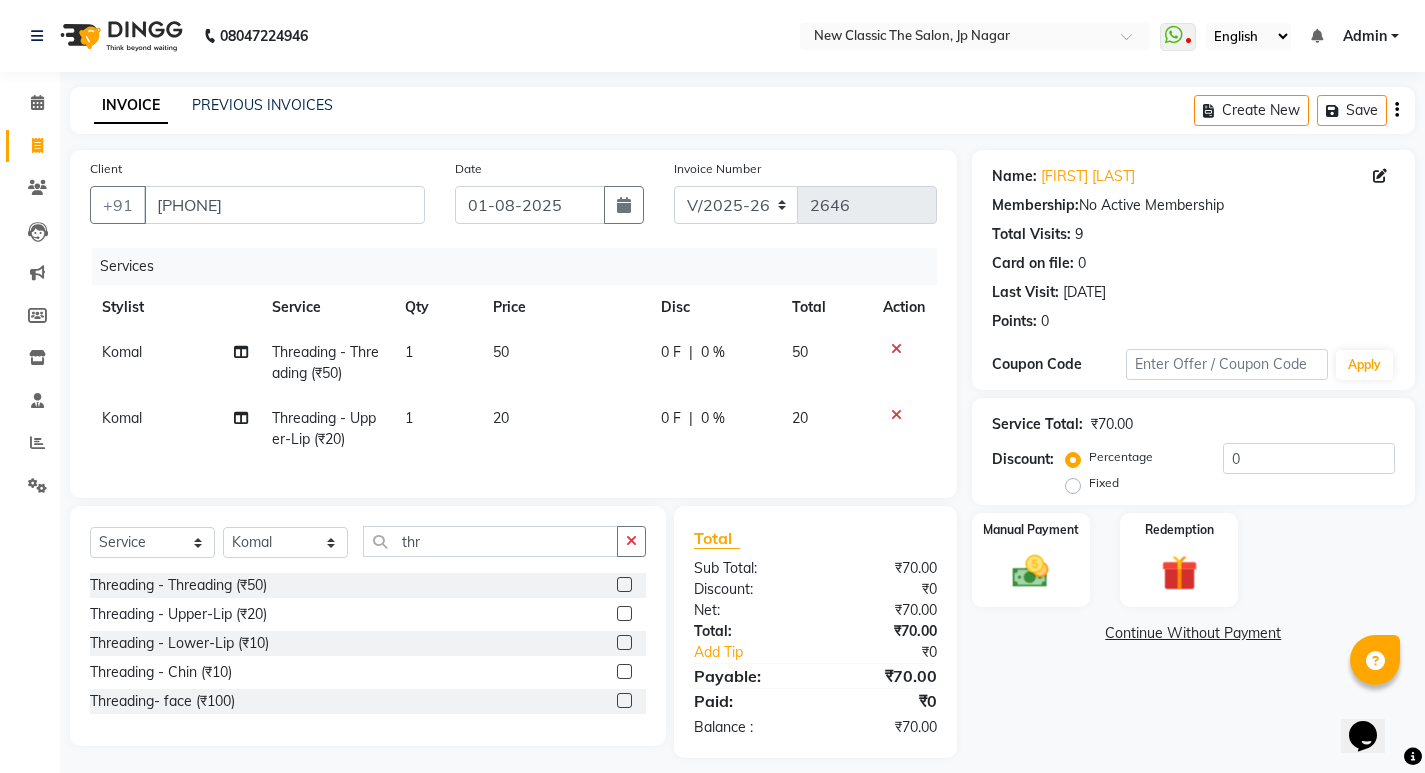 click on "0 F | 0 %" 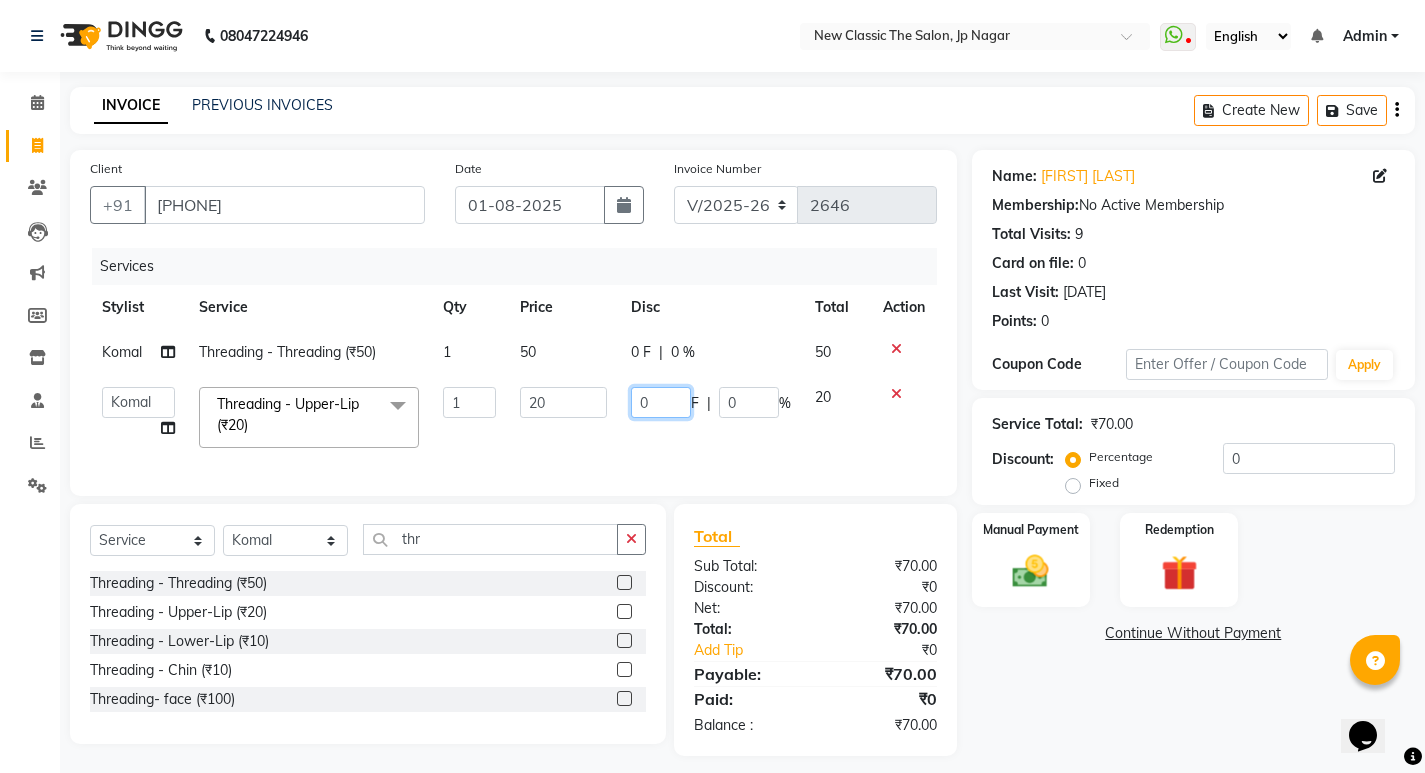 click on "0" 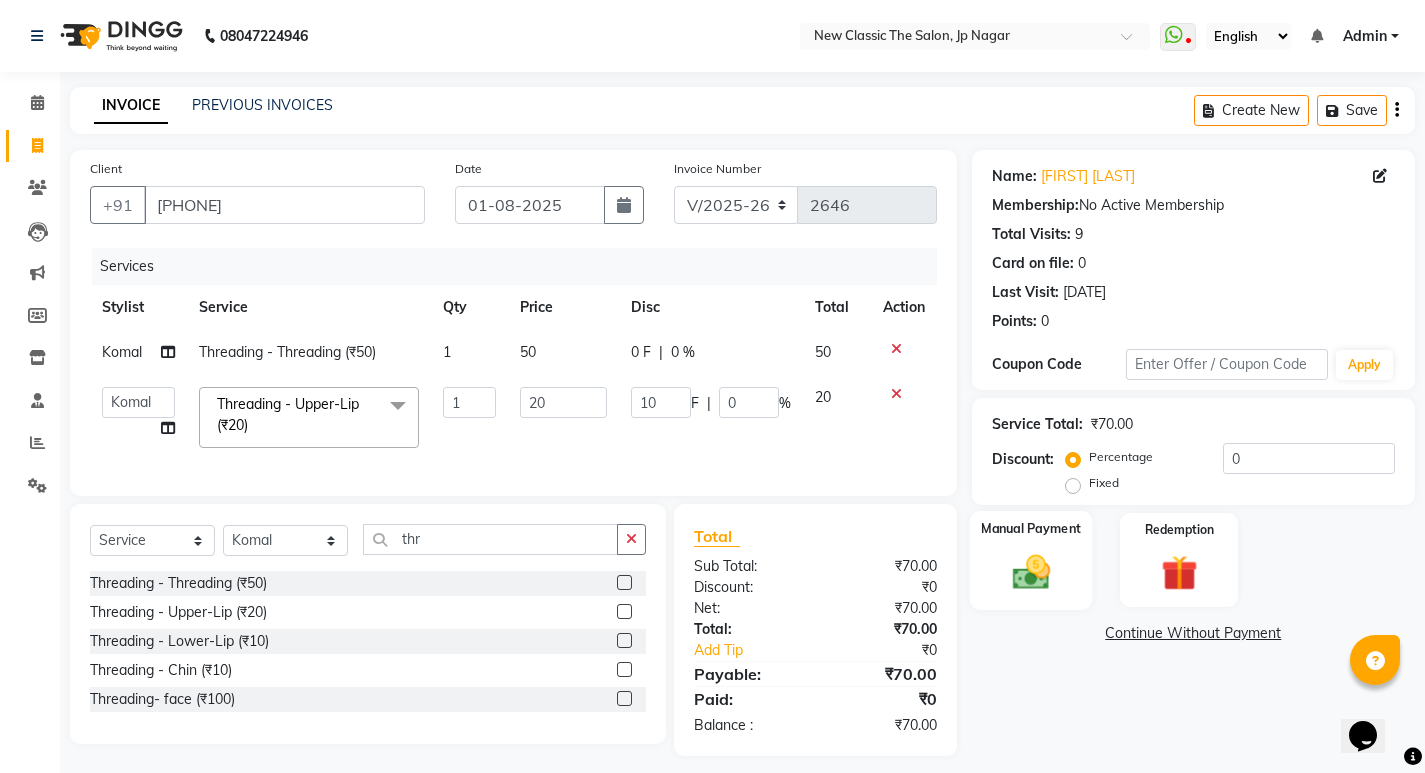 click 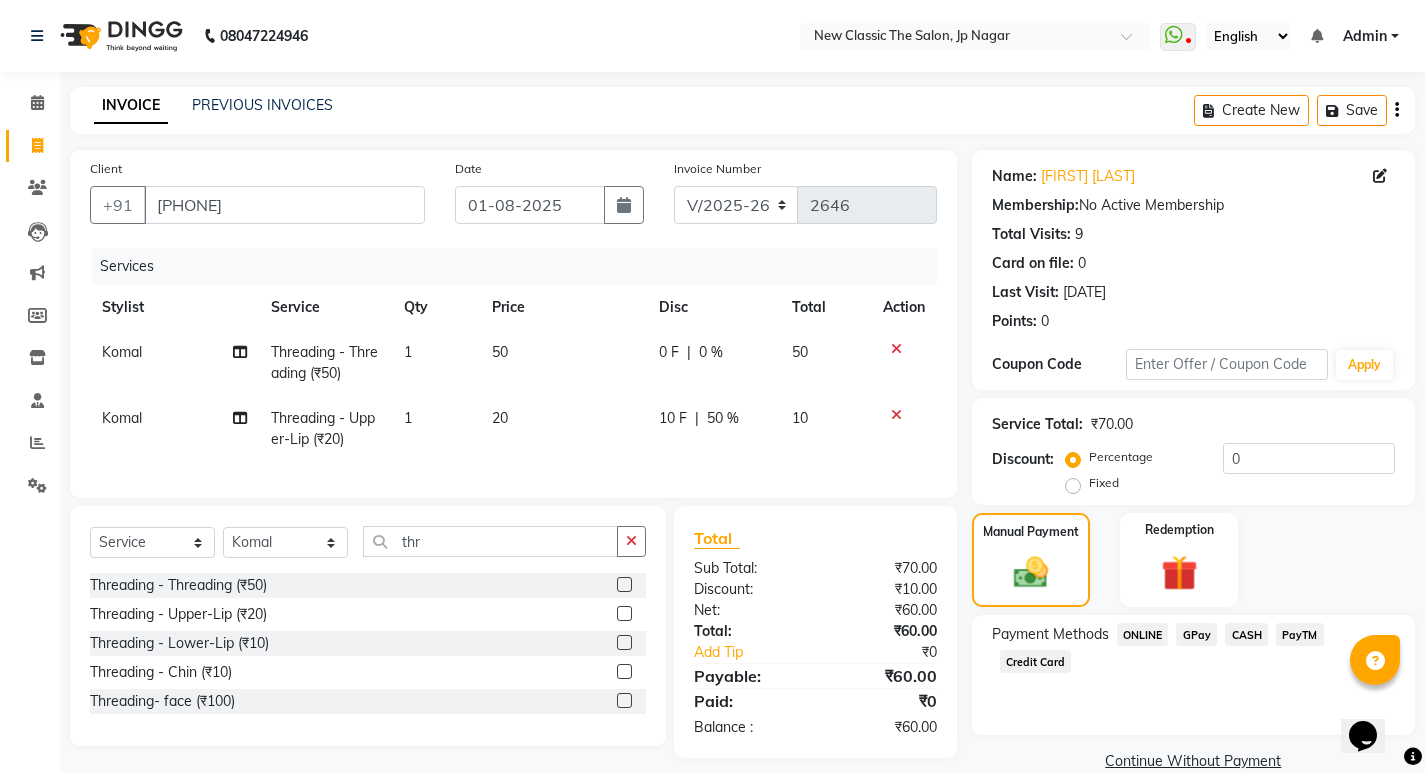click on "PayTM" 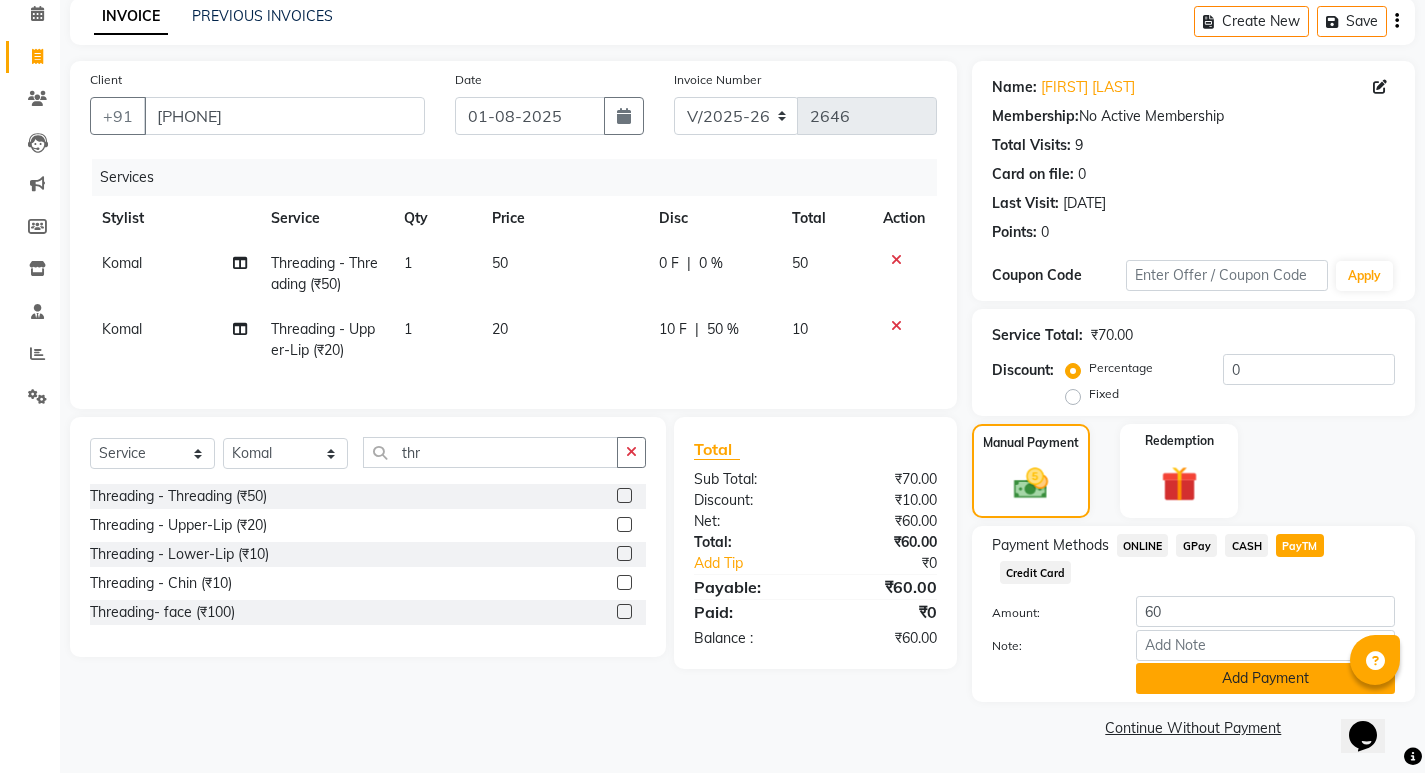 click on "Add Payment" 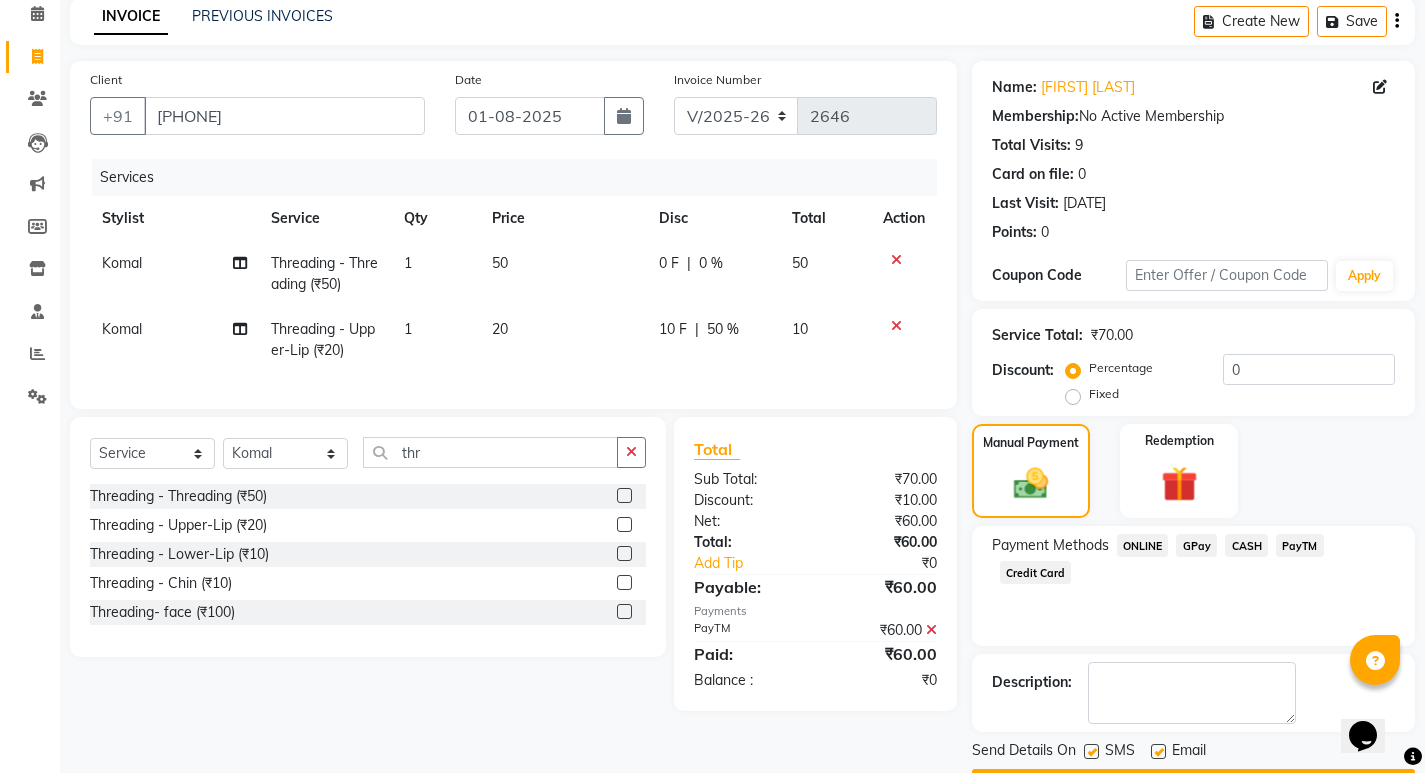scroll, scrollTop: 146, scrollLeft: 0, axis: vertical 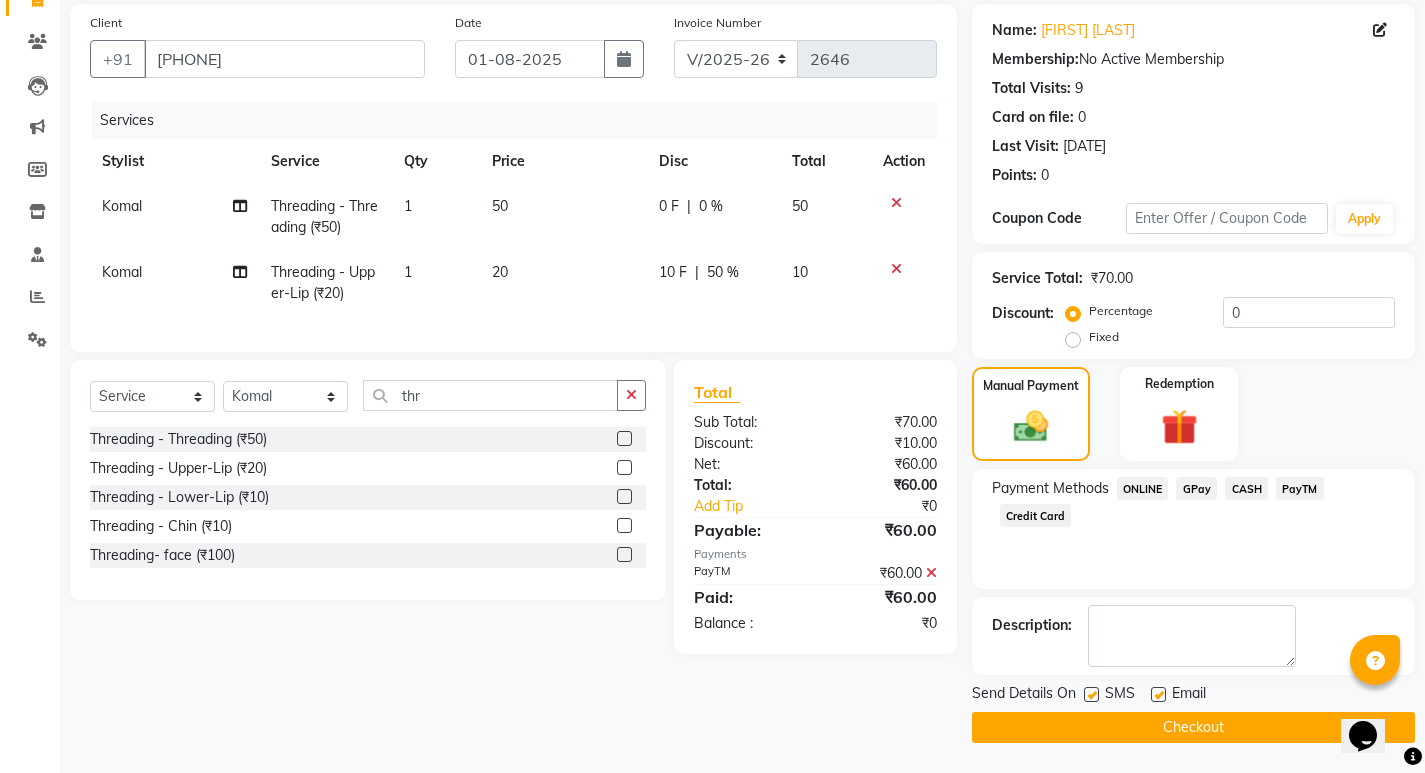click on "Checkout" 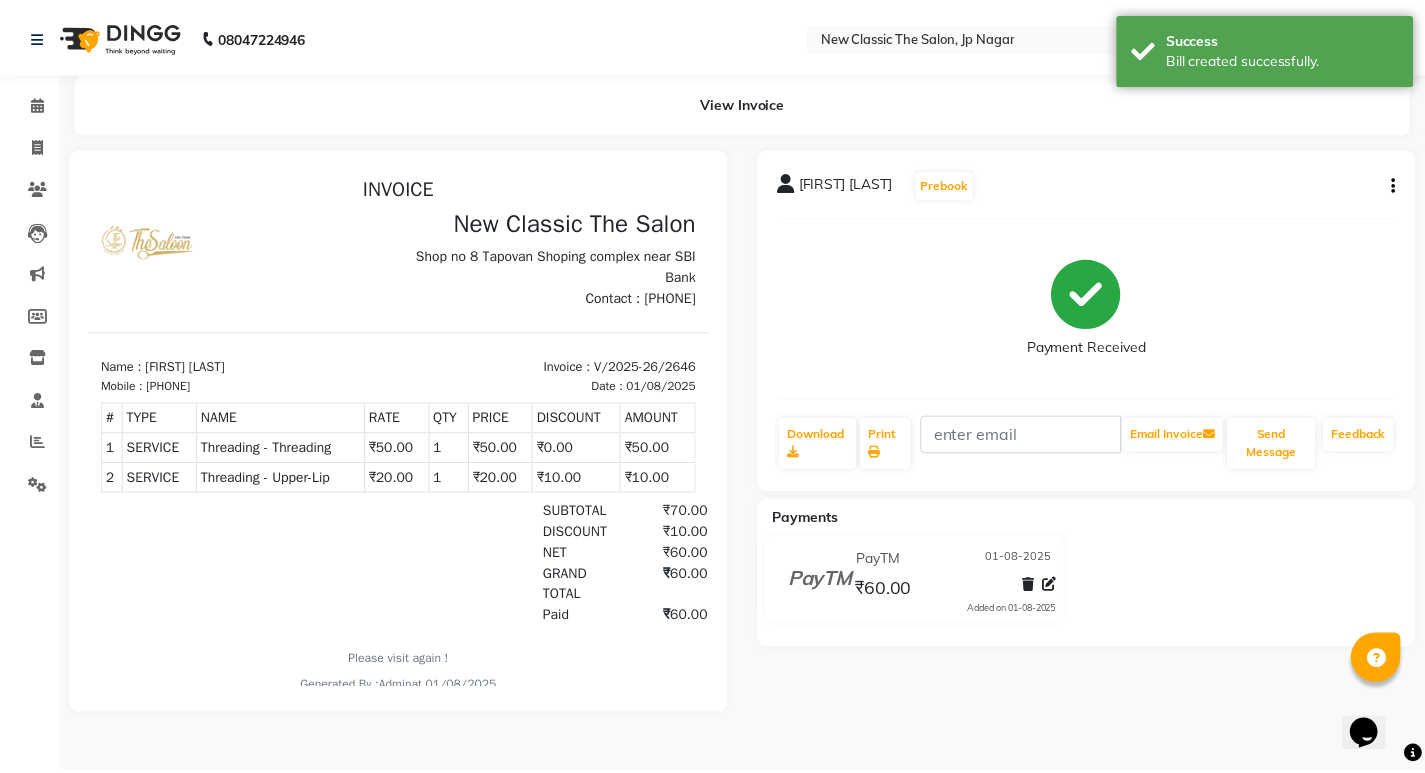 scroll, scrollTop: 0, scrollLeft: 0, axis: both 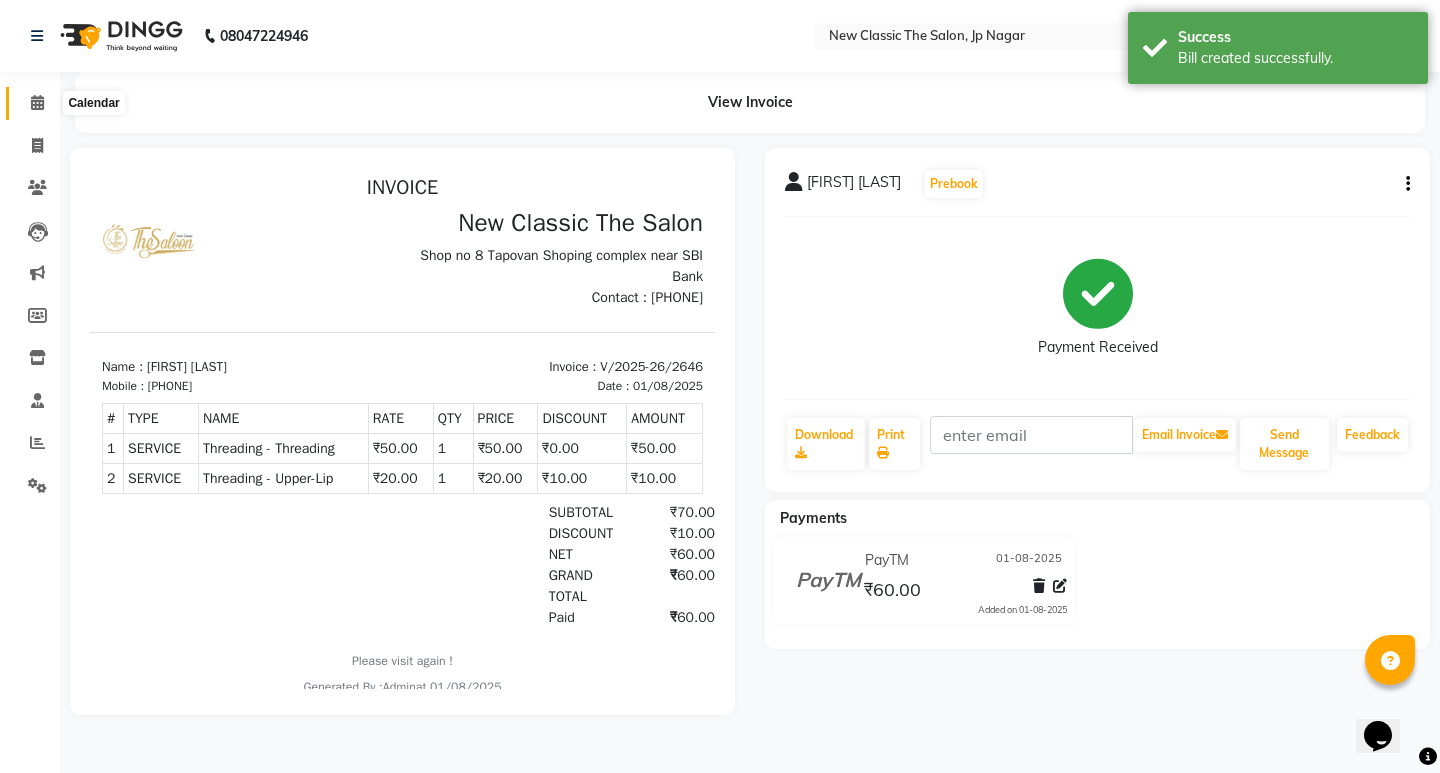 click 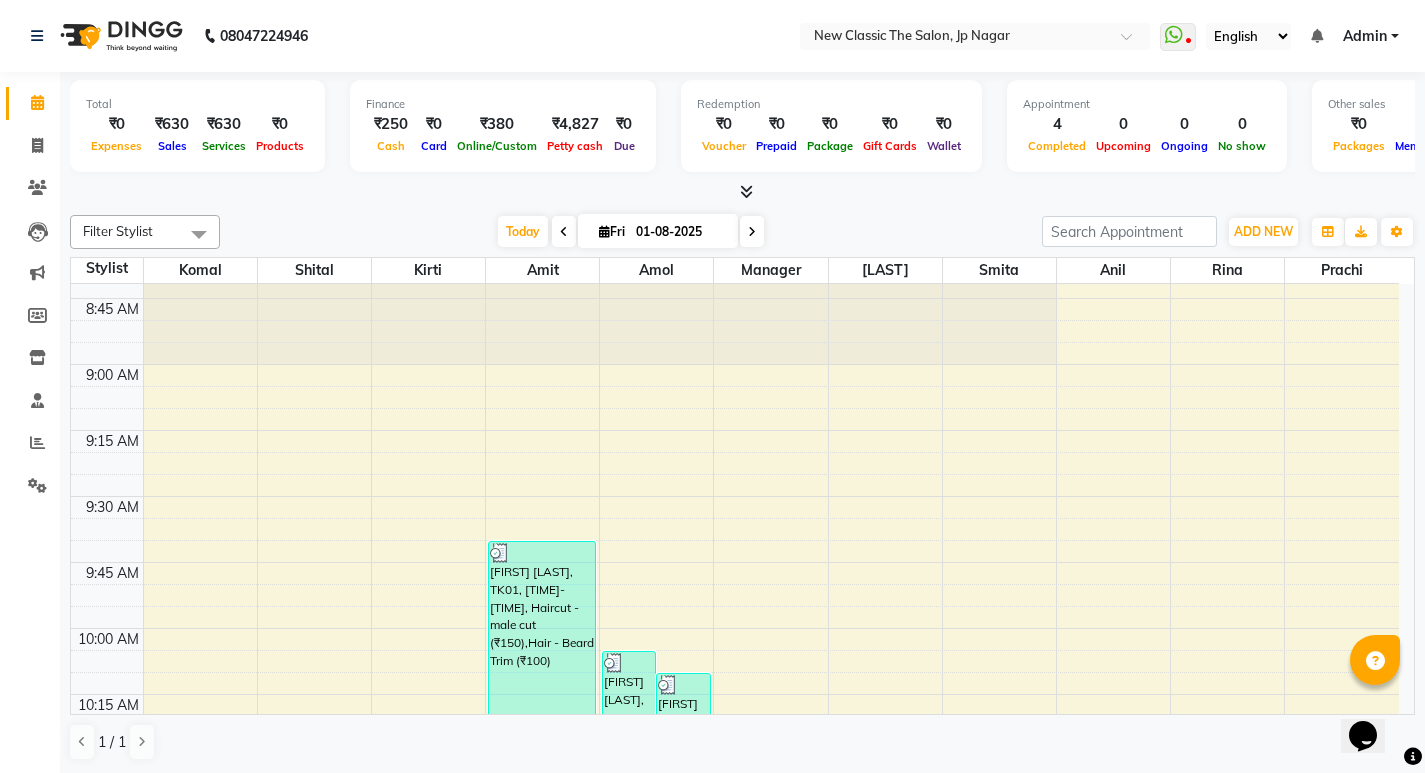 scroll, scrollTop: 965, scrollLeft: 0, axis: vertical 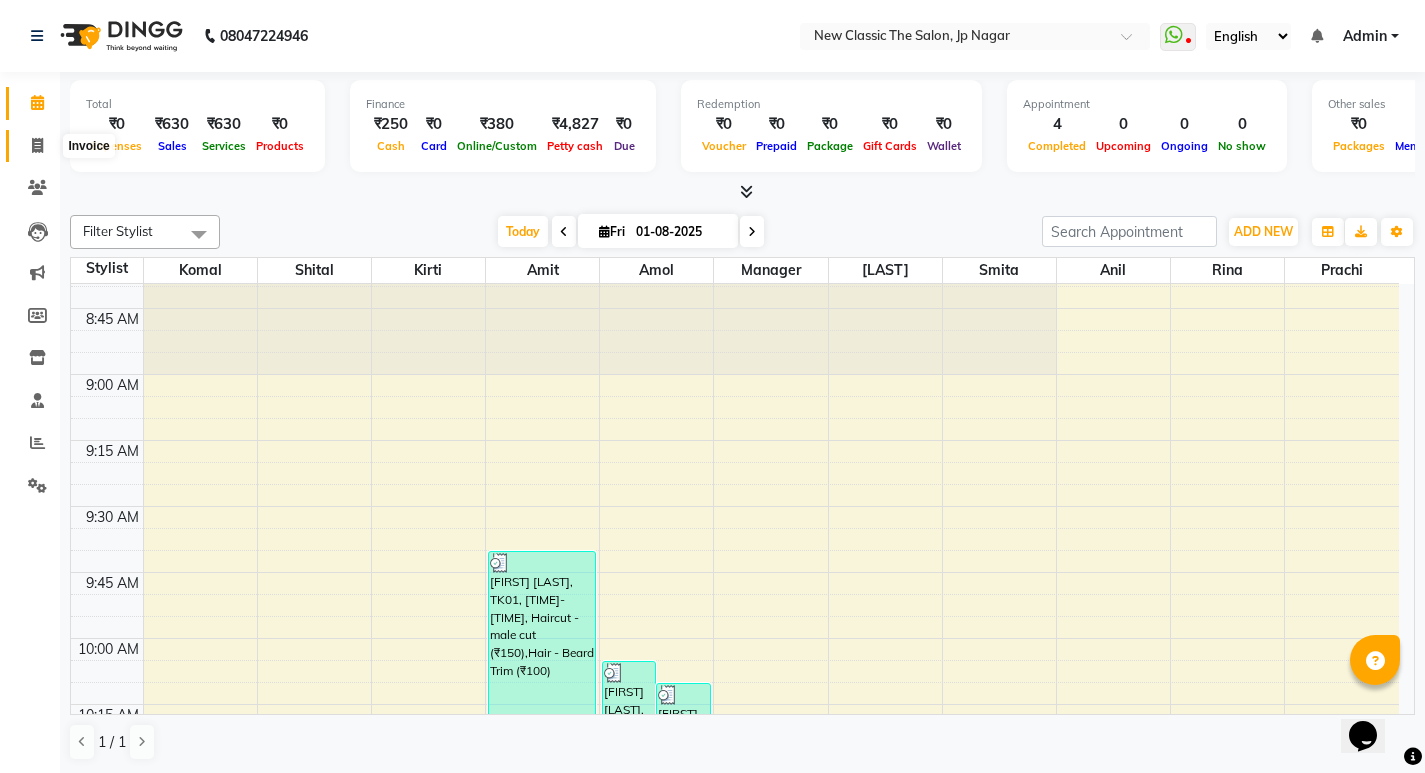 click 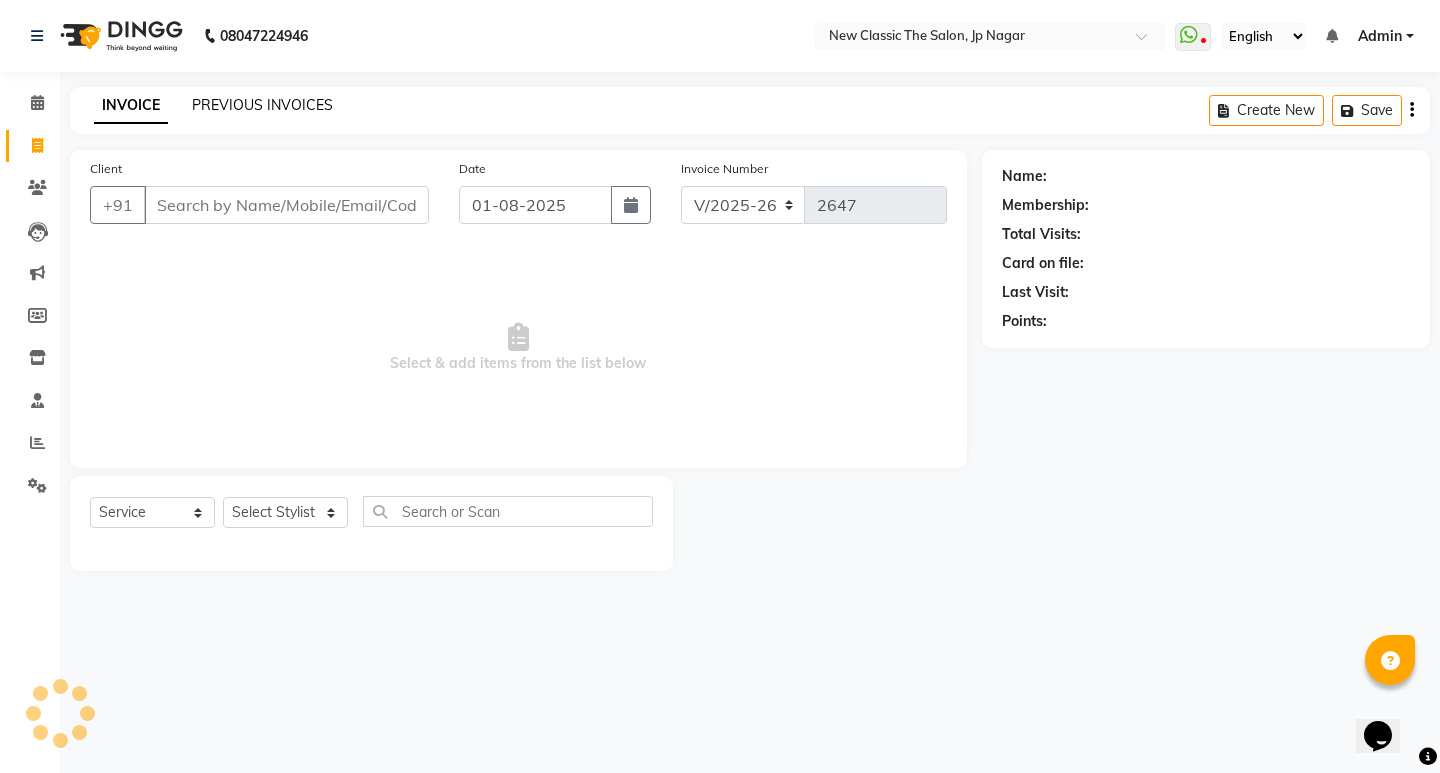 click on "PREVIOUS INVOICES" 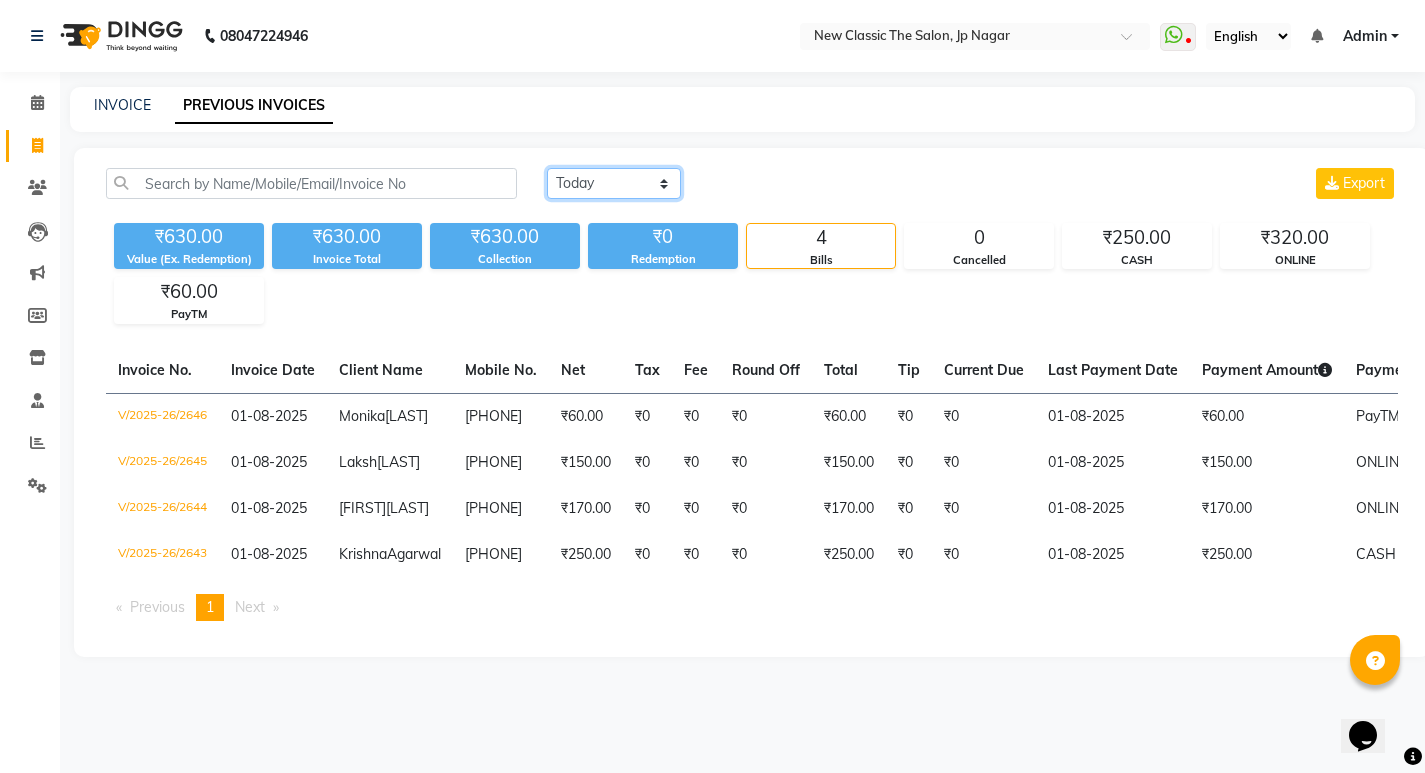 click on "Today Yesterday Custom Range" 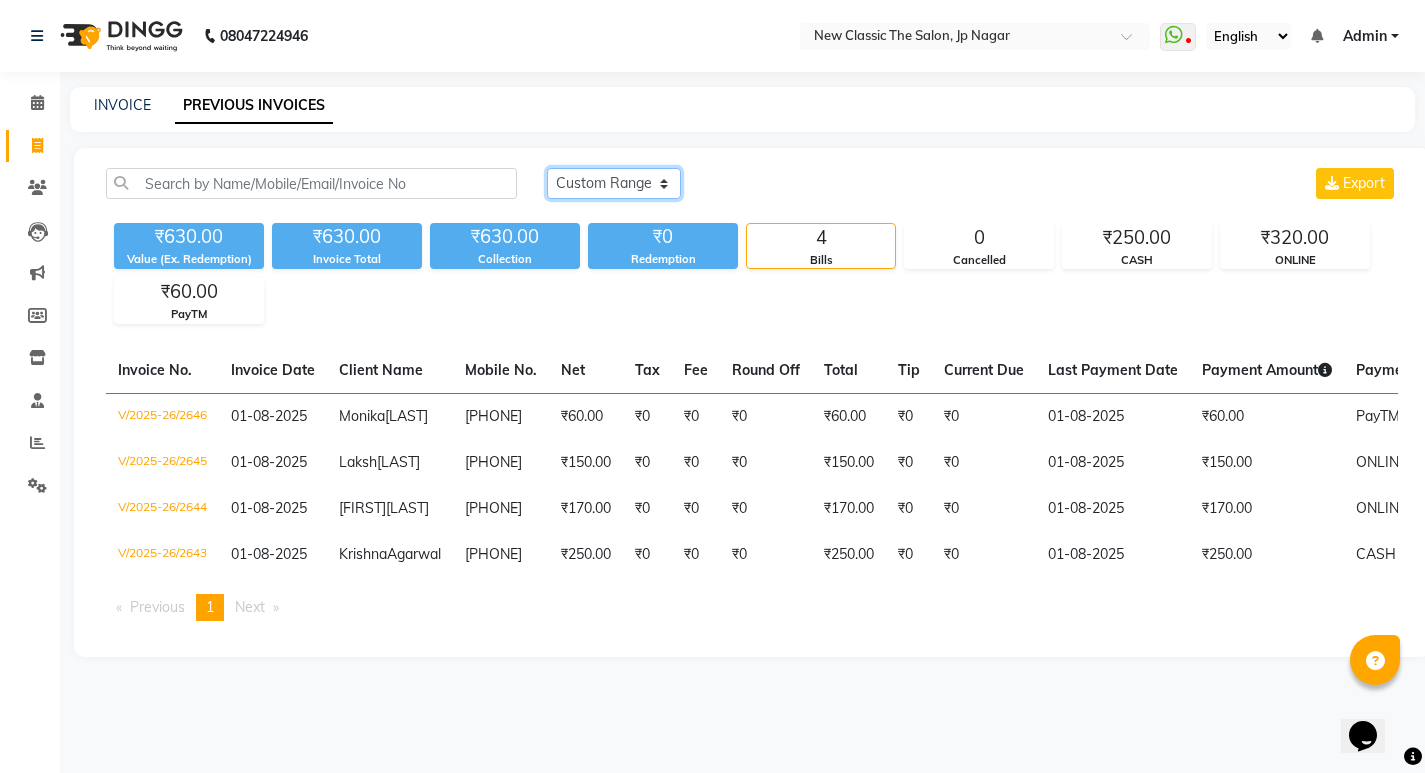 click on "Today Yesterday Custom Range" 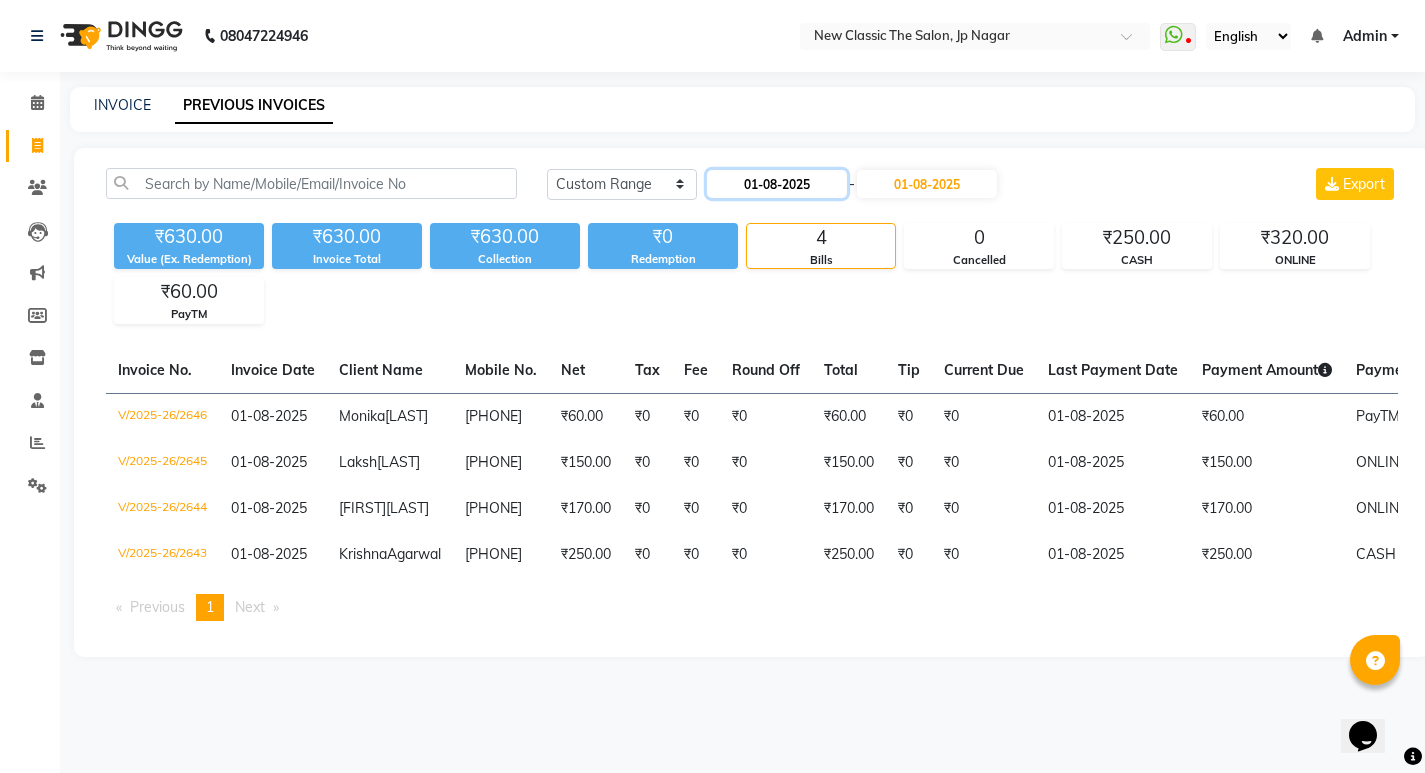 click on "01-08-2025" 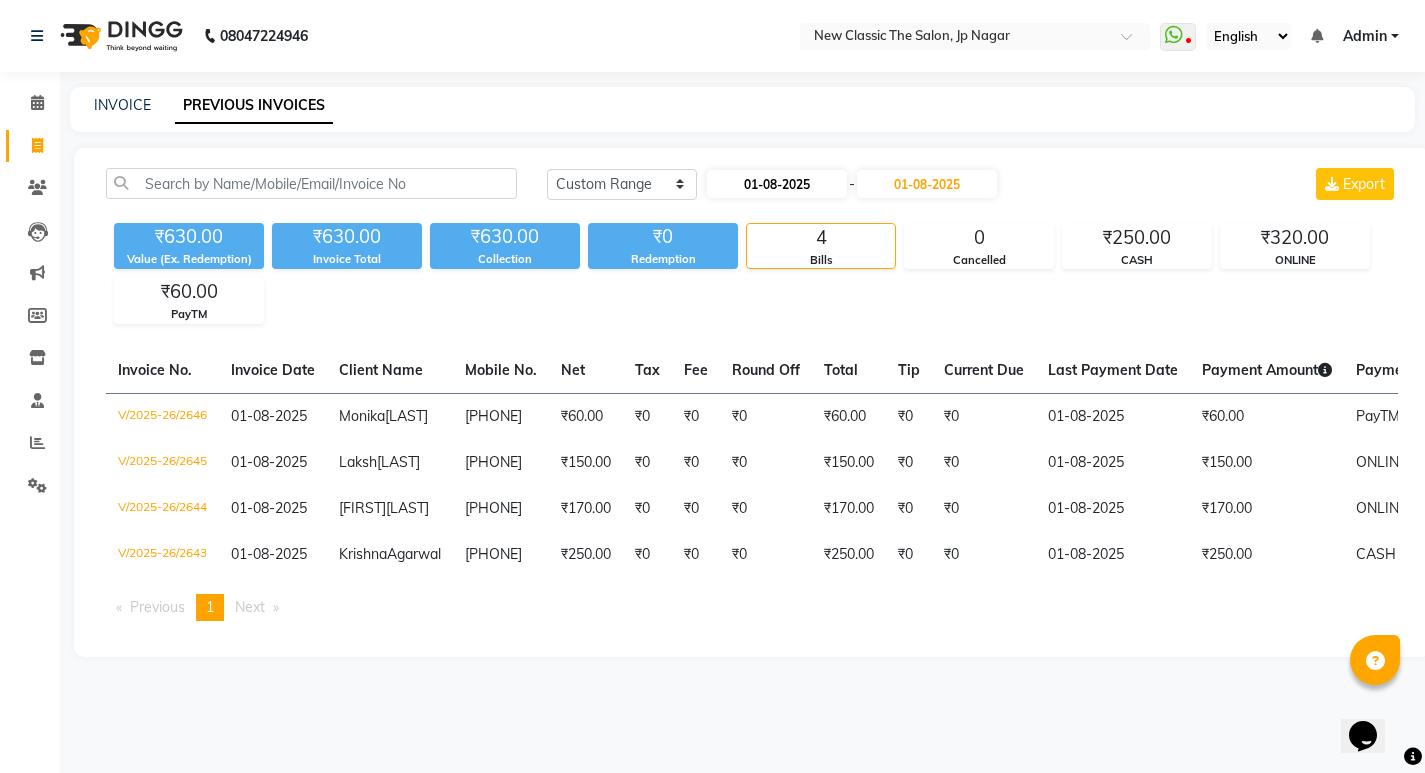 select on "8" 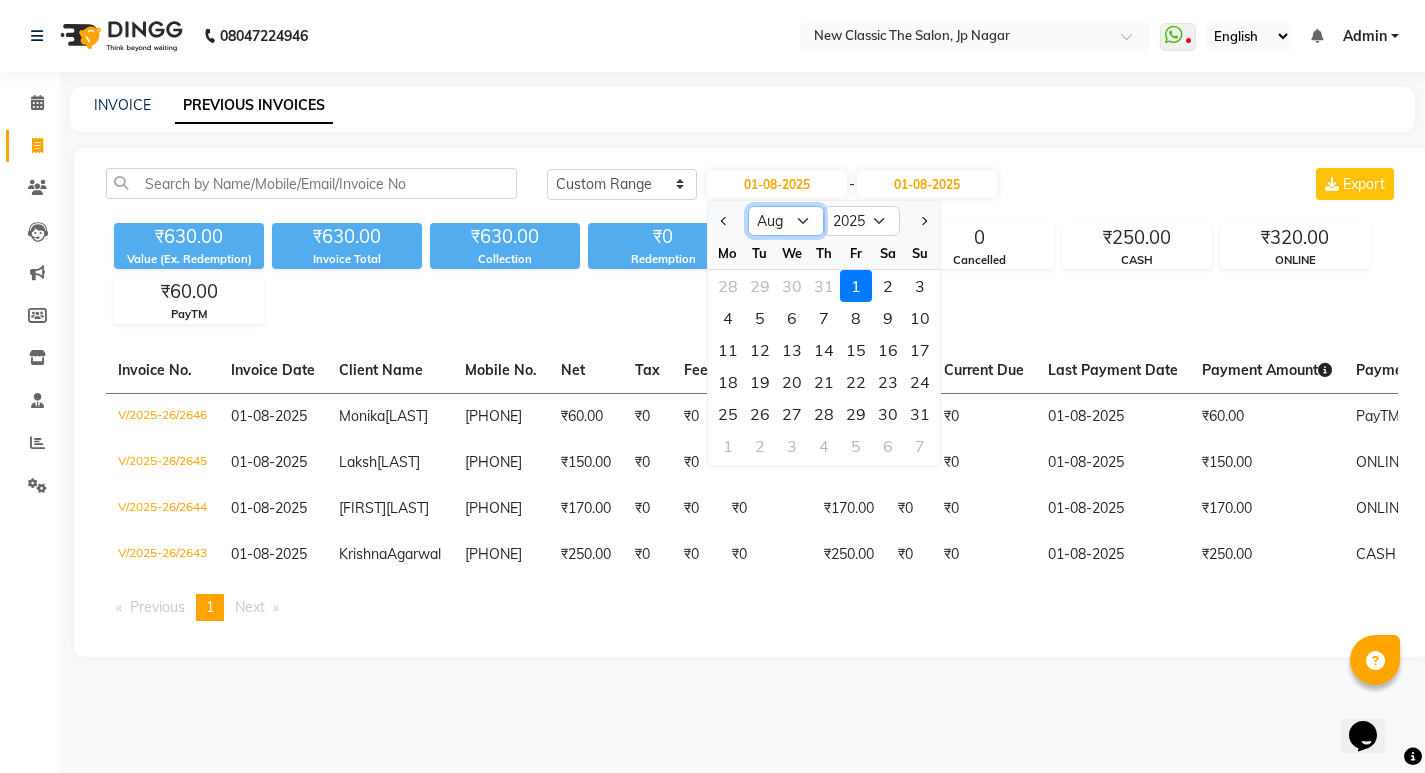 click on "Jan Feb Mar Apr May Jun Jul Aug Sep Oct Nov Dec" 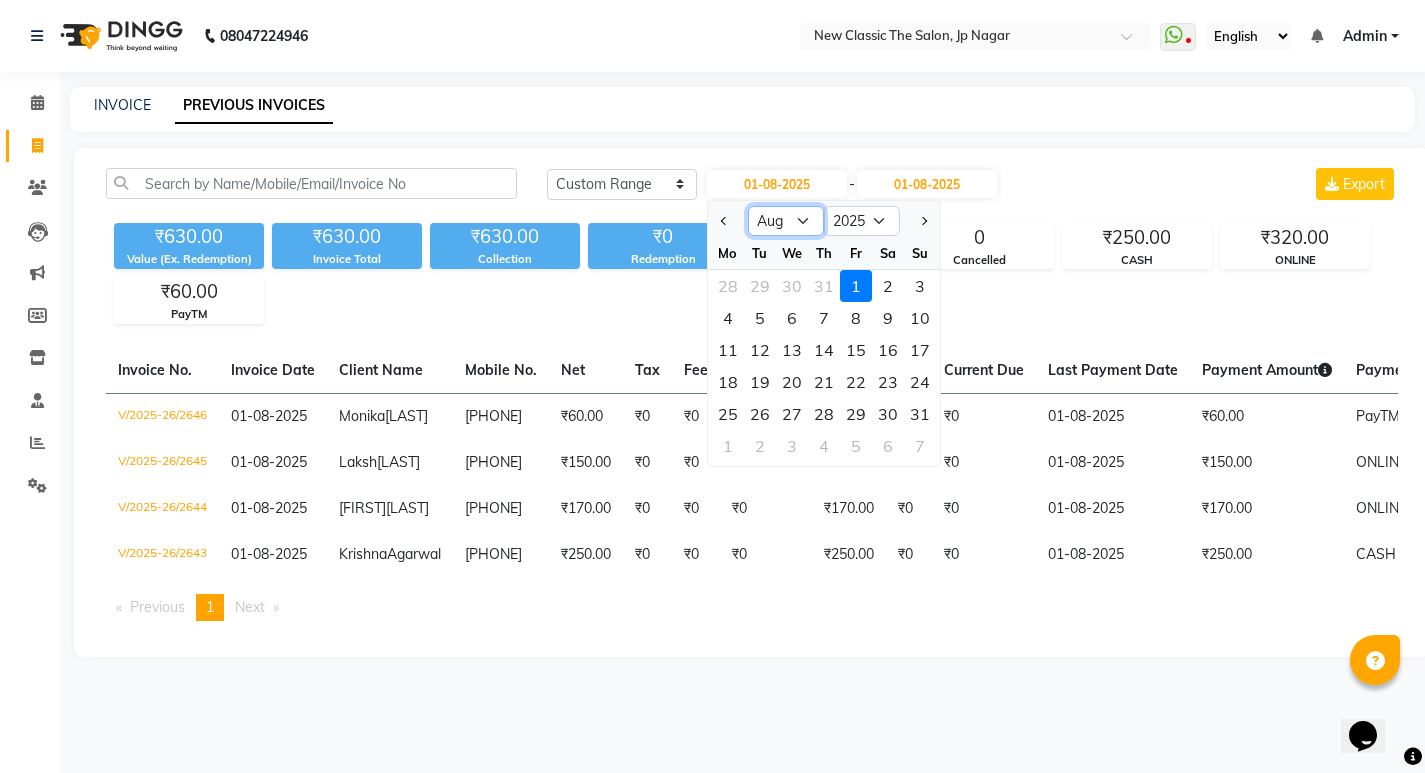 select on "7" 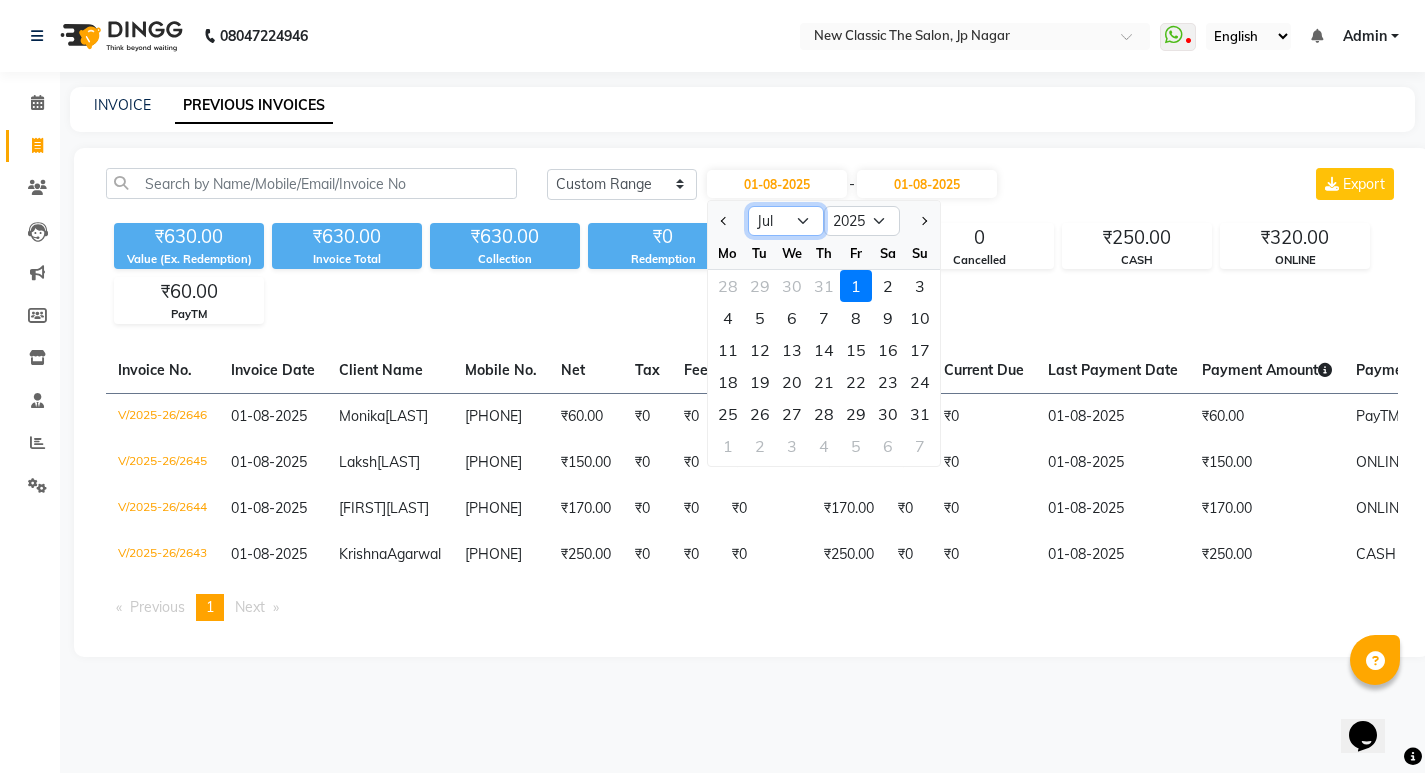 click on "Jan Feb Mar Apr May Jun Jul Aug Sep Oct Nov Dec" 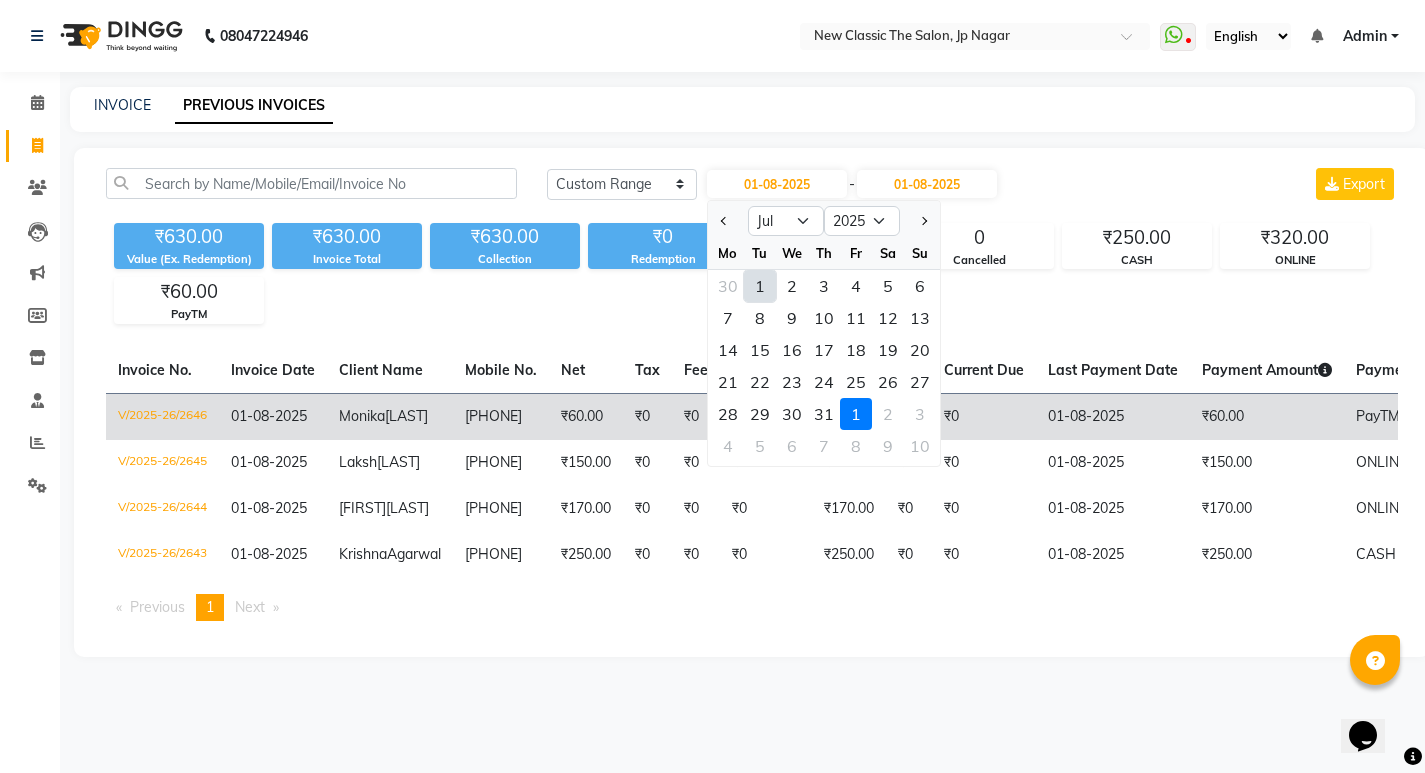 click on "31" 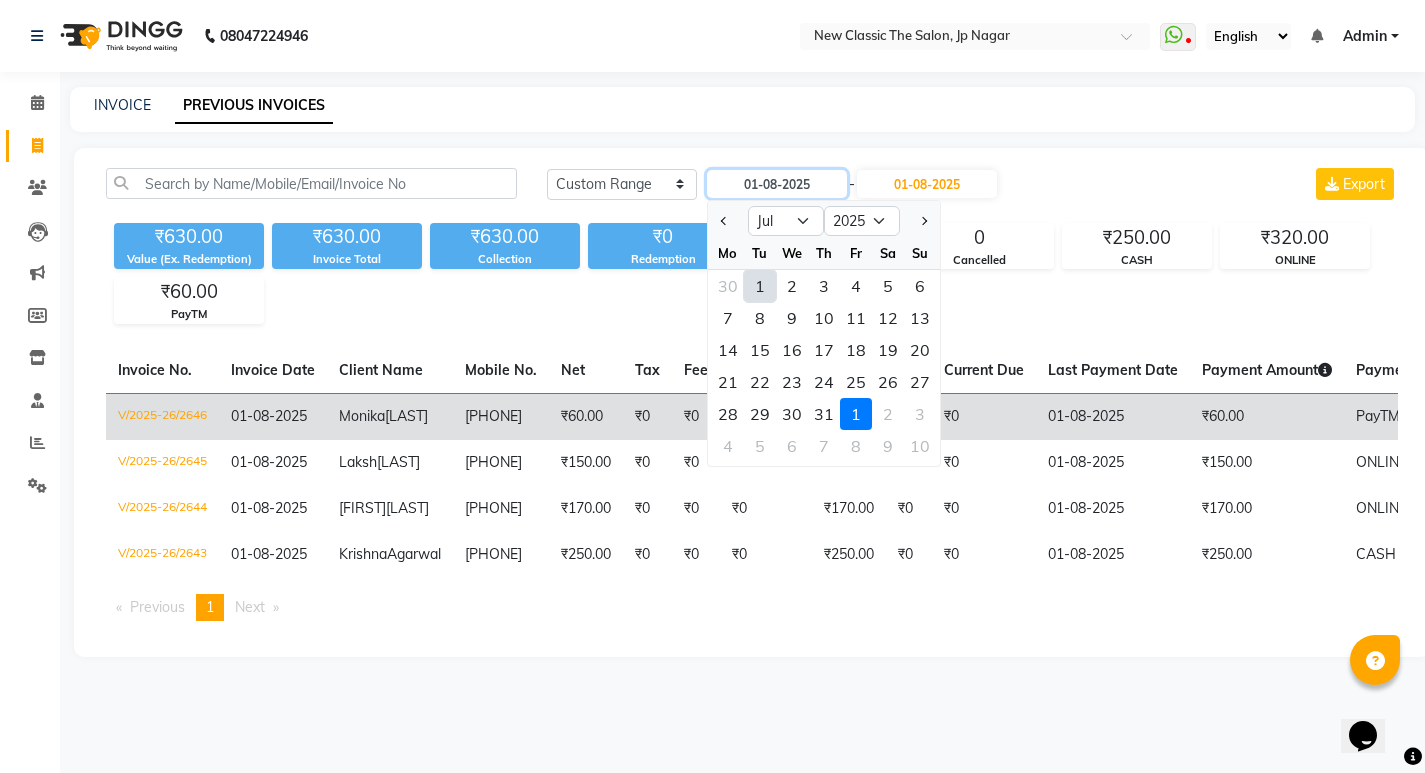 type on "31-07-2025" 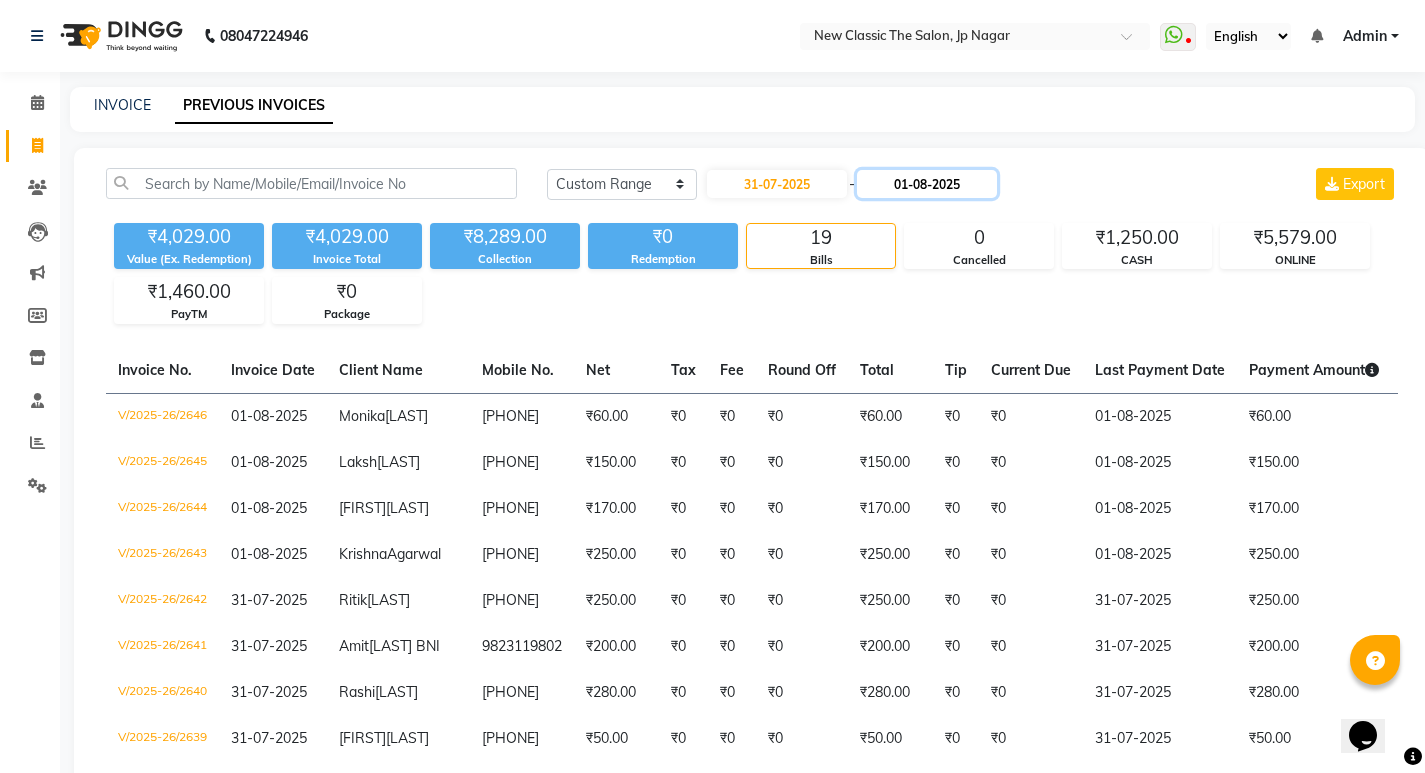 click on "01-08-2025" 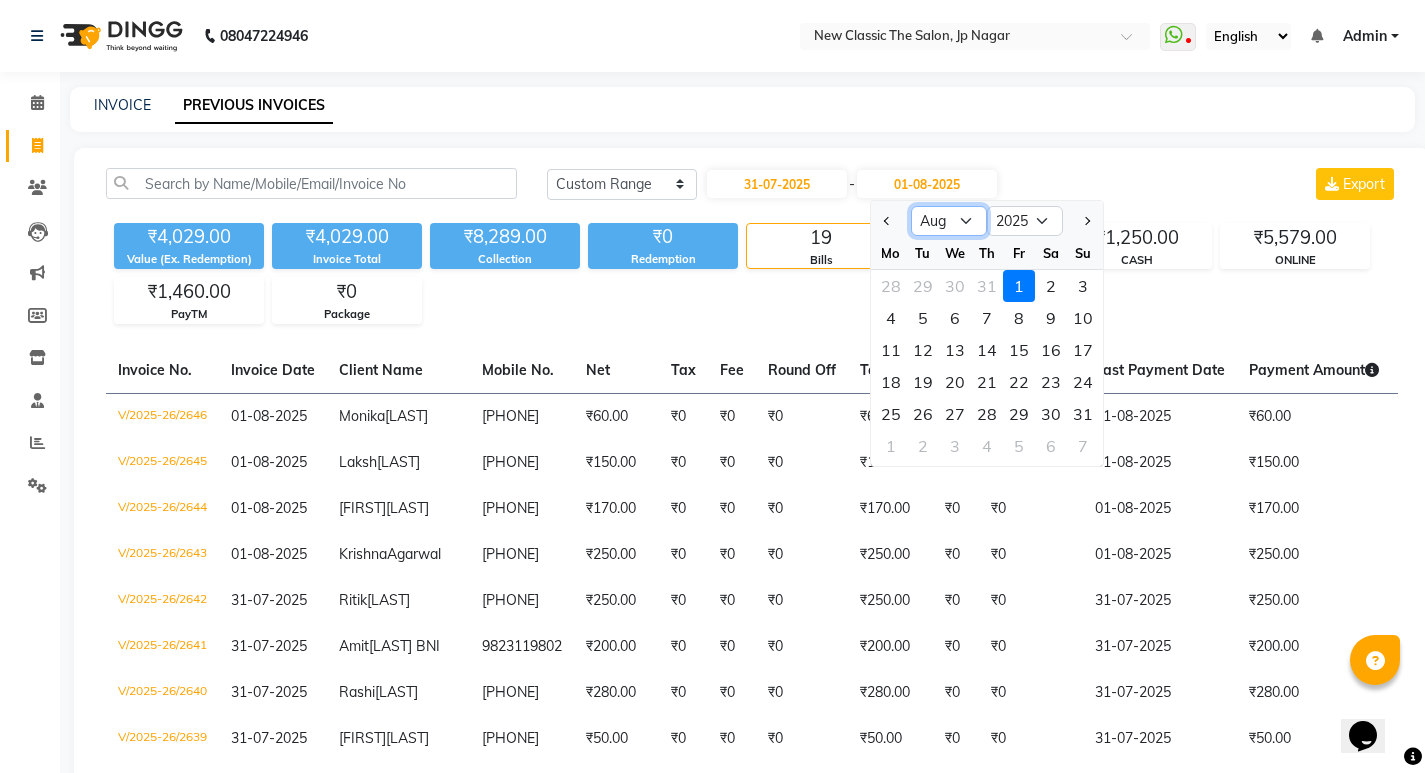 click on "Jul Aug Sep Oct Nov Dec" 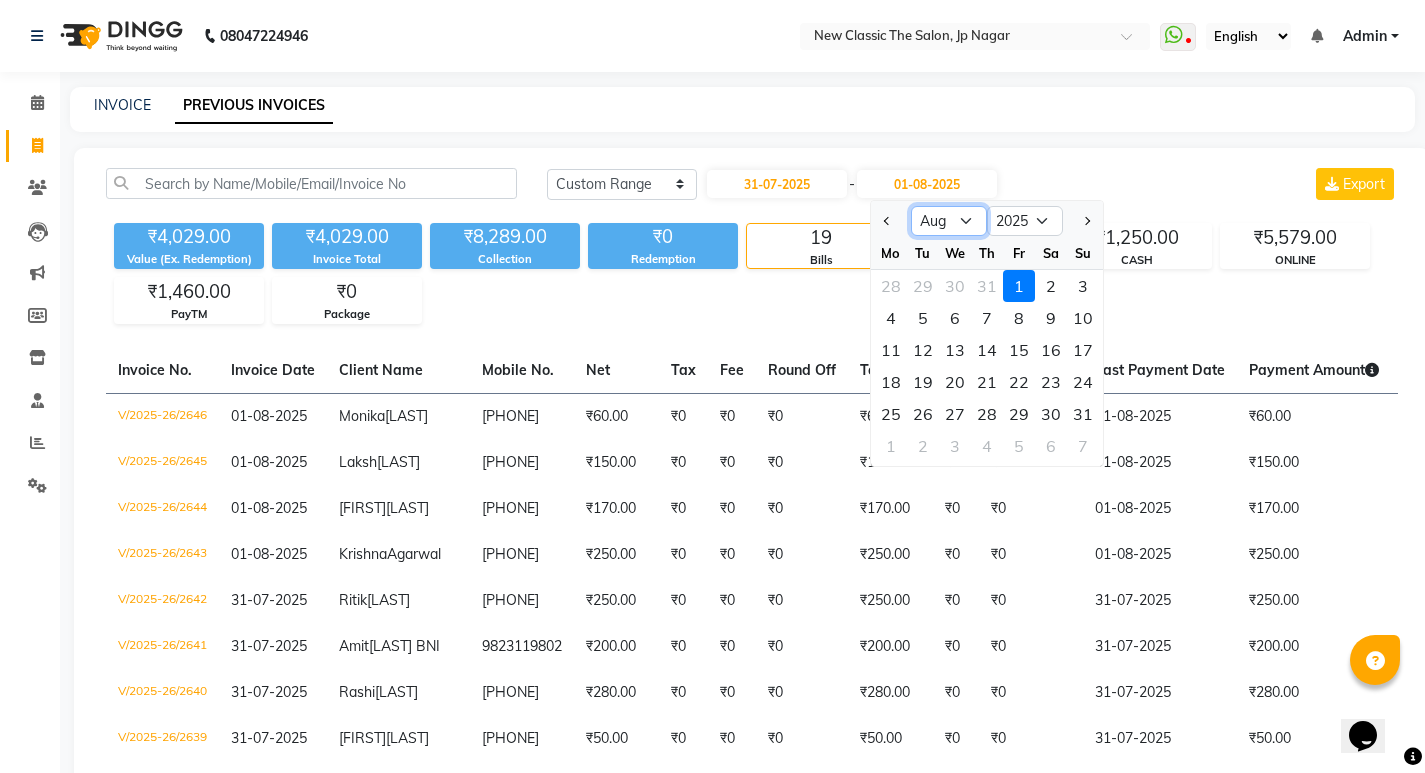 select on "7" 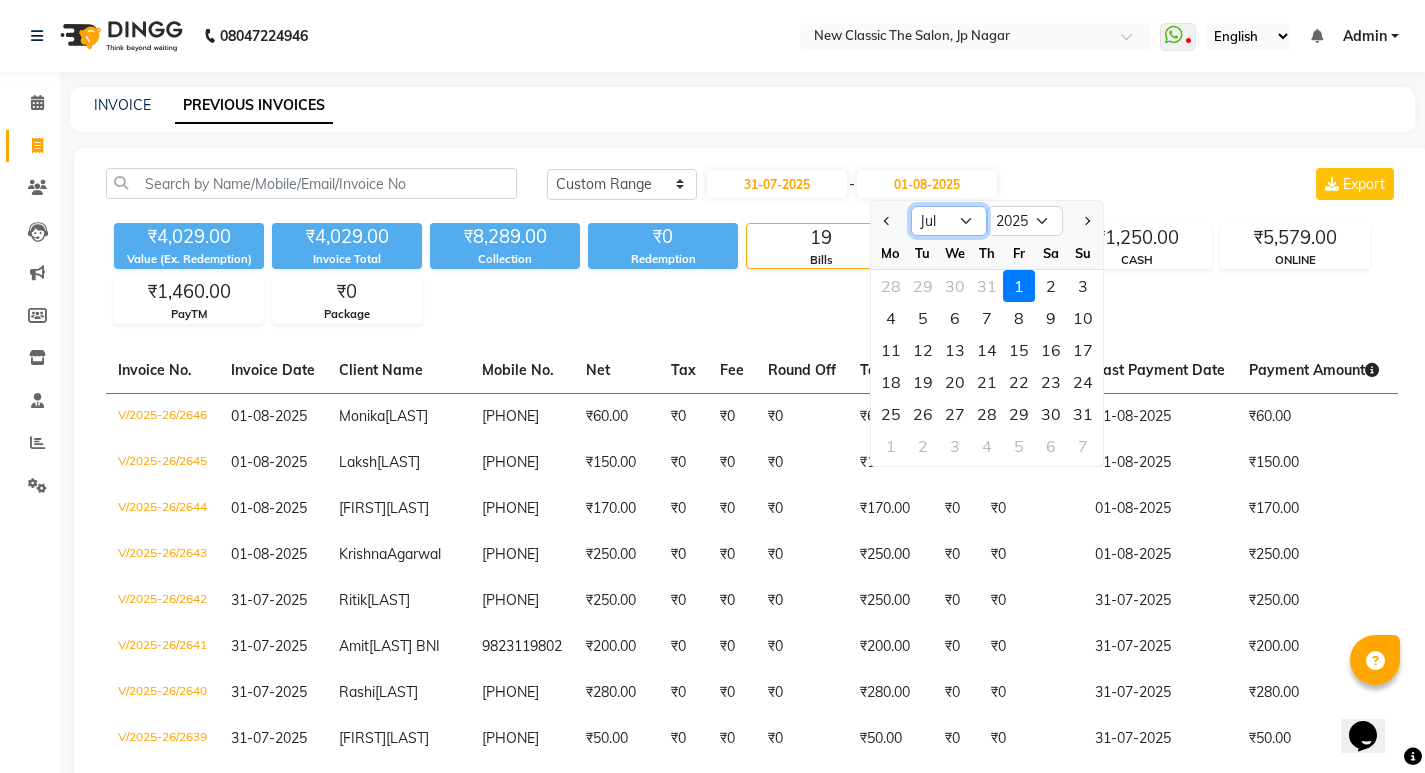 click on "Jul Aug Sep Oct Nov Dec" 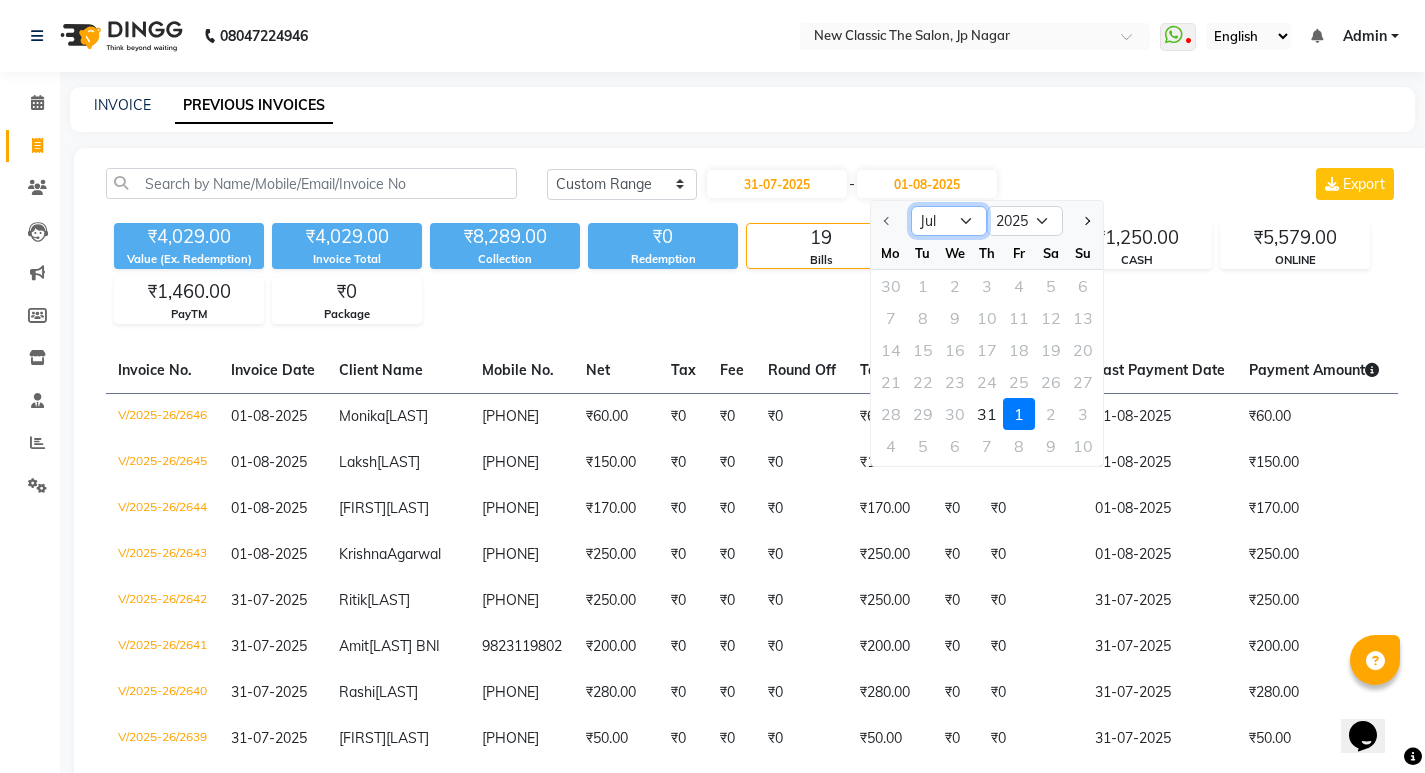 click on "Jul Aug Sep Oct Nov Dec" 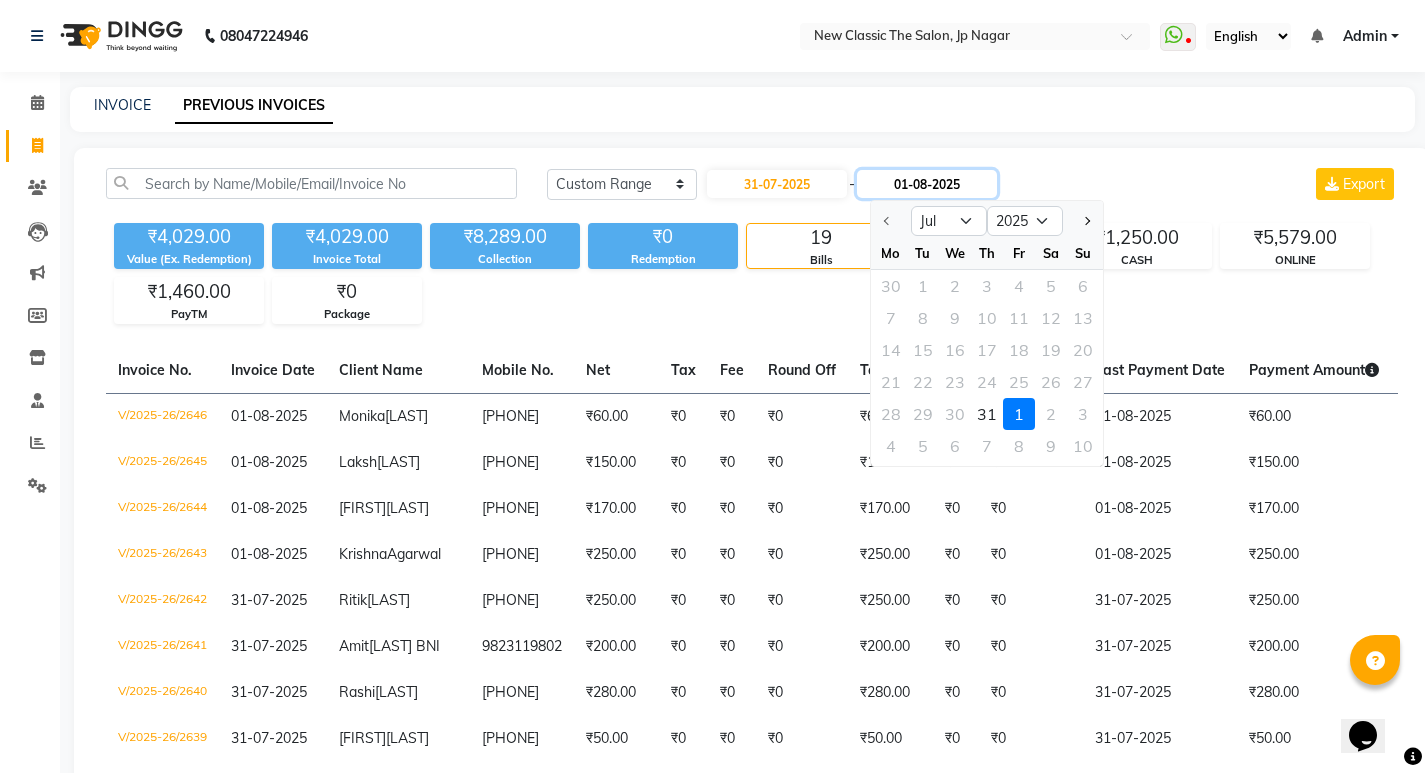 click on "01-08-2025" 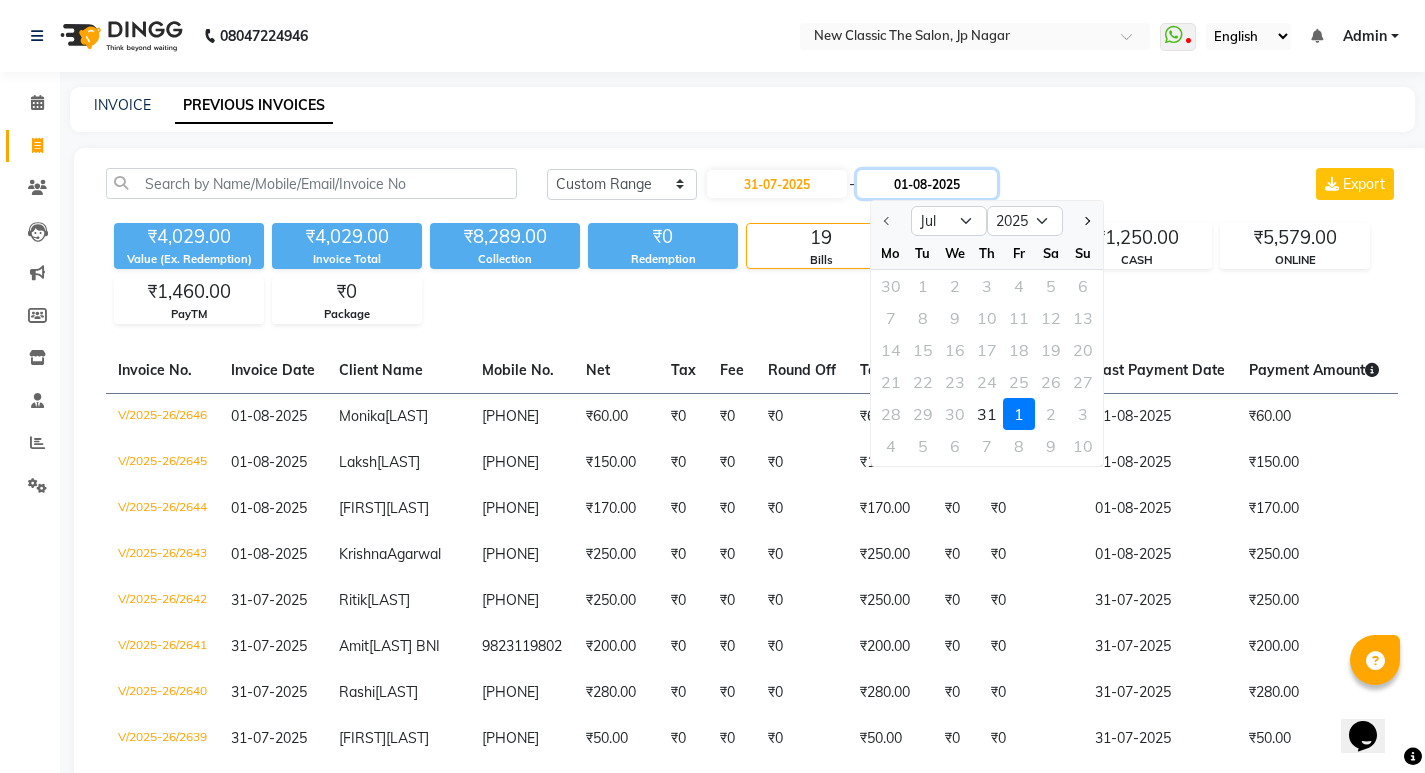 click on "01-08-2025" 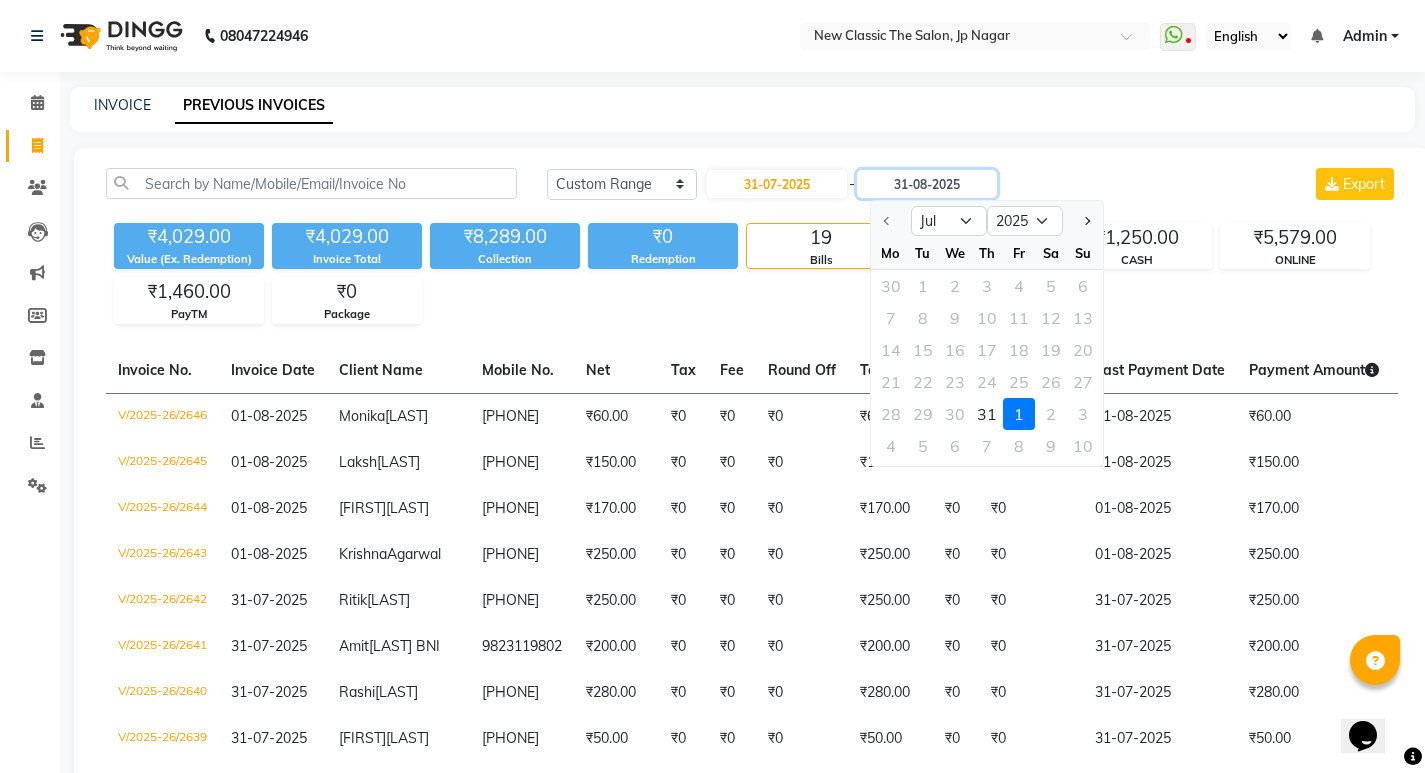 type on "31-08-2025" 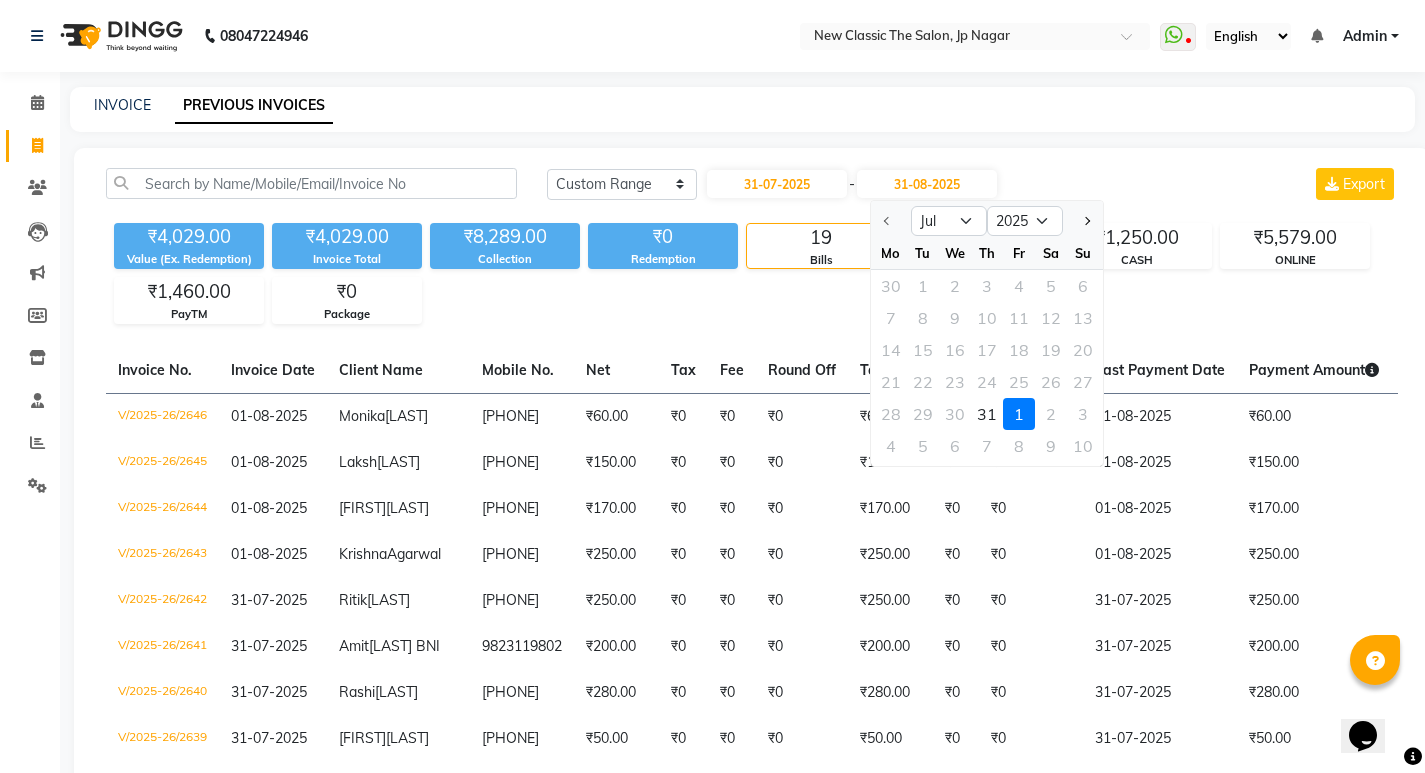 click on "INVOICE PREVIOUS INVOICES Today Yesterday Custom Range [DATE] - [DATE] Jul Aug Sep Oct Nov Dec 2025 2026 2027 2028 2029 2030 2031 2032 2033 2034 2035 Mo Tu We Th Fr Sa Su 30 1 2 3 4 5 6 7 8 9 10 11 12 13 14 15 16 17 18 19 20 21 22 23 24 25 26 27 28 29 30 31 1 2 3 4 5 6 7 8 9 10 Export ₹4,029.00 Value (Ex. Redemption) ₹4,029.00 Invoice Total  ₹8,289.00 Collection ₹0 Redemption 19 Bills 0 Cancelled ₹1,250.00 CASH ₹5,579.00 ONLINE ₹1,460.00 PayTM ₹0 Package  Invoice No.   Invoice Date   Client Name   Mobile No.   Net   Tax   Fee   Round Off   Total   Tip   Current Due   Last Payment Date   Payment Amount   Payment Methods   Cancel Reason   Status   V/2025-26/2646  01-08-2025 [FIRST] [LAST] [PHONE] ₹60.00 ₹0  ₹0  ₹0 ₹60.00 ₹0 ₹0 01-08-2025 ₹60.00  PayTM - PAID  V/2025-26/2645  01-08-2025 [FIRST] [LAST] [PHONE] ₹150.00 ₹0  ₹0  ₹0 ₹150.00 ₹0 ₹0 01-08-2025 ₹150.00  ONLINE - PAID  V/2025-26/2644  01-08-2025 [FIRST] [LAST] [PHONE] ₹170.00 ₹0  ₹0  -" 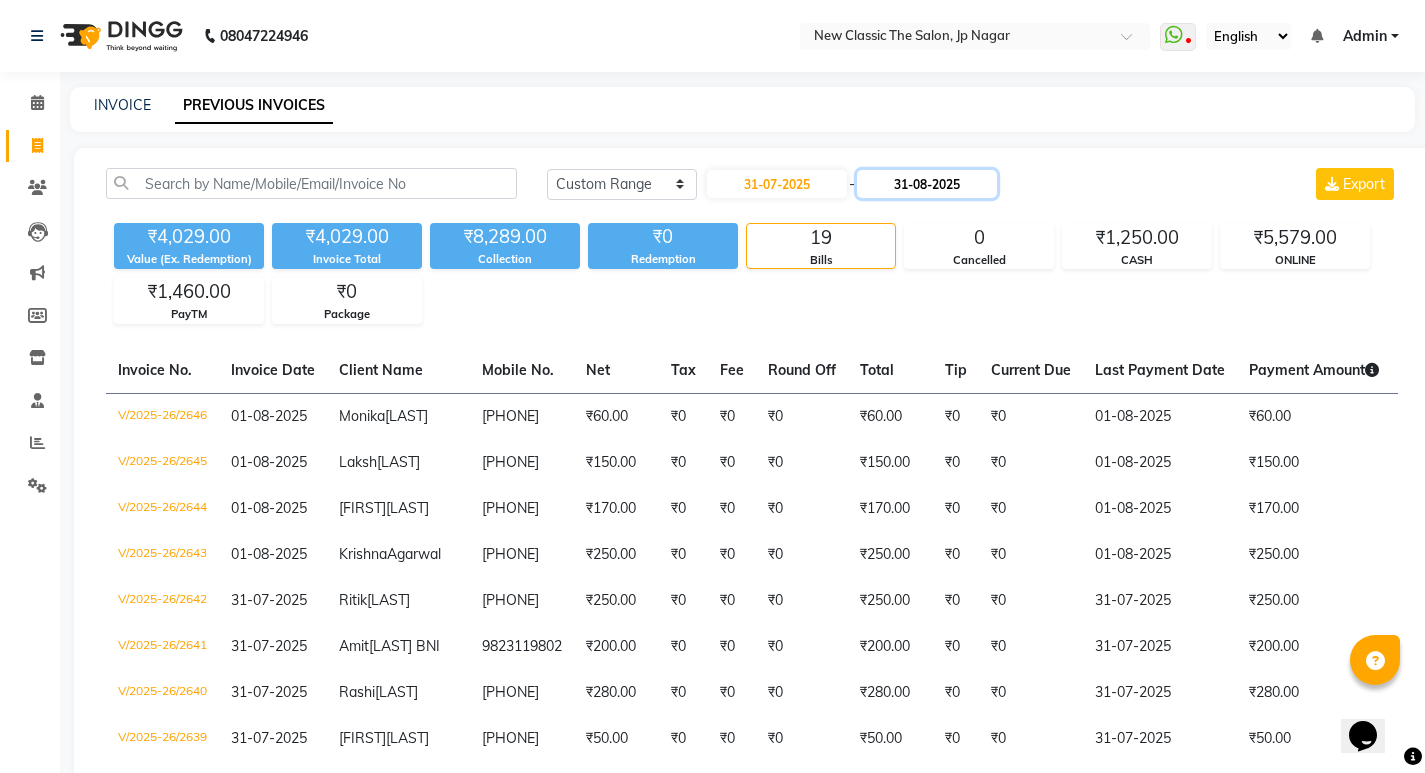 click on "31-08-2025" 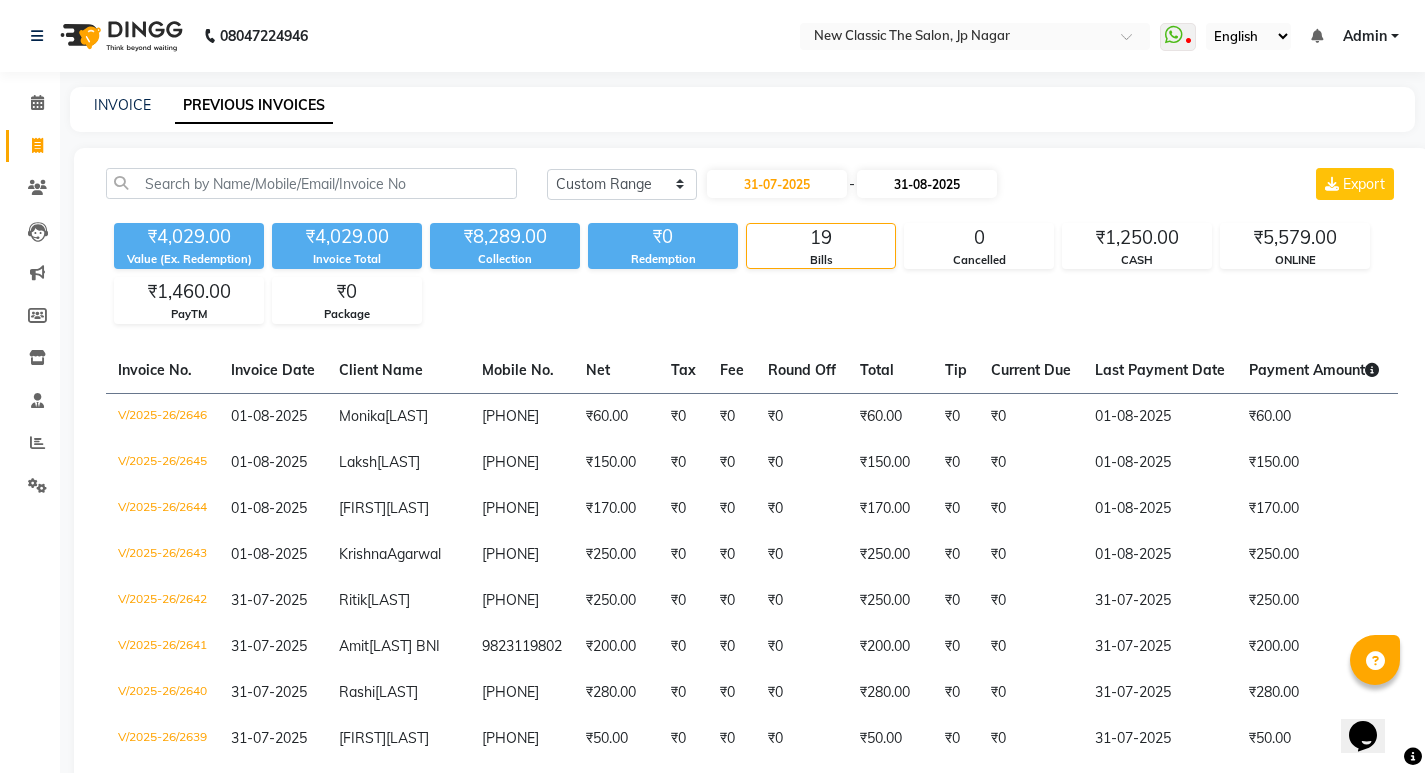 select on "8" 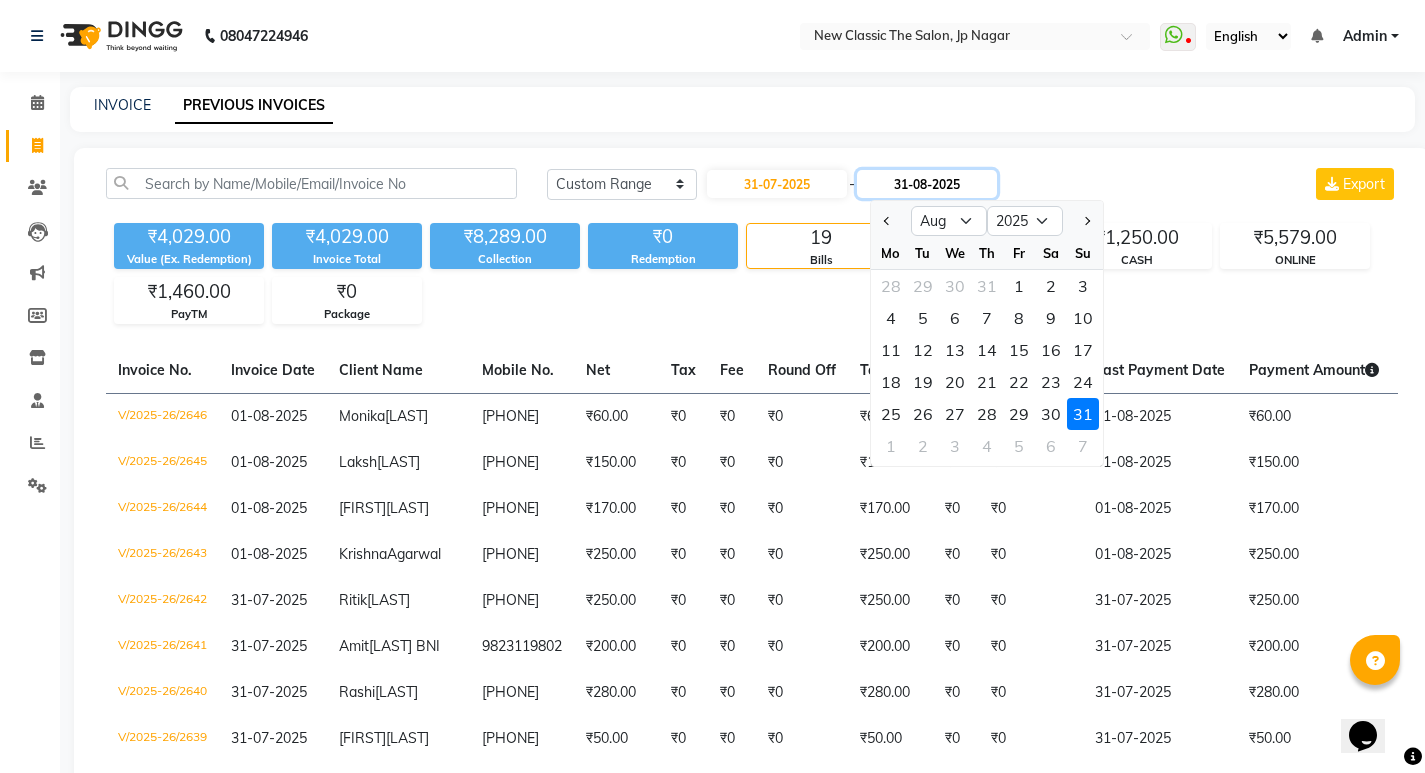 click on "31-08-2025" 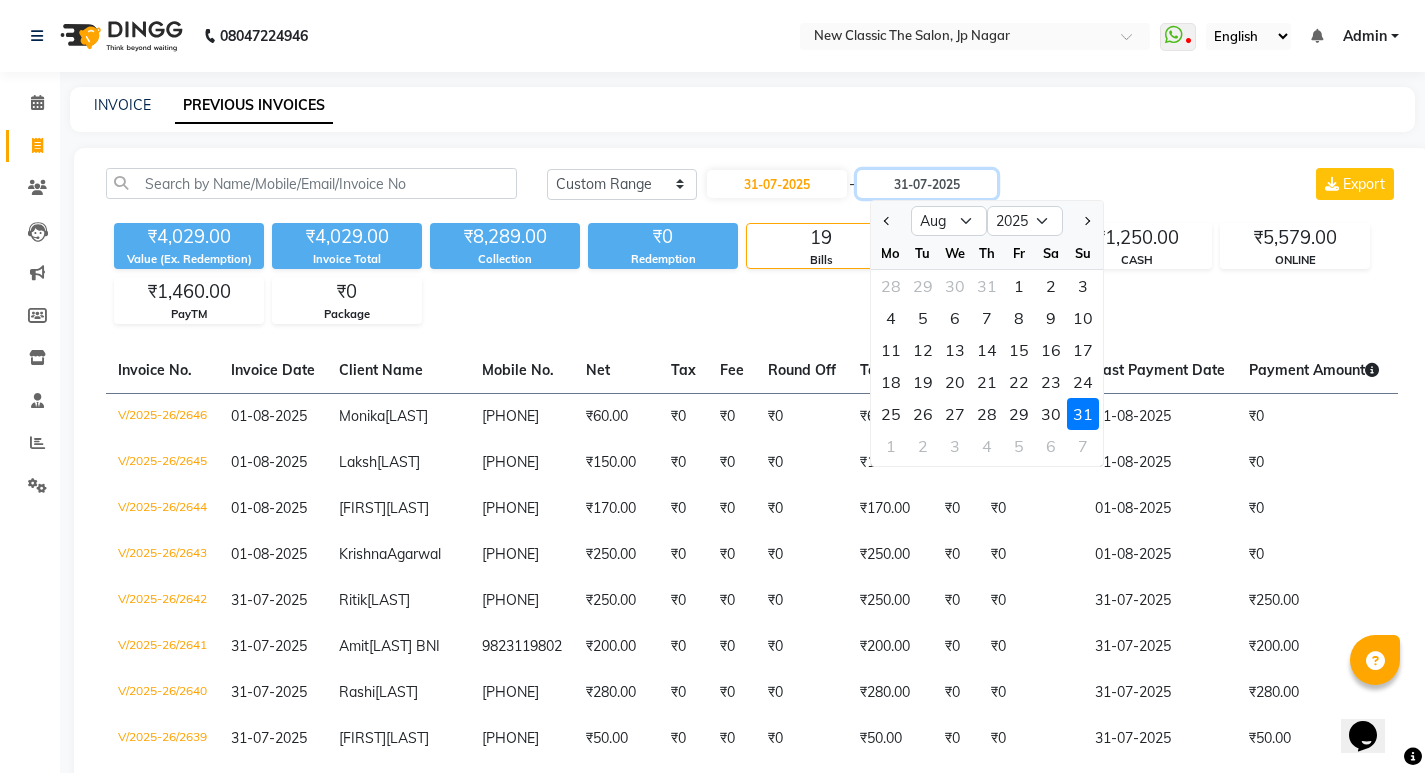 type on "31-07-2025" 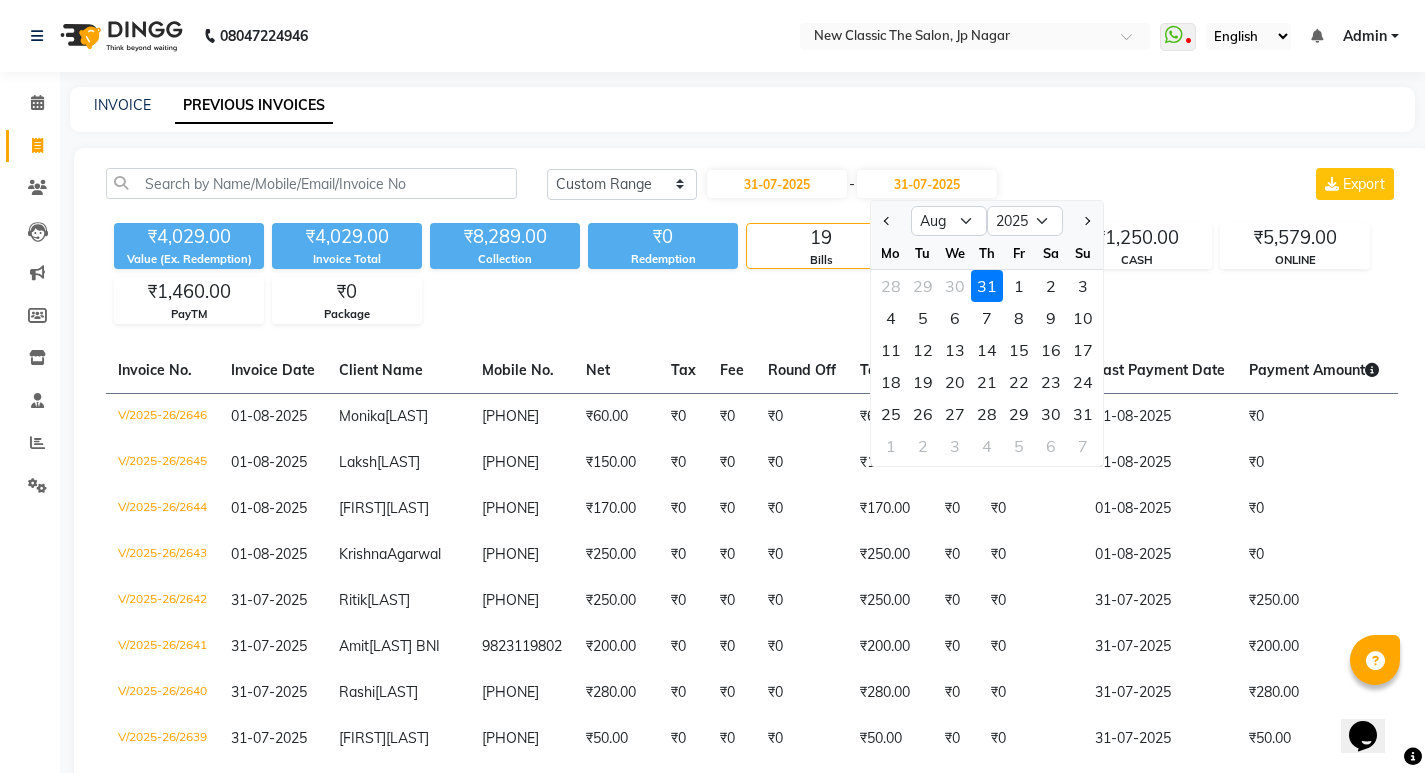 click on "Today Yesterday Custom Range [DATE] - [DATE] Jul Aug Sep Oct Nov Dec 2025 2026 2027 2028 2029 2030 2031 2032 2033 2034 2035 Mo Tu We Th Fr Sa Su 28 29 30 31 1 2 3 4 5 6 7 8 9 10 11 12 13 14 15 16 17 18 19 20 21 22 23 24 25 26 27 28 29 30 31 1 2 3 4 5 6 7 Export ₹4,029.00 Value (Ex. Redemption) ₹4,029.00 Invoice Total  ₹8,289.00 Collection ₹0 Redemption 19 Bills 0 Cancelled ₹1,250.00 CASH ₹5,579.00 ONLINE ₹1,460.00 PayTM ₹0 Package  Invoice No.   Invoice Date   Client Name   Mobile No.   Net   Tax   Fee   Round Off   Total   Tip   Current Due   Last Payment Date   Payment Amount   Payment Methods   Cancel Reason   Status   V/2025-26/2646  01-08-2025 [FIRST] [LAST] [PHONE] ₹60.00 ₹0  ₹0  ₹0 ₹60.00 ₹0 ₹0 01-08-2025 ₹0  PayTM - PAID  V/2025-26/2645  01-08-2025 [FIRST] [LAST] [PHONE] ₹150.00 ₹0  ₹0  ₹0 ₹150.00 ₹0 ₹0 01-08-2025 ₹0  ONLINE - PAID  V/2025-26/2644  01-08-2025 [FIRST] [LAST] [PHONE] ₹170.00 ₹0  ₹0  ₹0 ₹170.00 ₹0 ₹0 ₹0  - -" 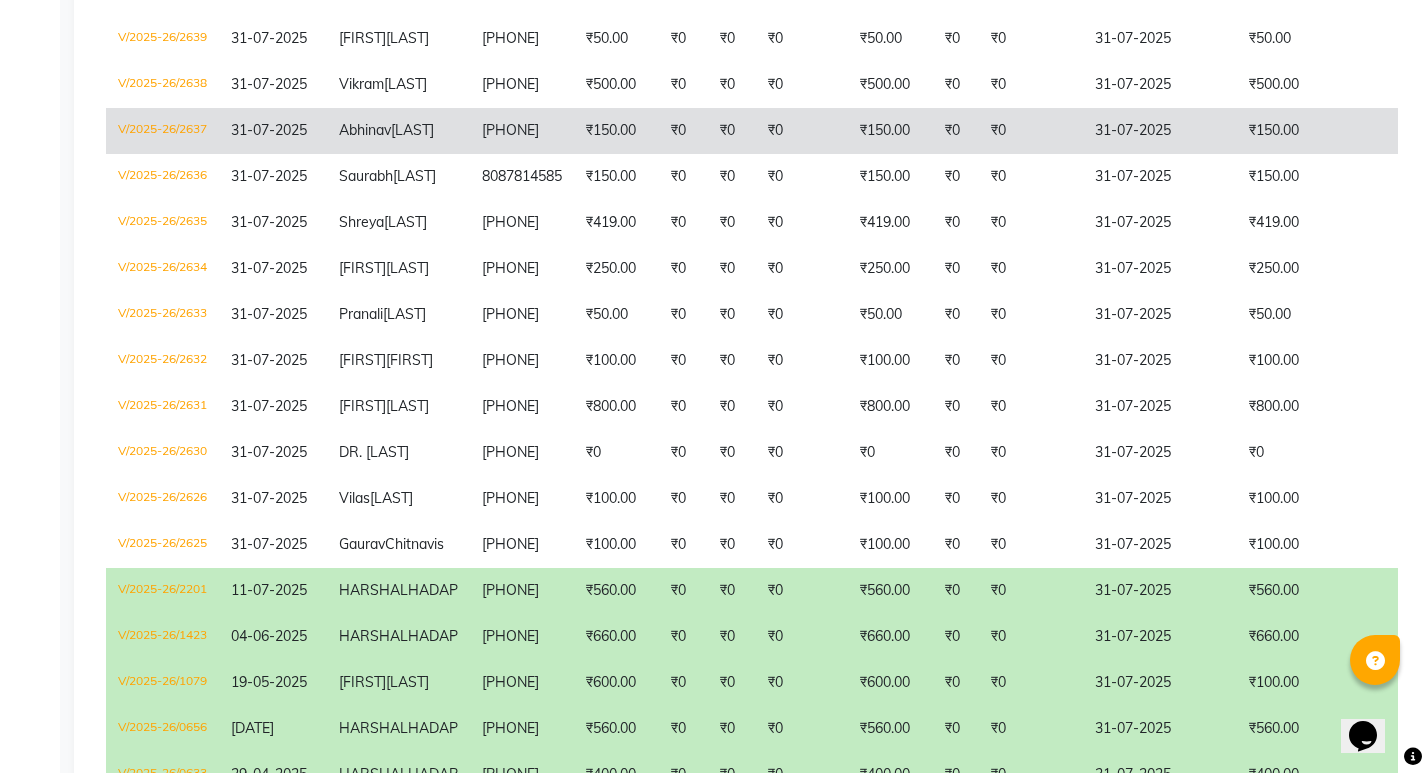 scroll, scrollTop: 0, scrollLeft: 0, axis: both 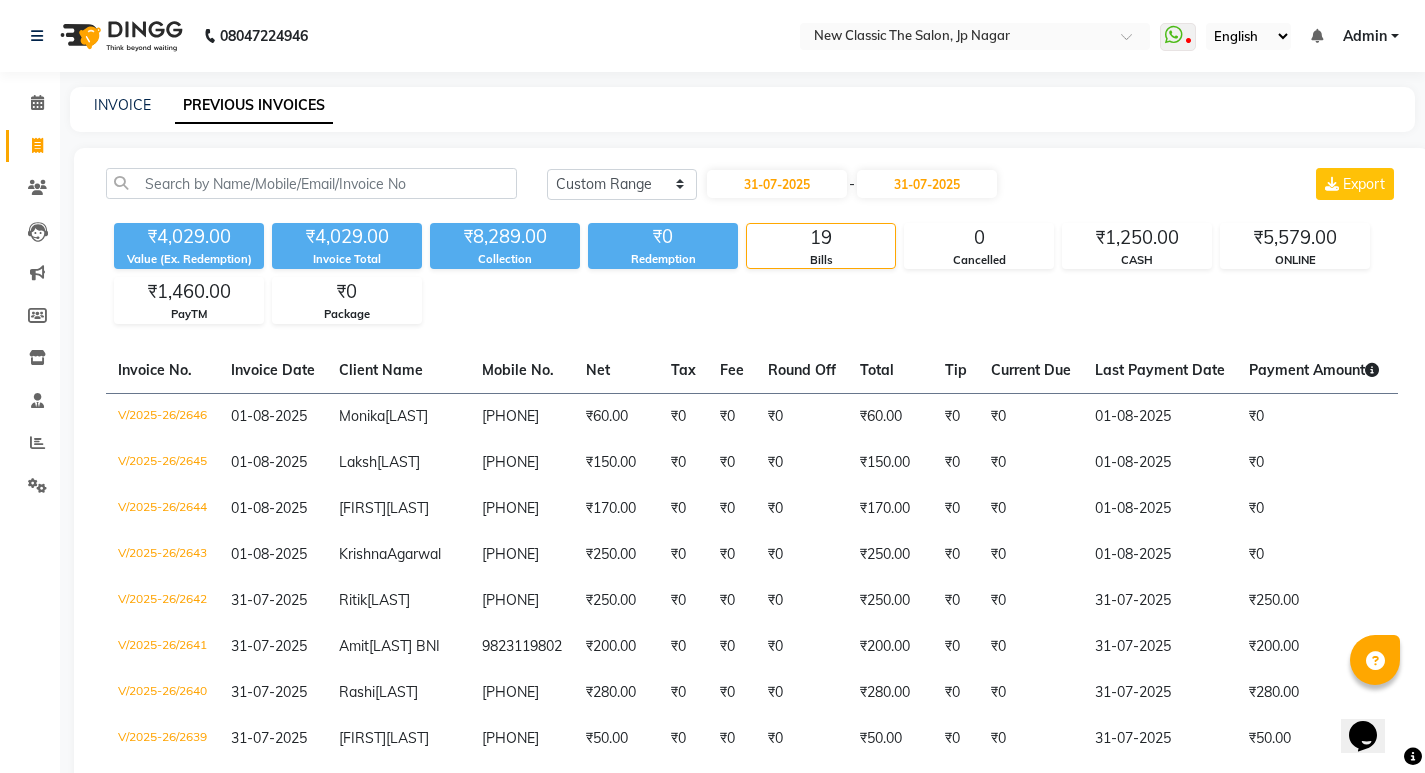 click on "Today Yesterday Custom Range [DATE] - [DATE] Export" 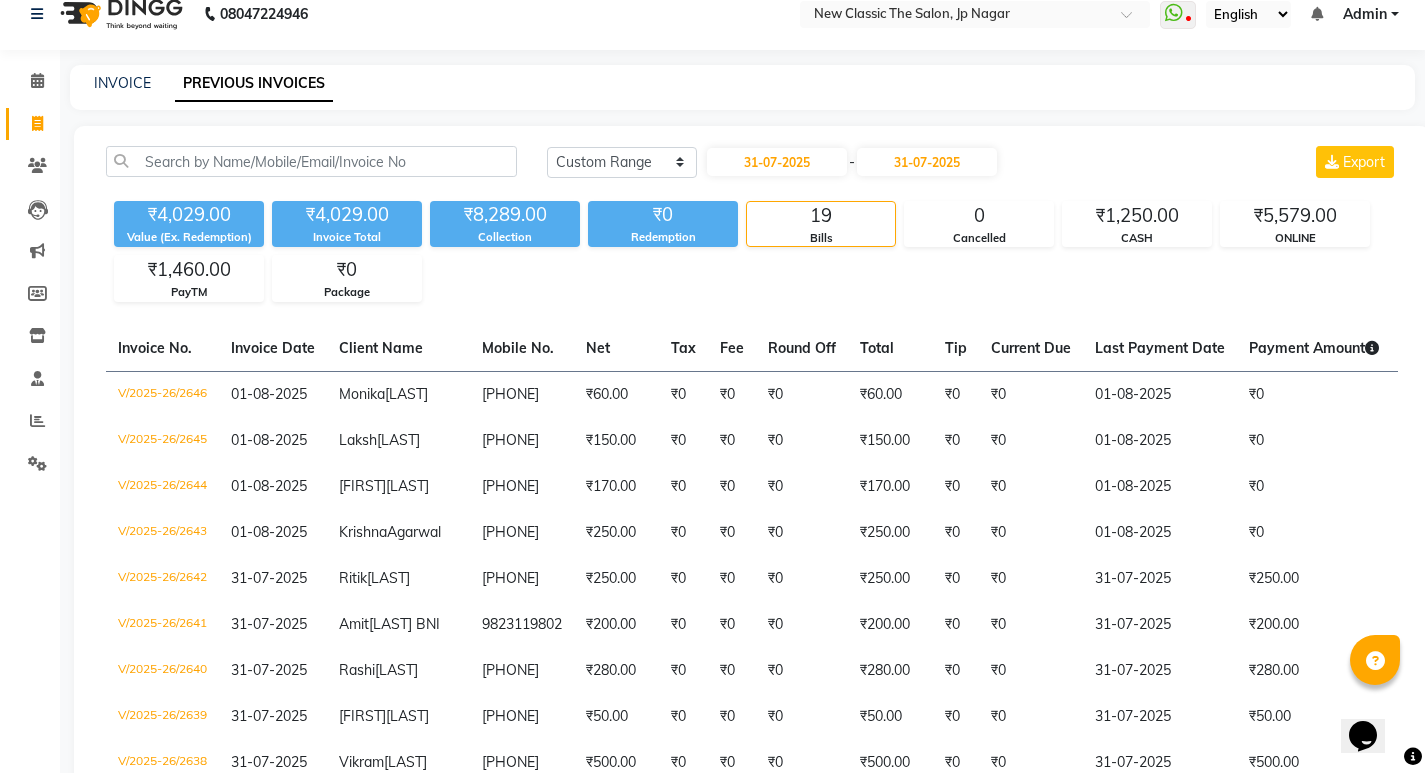 scroll, scrollTop: 0, scrollLeft: 0, axis: both 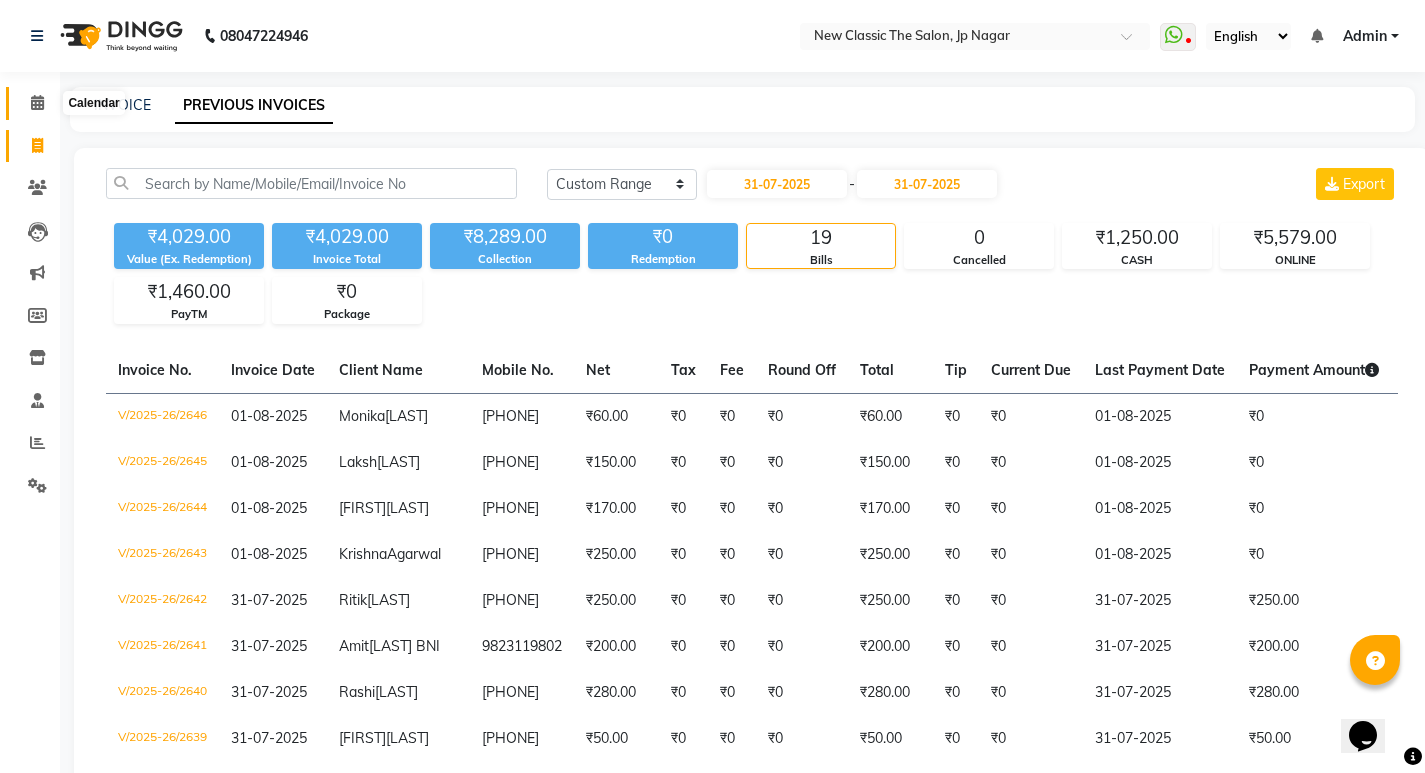 click 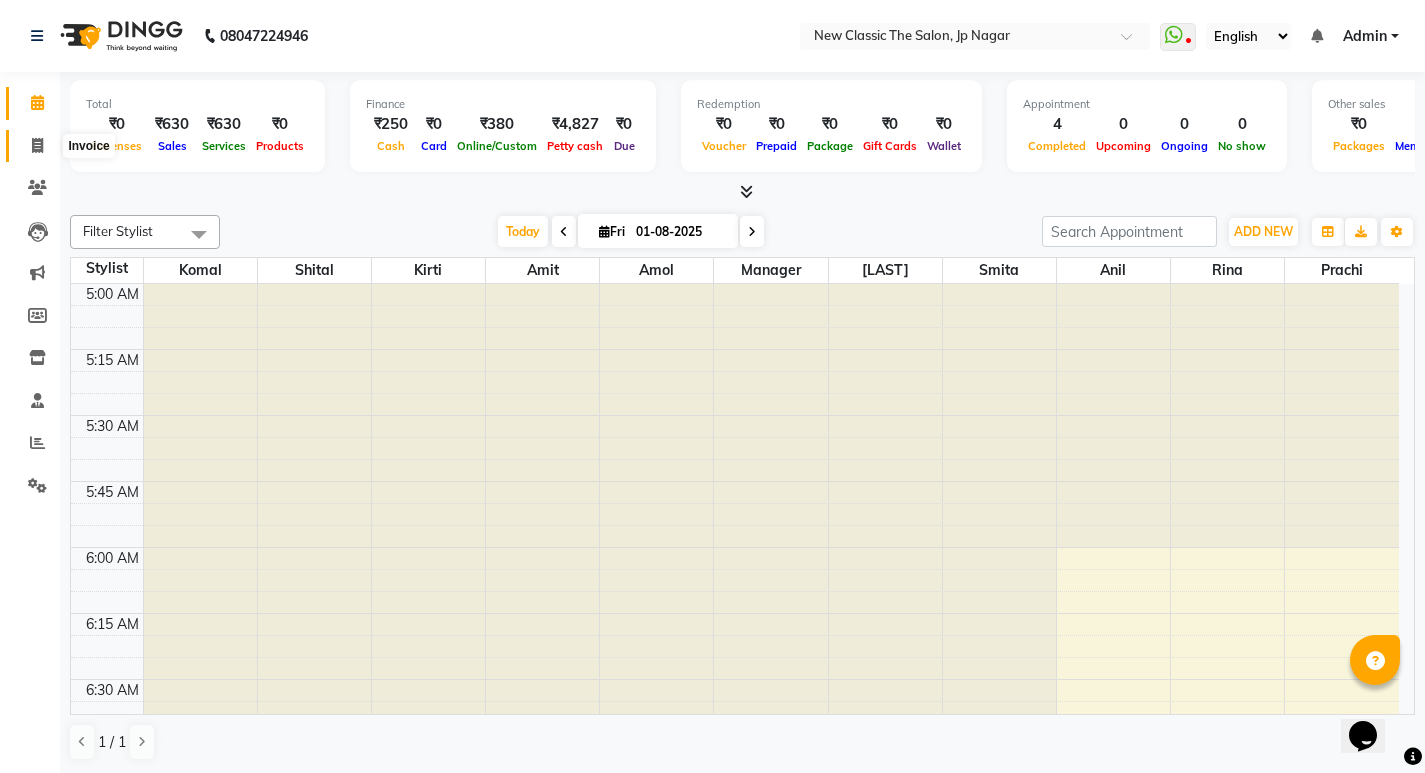 click 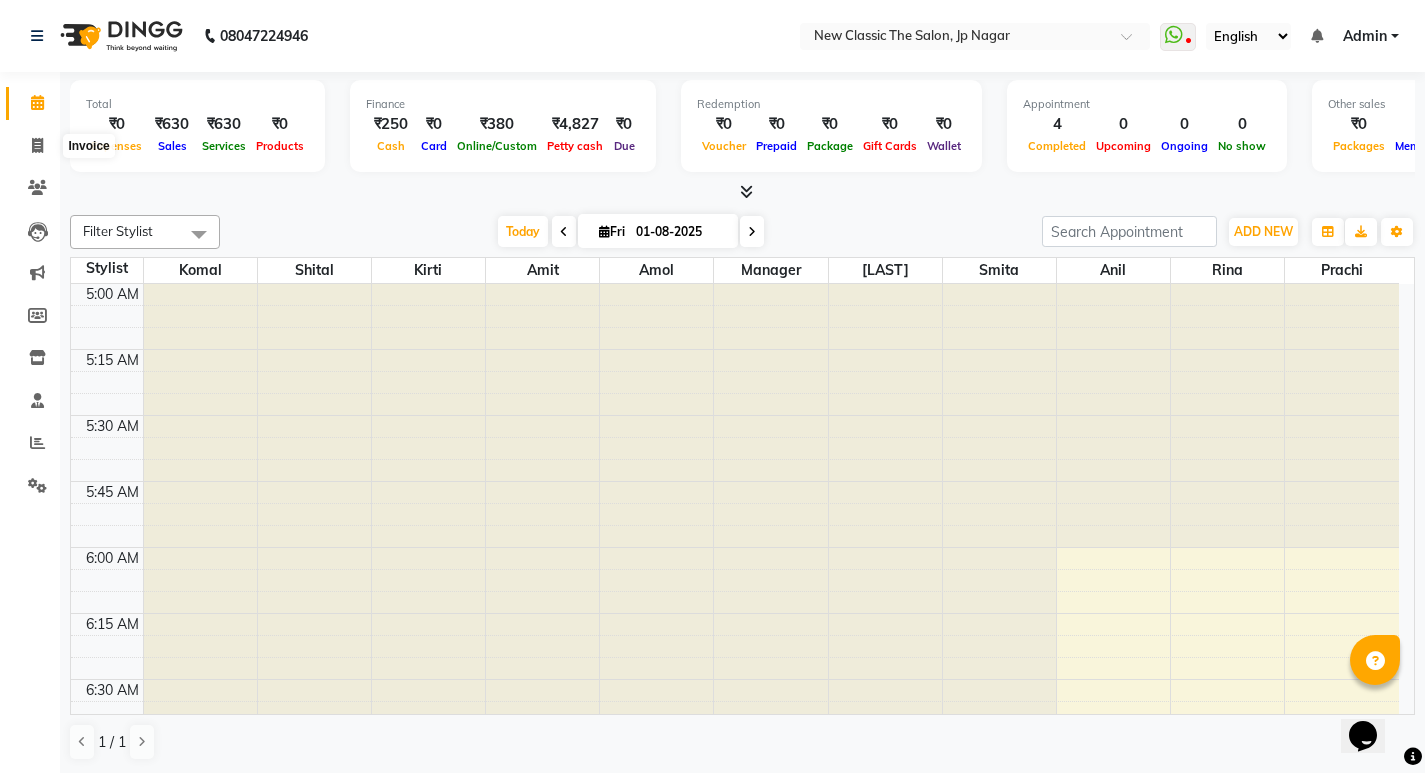 select on "service" 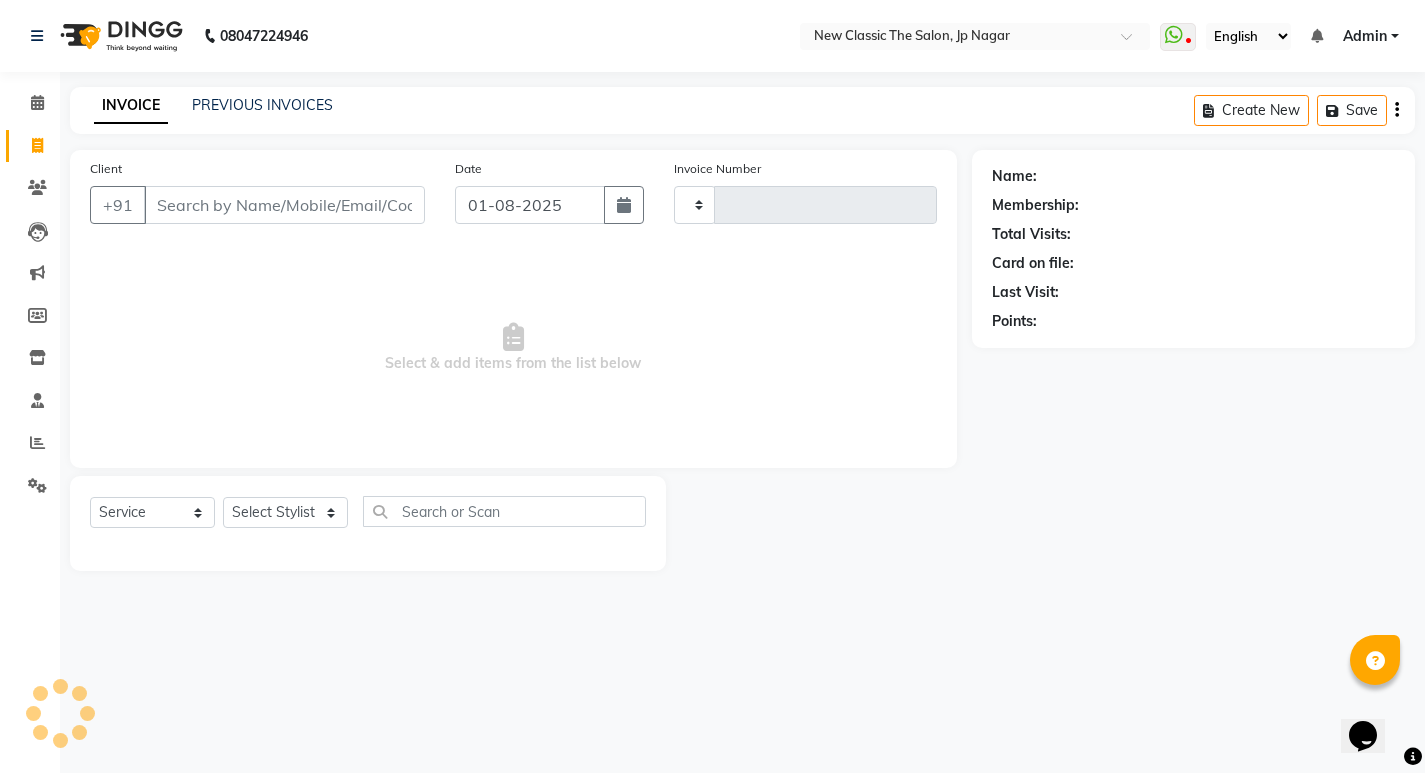type on "2647" 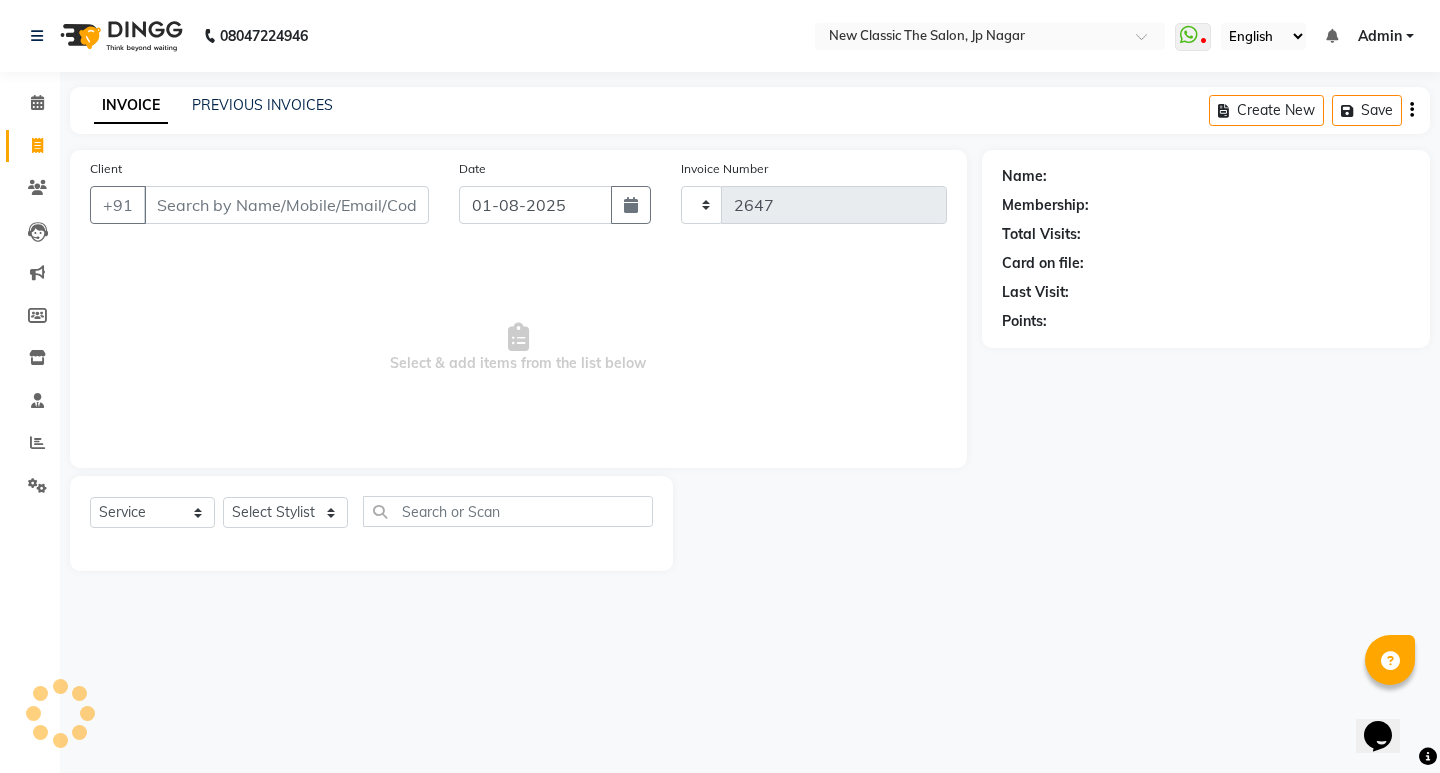 select on "4678" 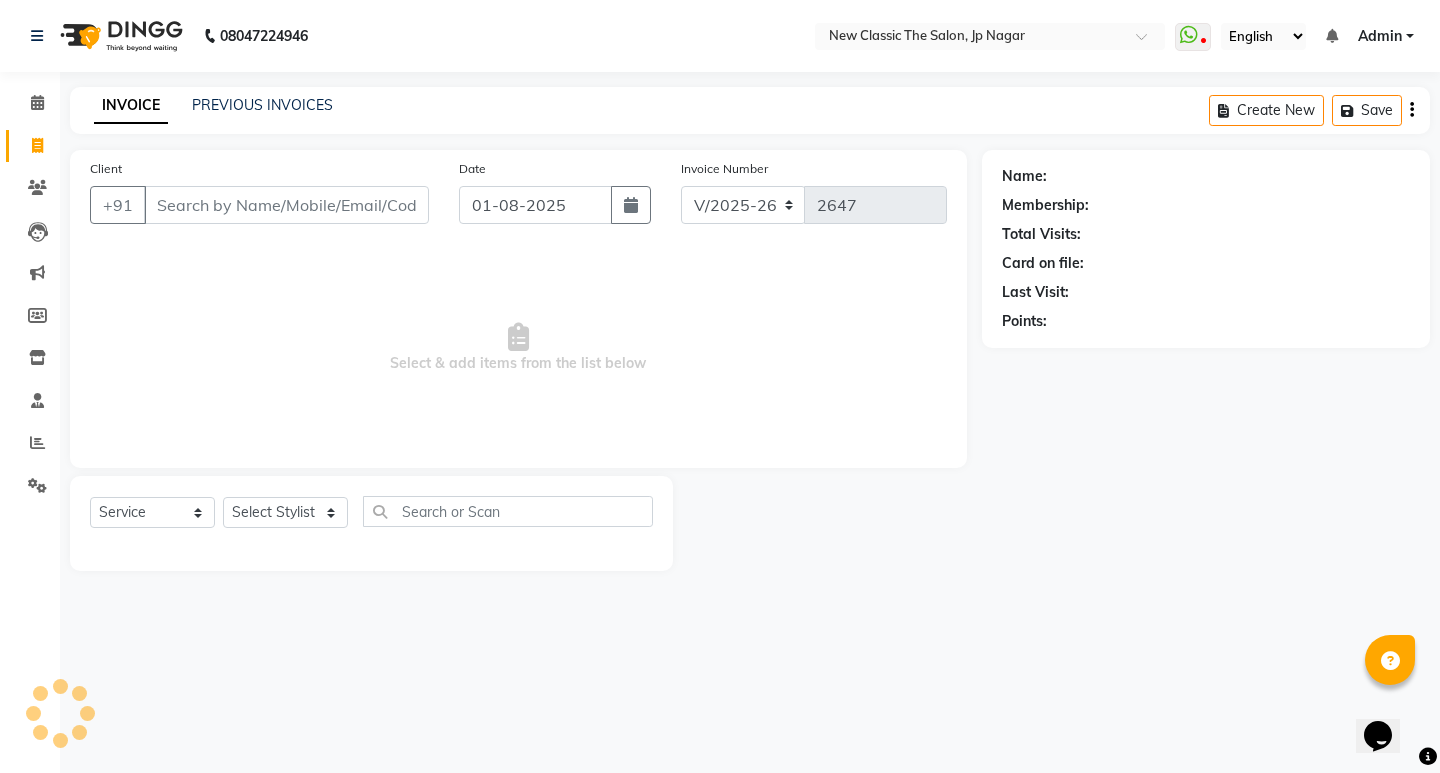 click on "Client" at bounding box center [286, 205] 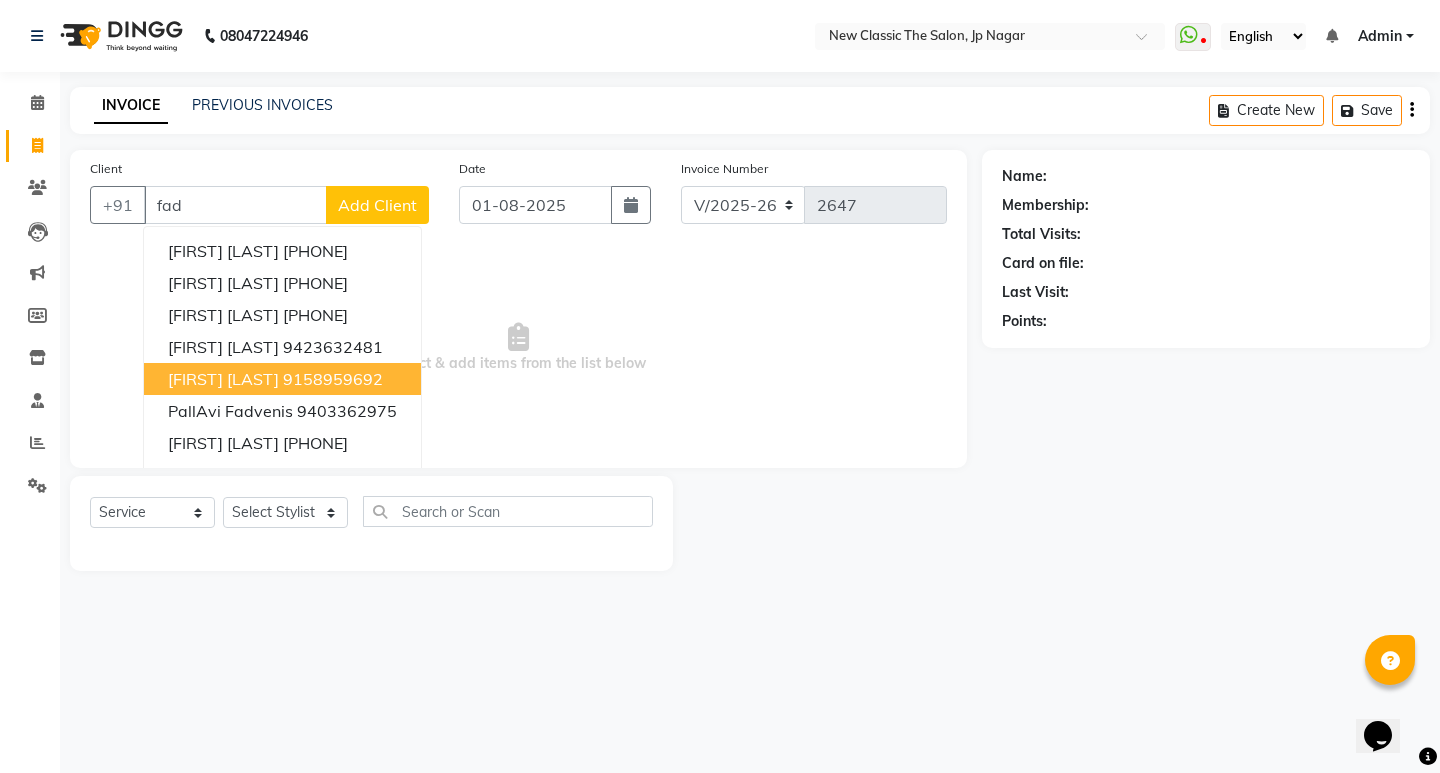 click on "[FIRST] [LAST]" at bounding box center (223, 379) 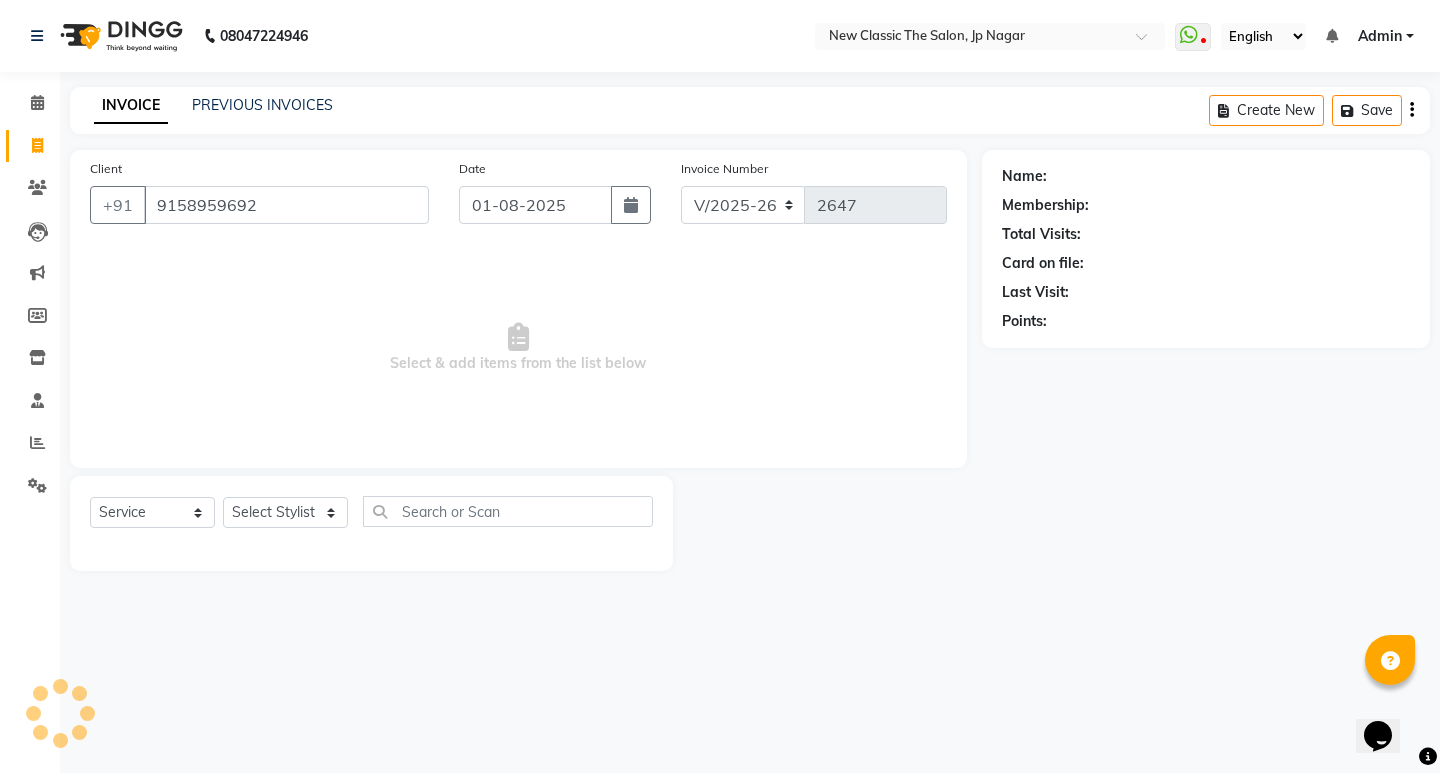 type on "9158959692" 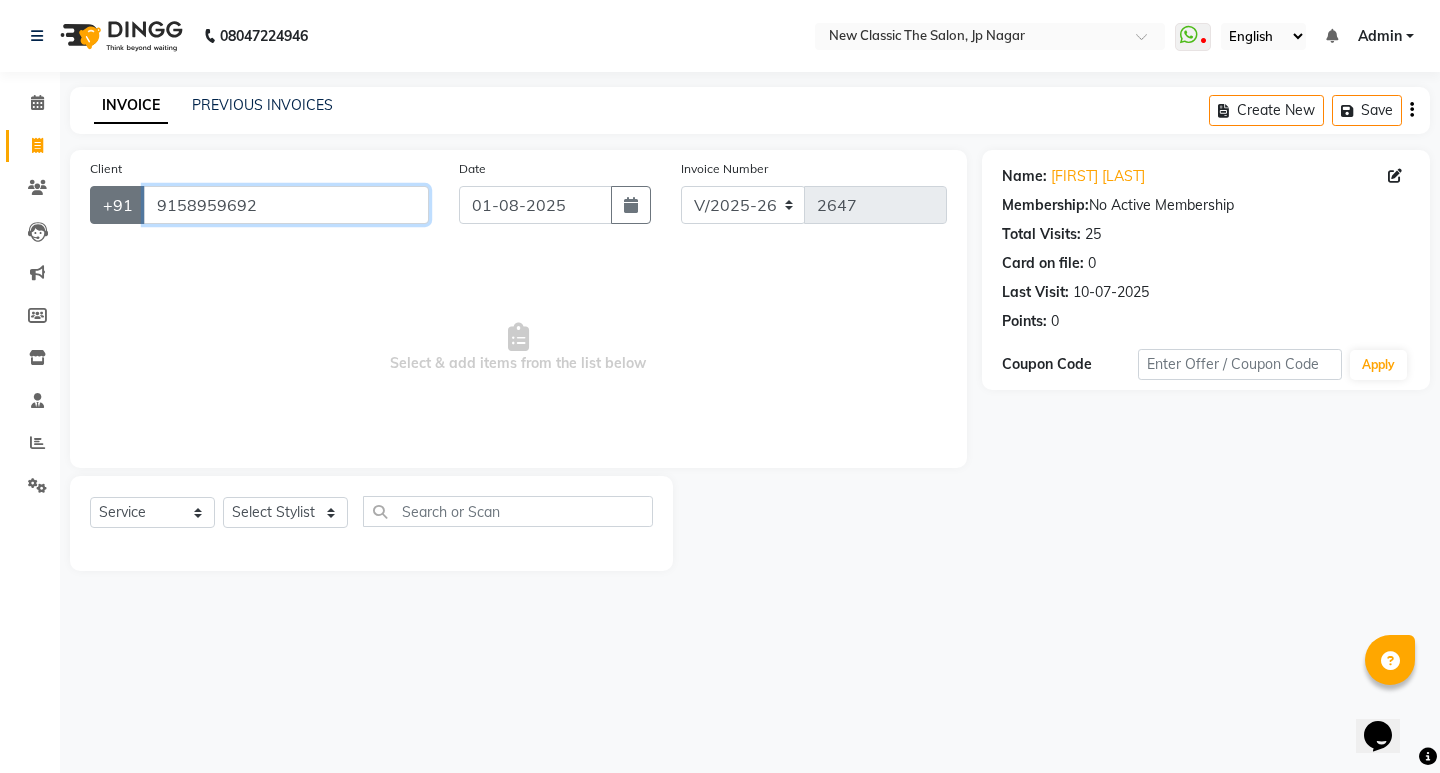 drag, startPoint x: 261, startPoint y: 207, endPoint x: 135, endPoint y: 208, distance: 126.00397 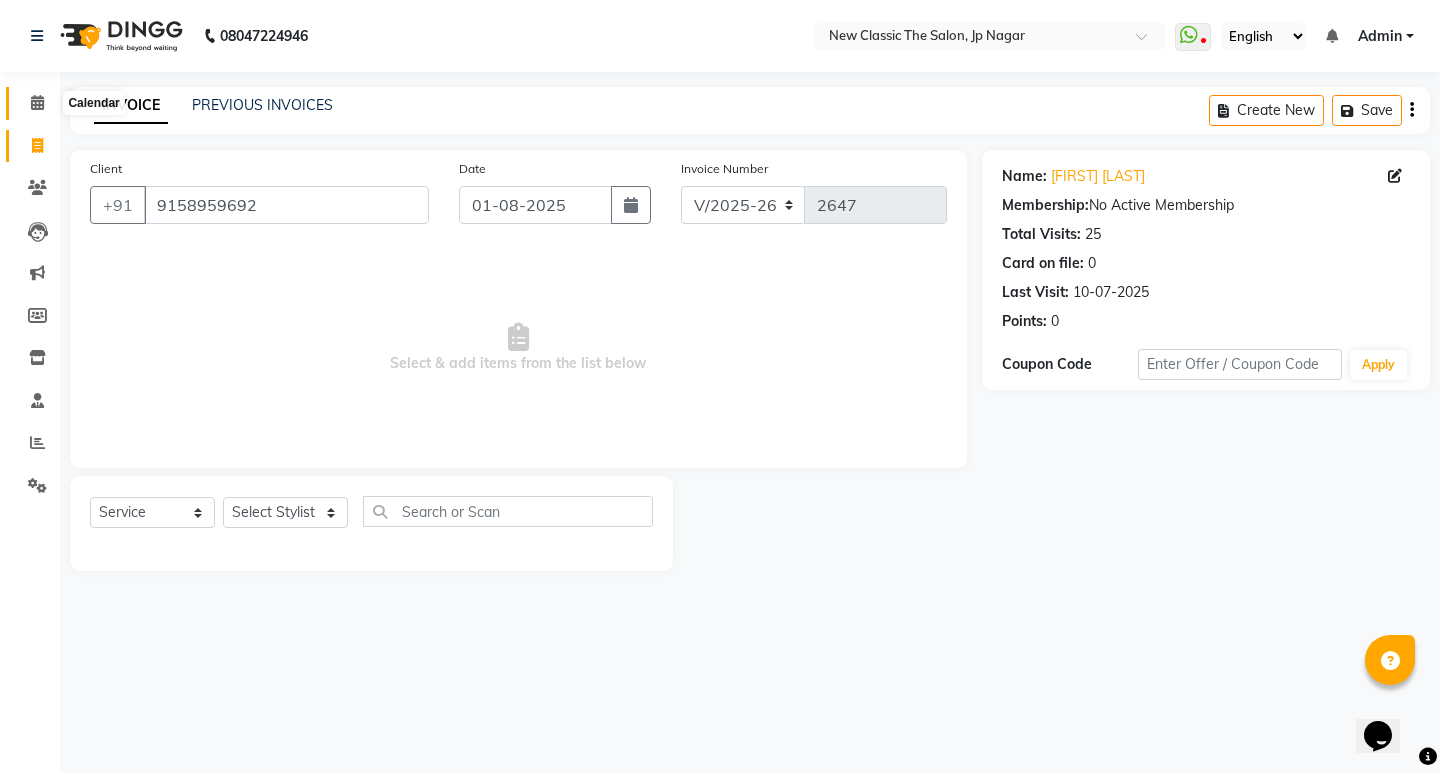 click 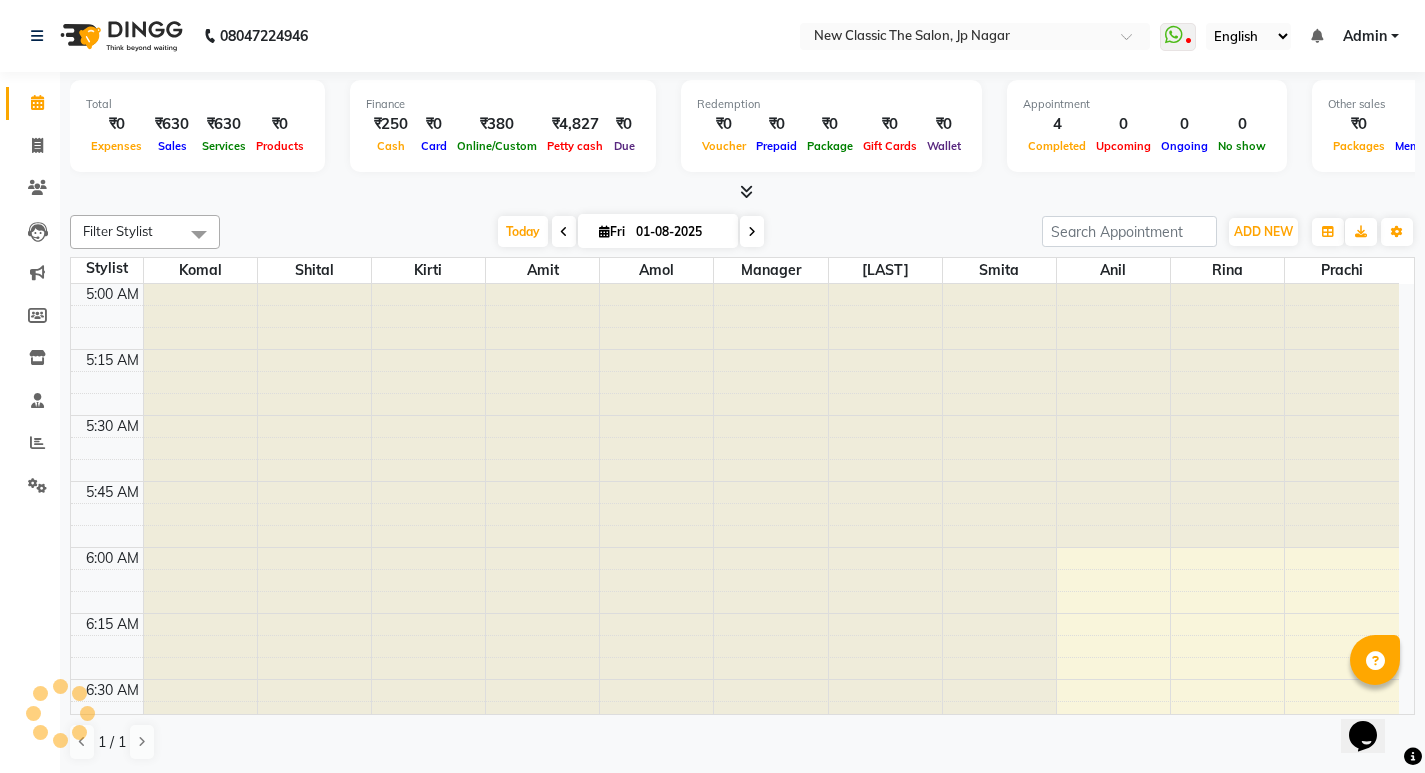 scroll, scrollTop: 265, scrollLeft: 0, axis: vertical 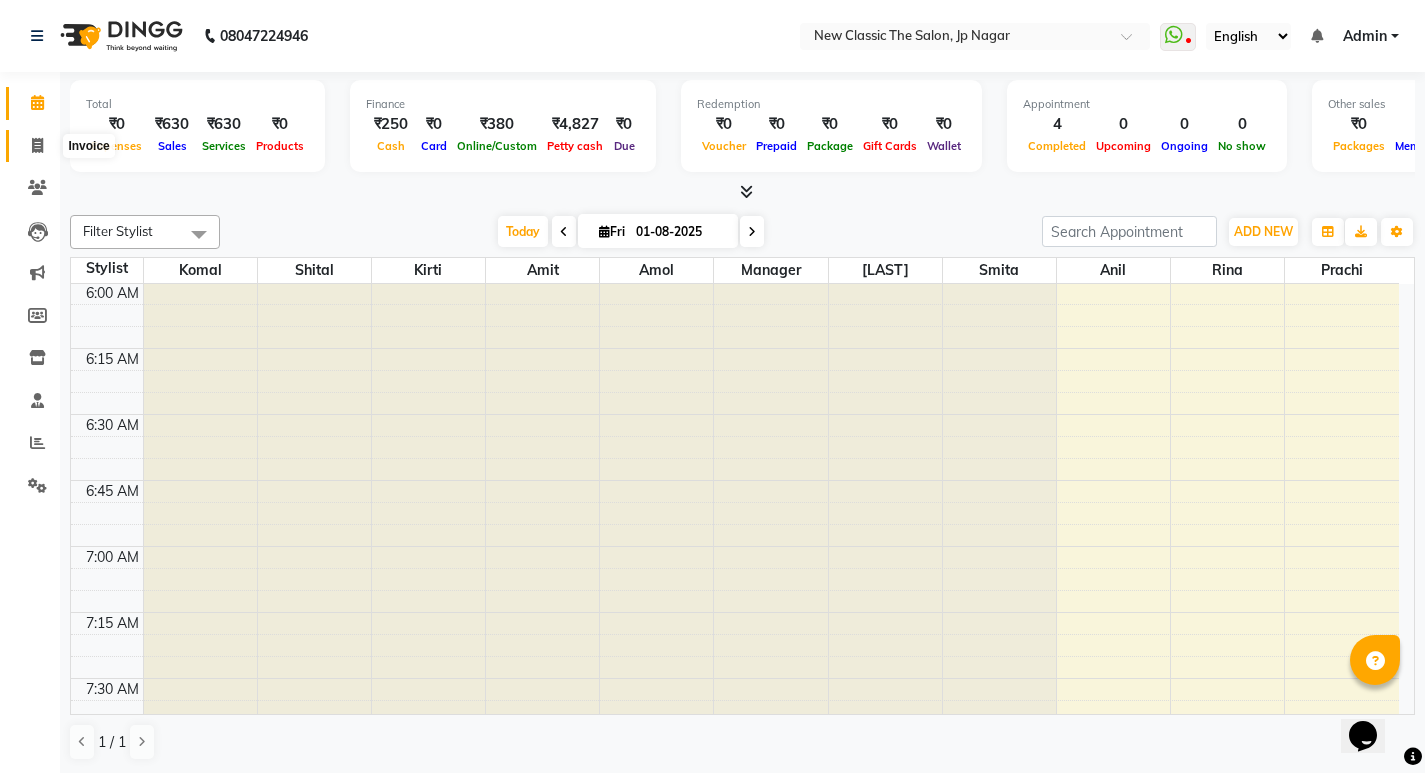 click 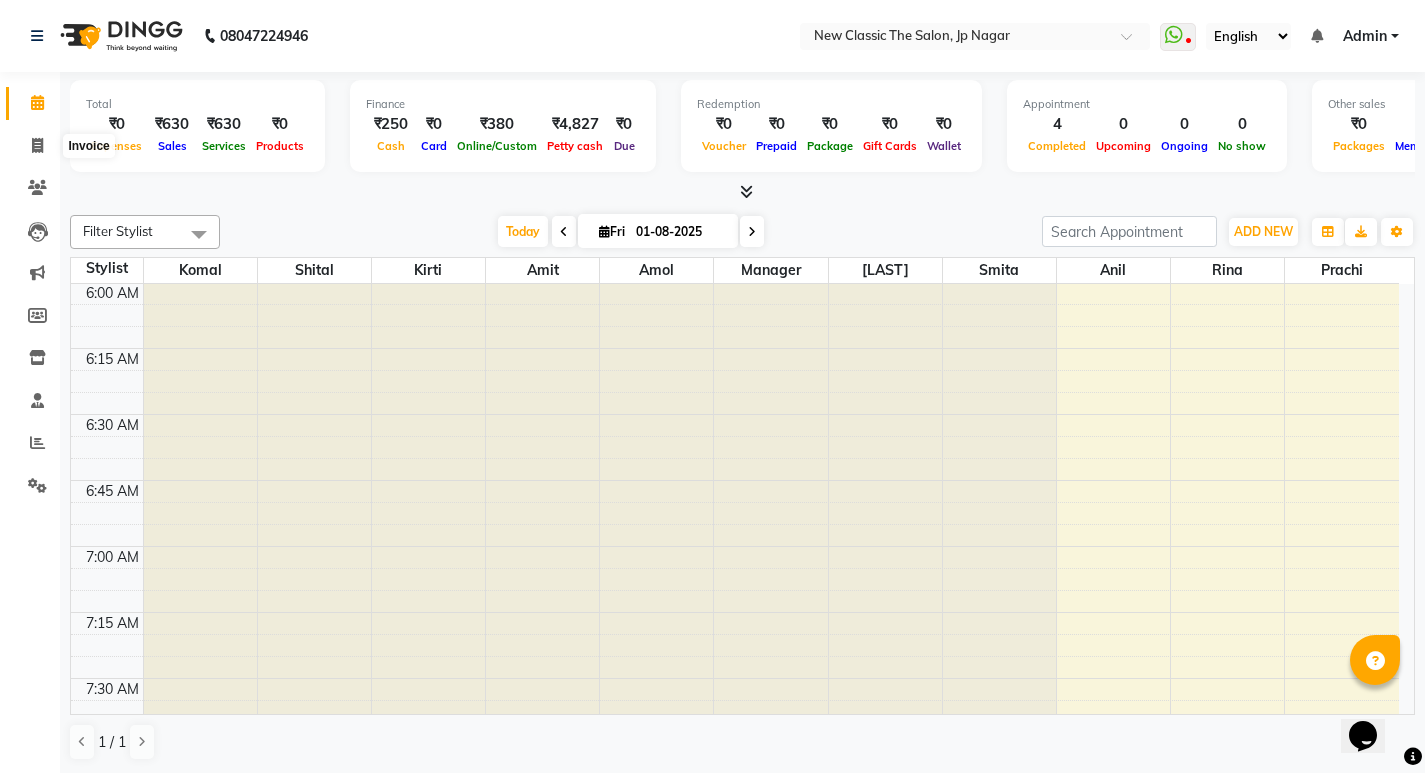 select on "4678" 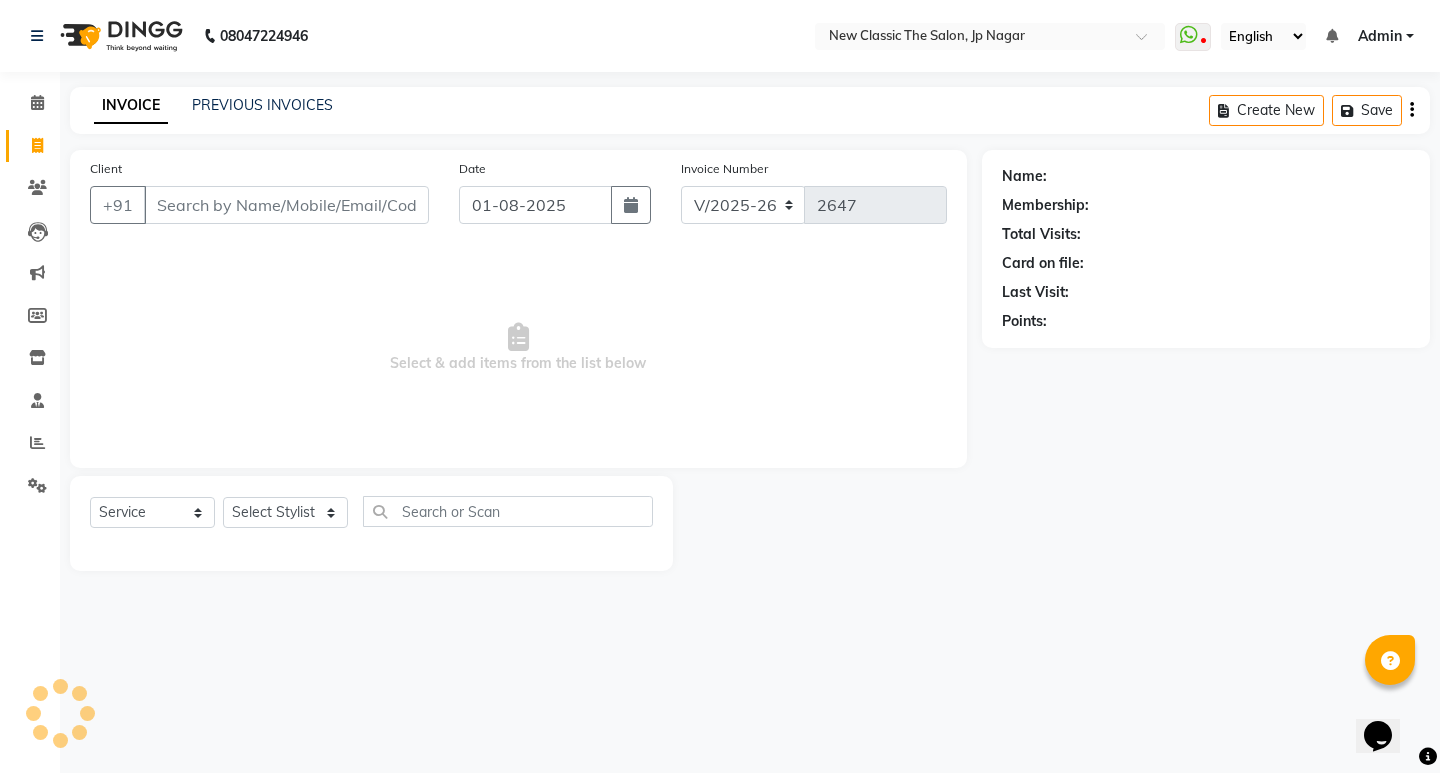 click on "Client" at bounding box center [286, 205] 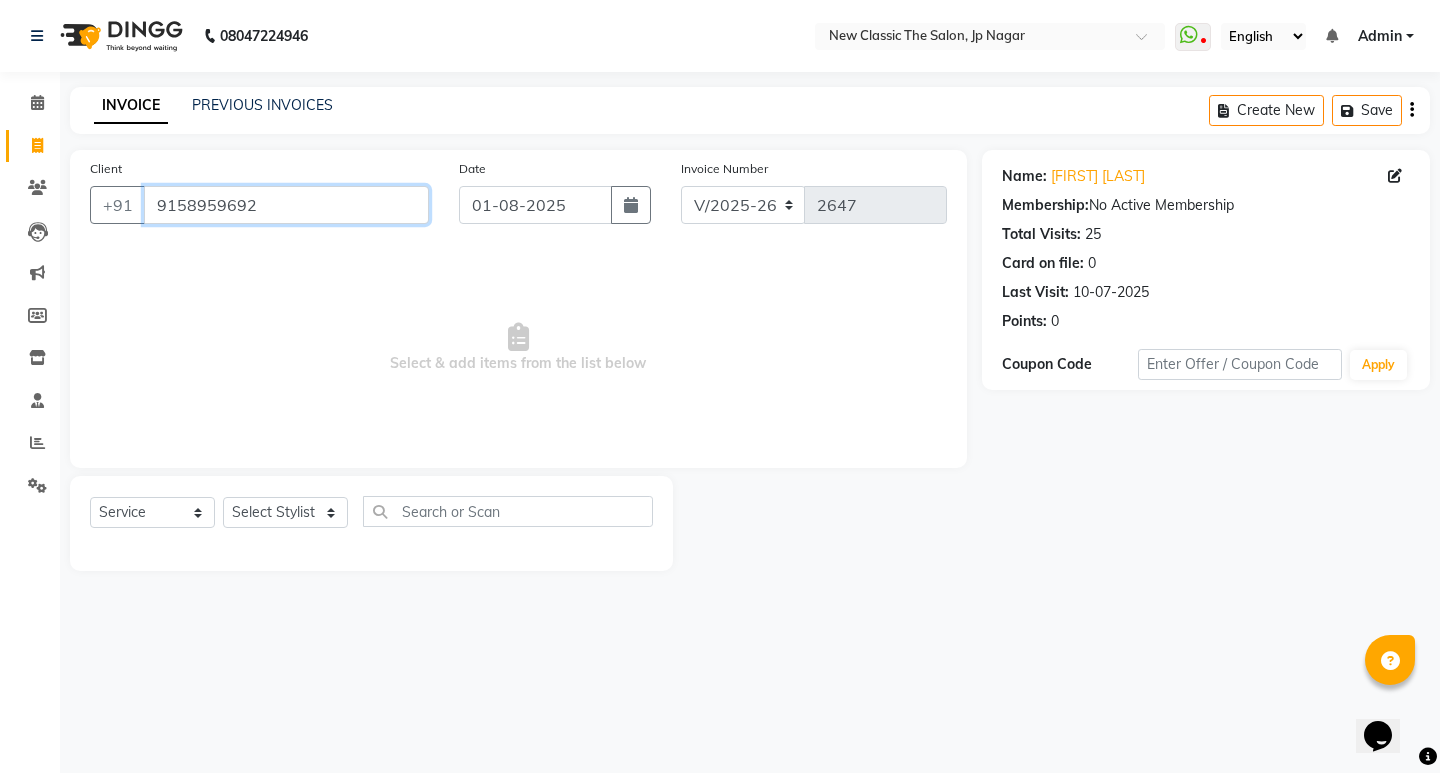 click on "9158959692" at bounding box center (286, 205) 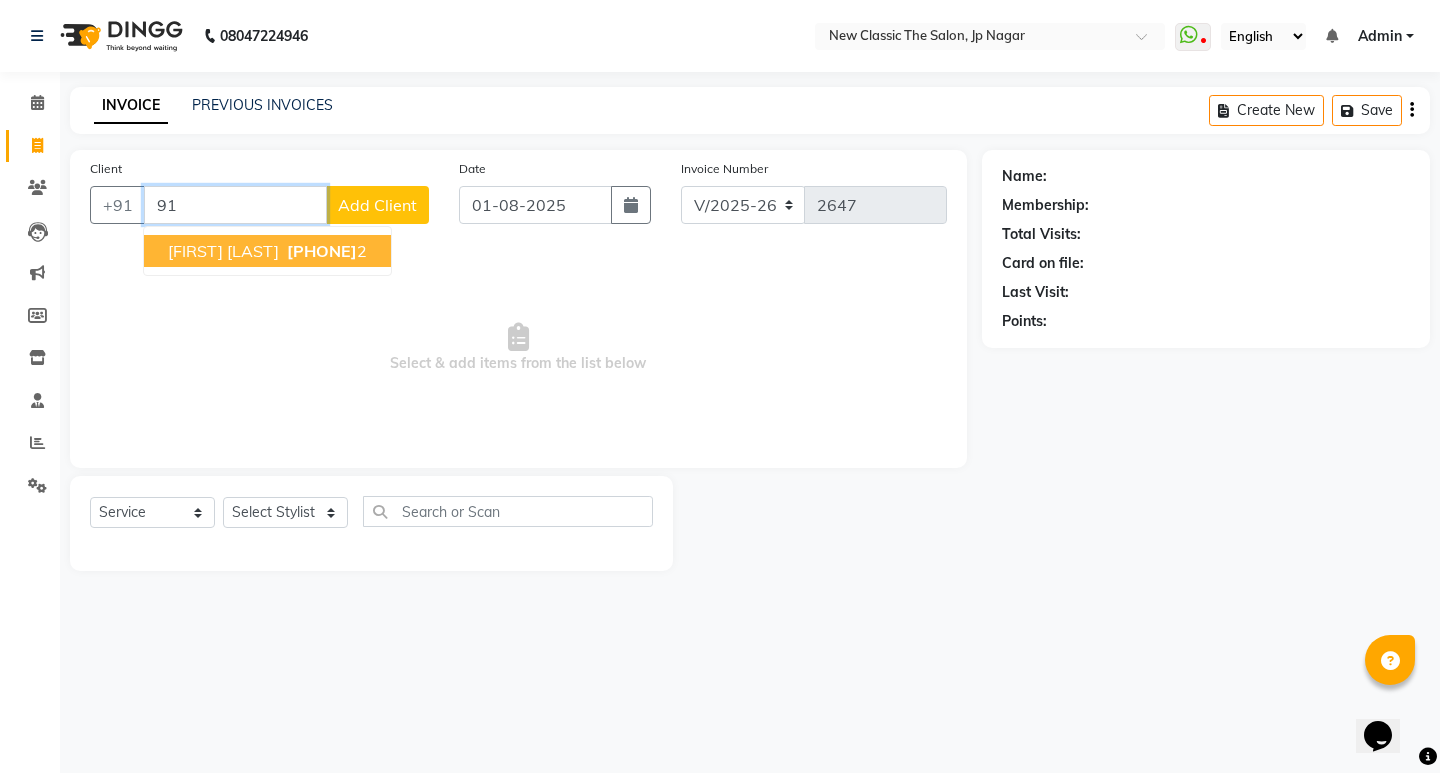 type on "9" 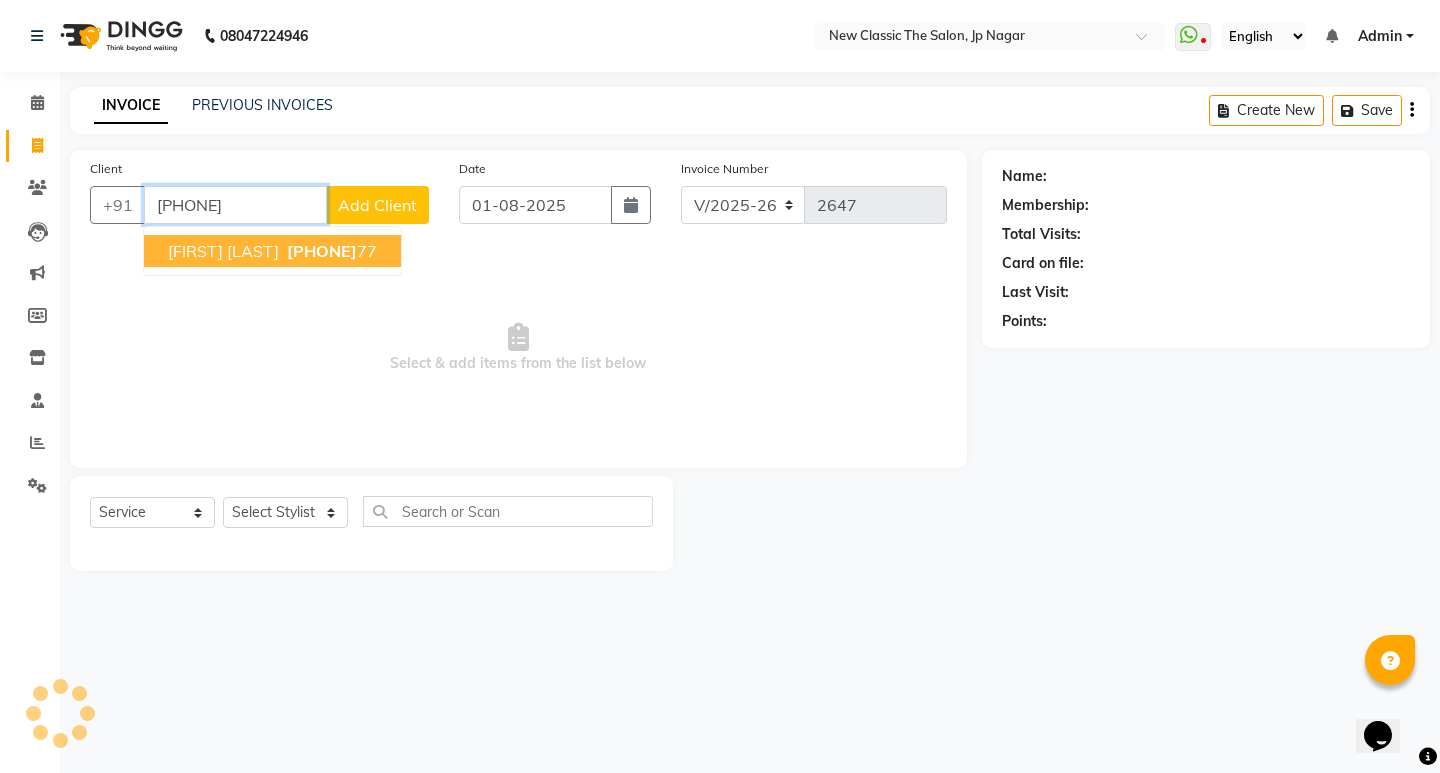 type on "[PHONE]" 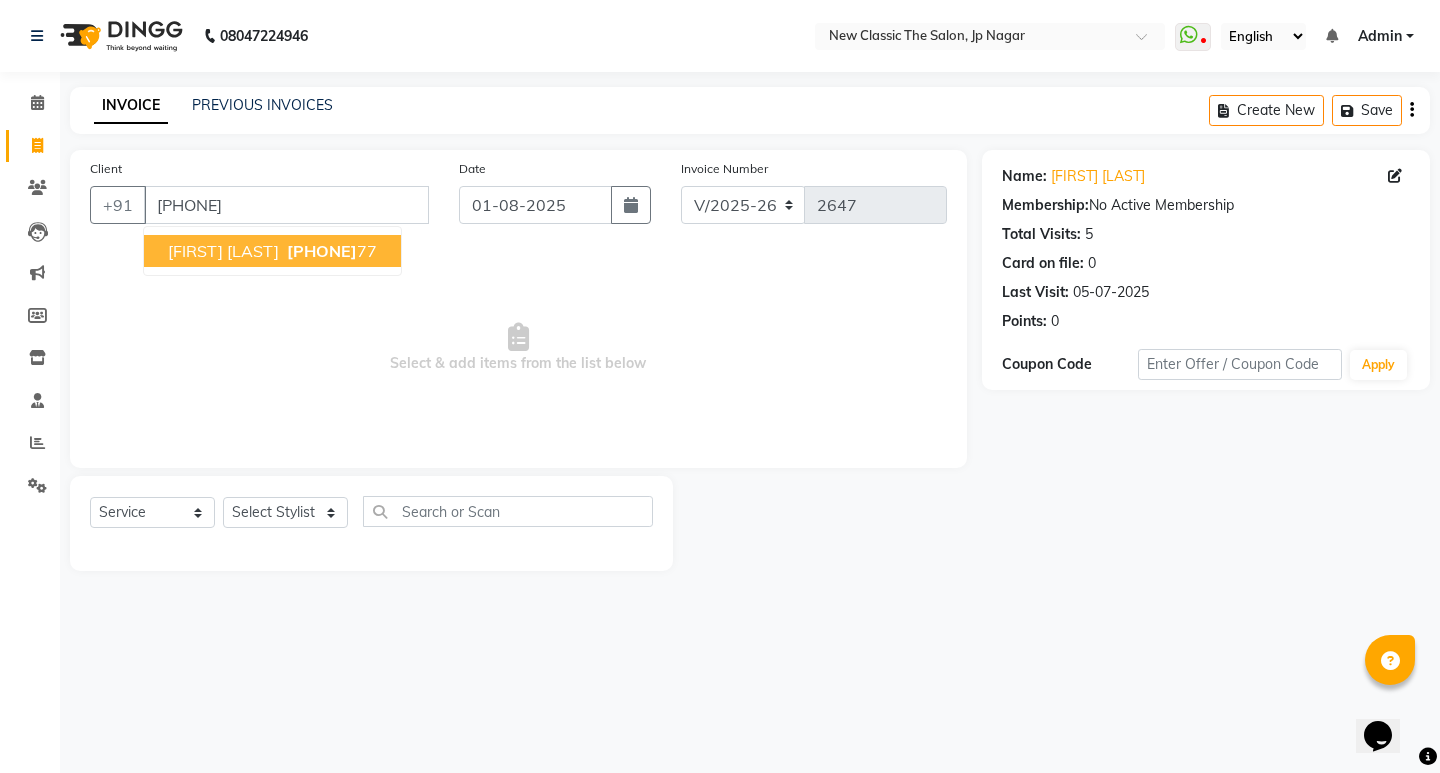 click on "[FIRST] [LAST]" at bounding box center [223, 251] 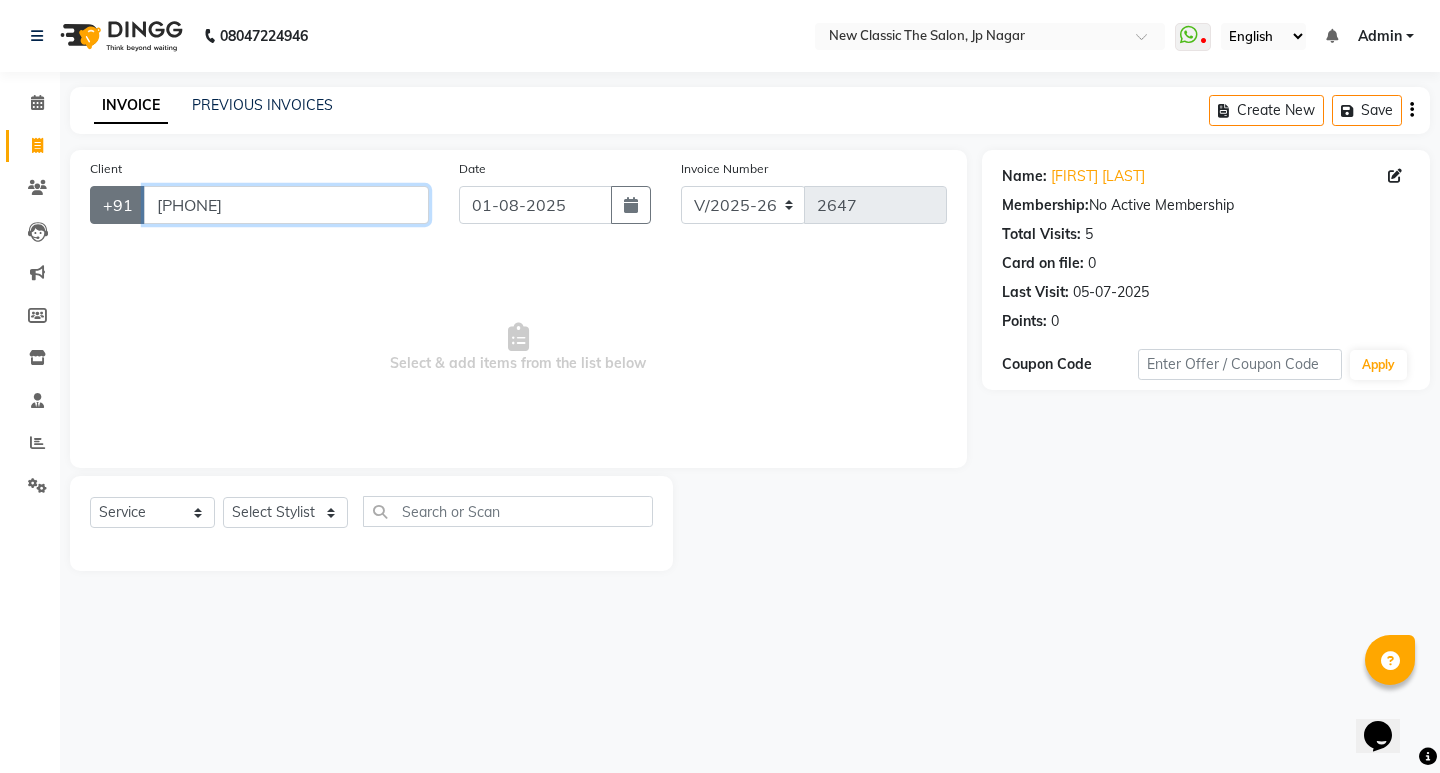 drag, startPoint x: 264, startPoint y: 192, endPoint x: 137, endPoint y: 205, distance: 127.66362 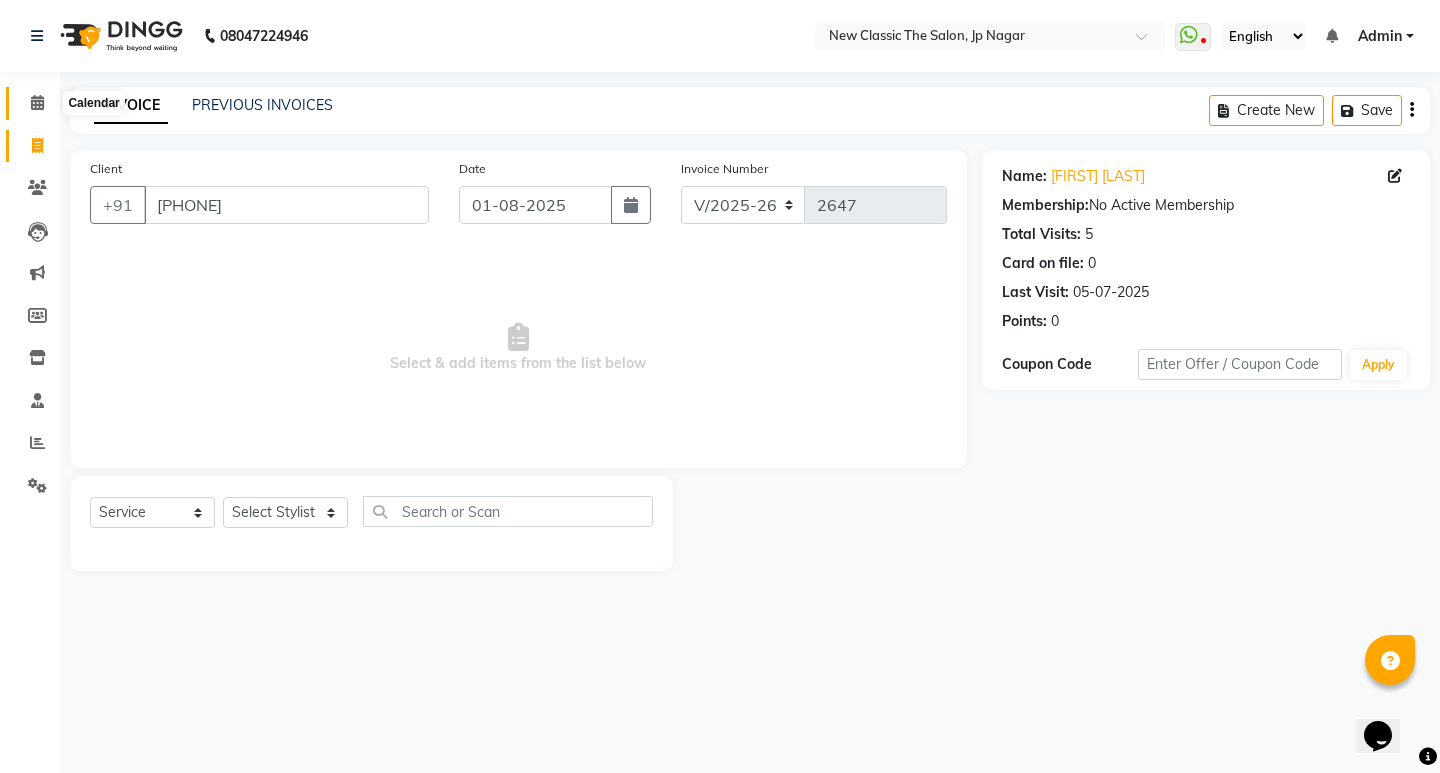 click 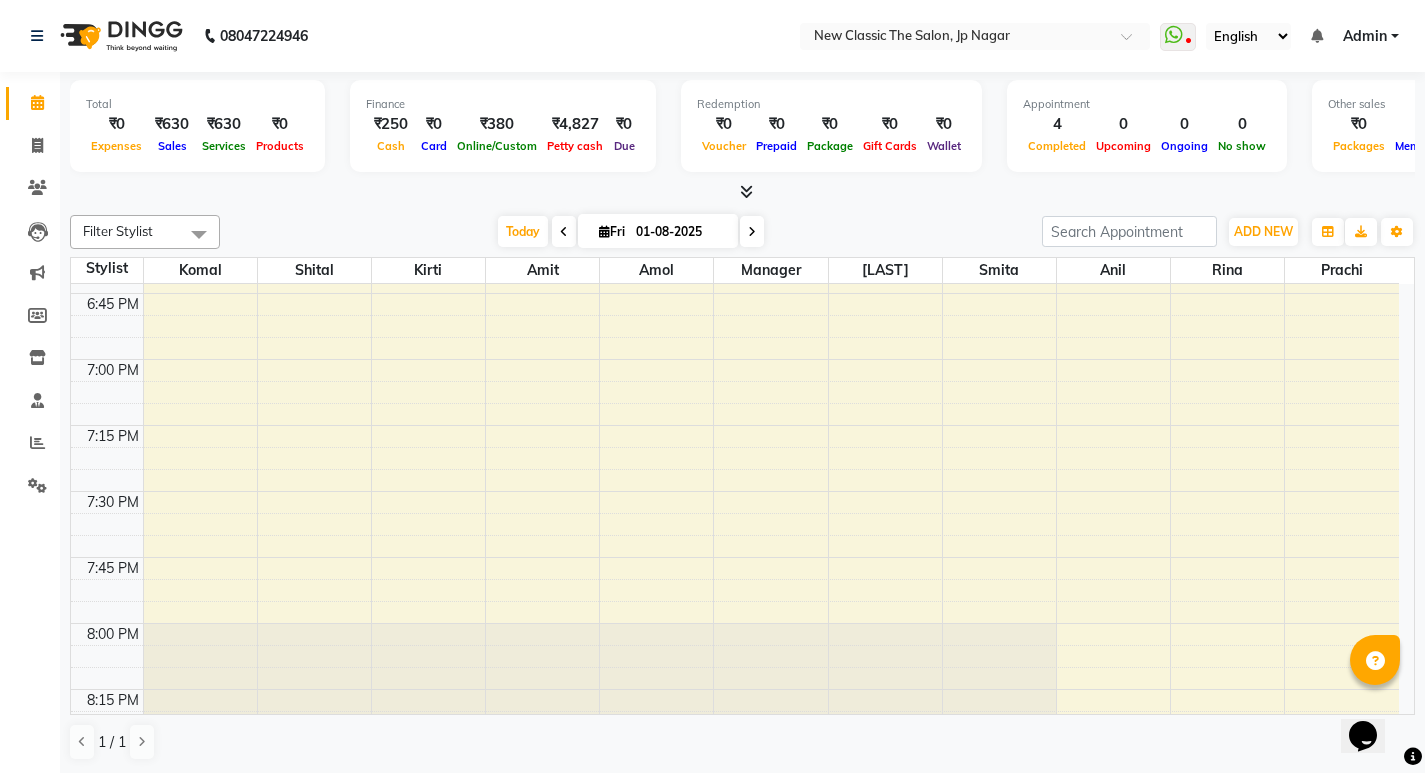 scroll, scrollTop: 3665, scrollLeft: 0, axis: vertical 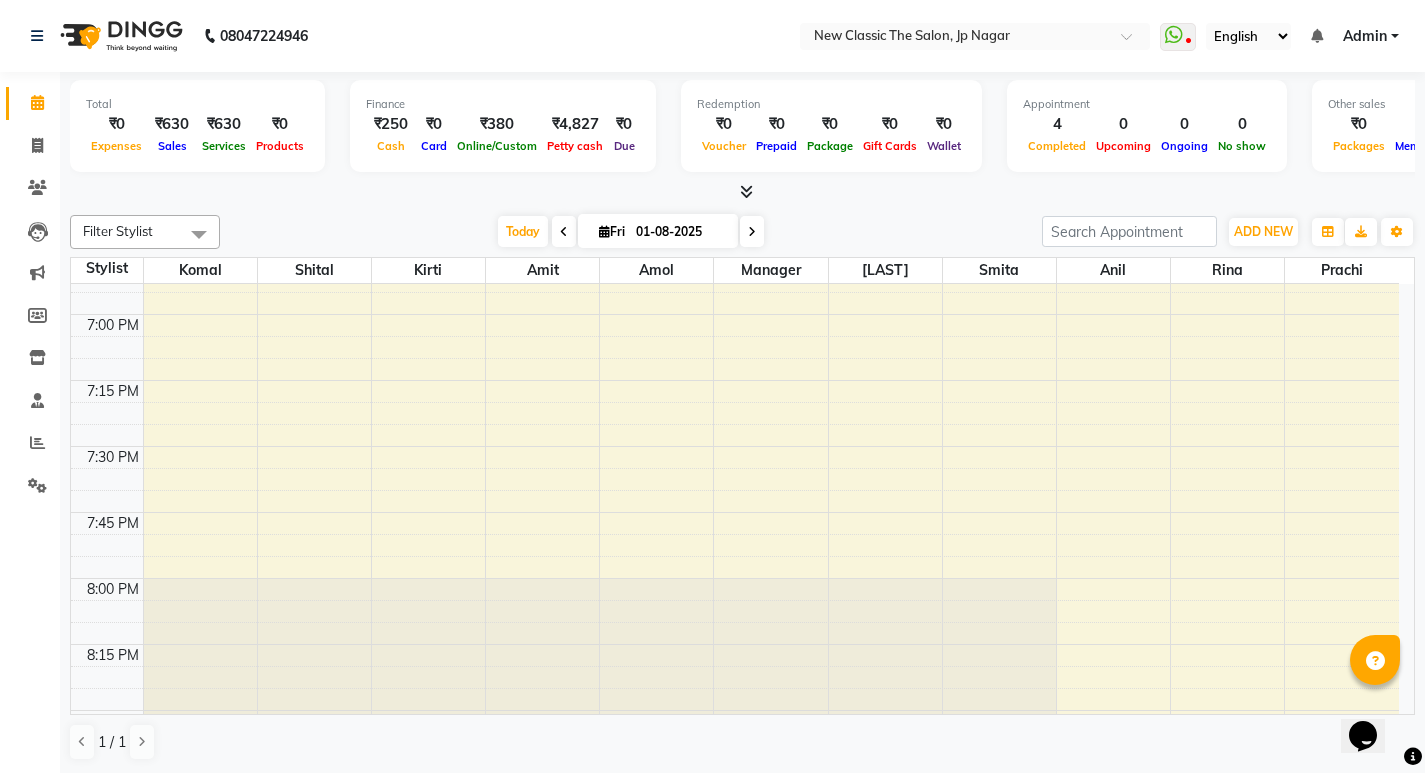 click on "5:00 AM 5:15 AM 5:30 AM 5:45 AM 6:00 AM 6:15 AM 6:30 AM 6:45 AM 7:00 AM 7:15 AM 7:30 AM 7:45 AM 8:00 AM 8:15 AM 8:30 AM 8:45 AM 9:00 AM 9:15 AM 9:30 AM 9:45 AM 10:00 AM 10:15 AM 10:30 AM 10:45 AM 11:00 AM 11:15 AM 11:30 AM 11:45 AM 12:00 PM 12:15 PM 12:30 PM 12:45 PM 1:00 PM 1:15 PM 1:30 PM 1:45 PM 2:00 PM 2:15 PM 2:30 PM 2:45 PM 3:00 PM 3:15 PM 3:30 PM 3:45 PM 4:00 PM 4:15 PM 4:30 PM 4:45 PM 5:00 PM 5:15 PM 5:30 PM 5:45 PM 6:00 PM 6:15 PM 6:30 PM 6:45 PM 7:00 PM 7:15 PM 7:30 PM 7:45 PM 8:00 PM 8:15 PM 8:30 PM 8:45 PM 9:00 PM 9:15 PM 9:30 PM 9:45 PM     [FIRST] [LAST], TK04, [TIME]-[TIME], Threading - Threading (₹50),Threading - Upper-Lip (₹20)     [FIRST] [LAST], TK01, [TIME]-[TIME], Haircut - male cut  (₹150),Hair - Beard Trim (₹100)     [FIRST] [LAST], TK02, [TIME]-[TIME], Haircut - male cut  (₹150),Under Arms Man's  (₹20)     [FIRST] [LAST], TK03, [TIME]-[TIME], Haircut - male cut  (₹150)" at bounding box center [735, -1138] 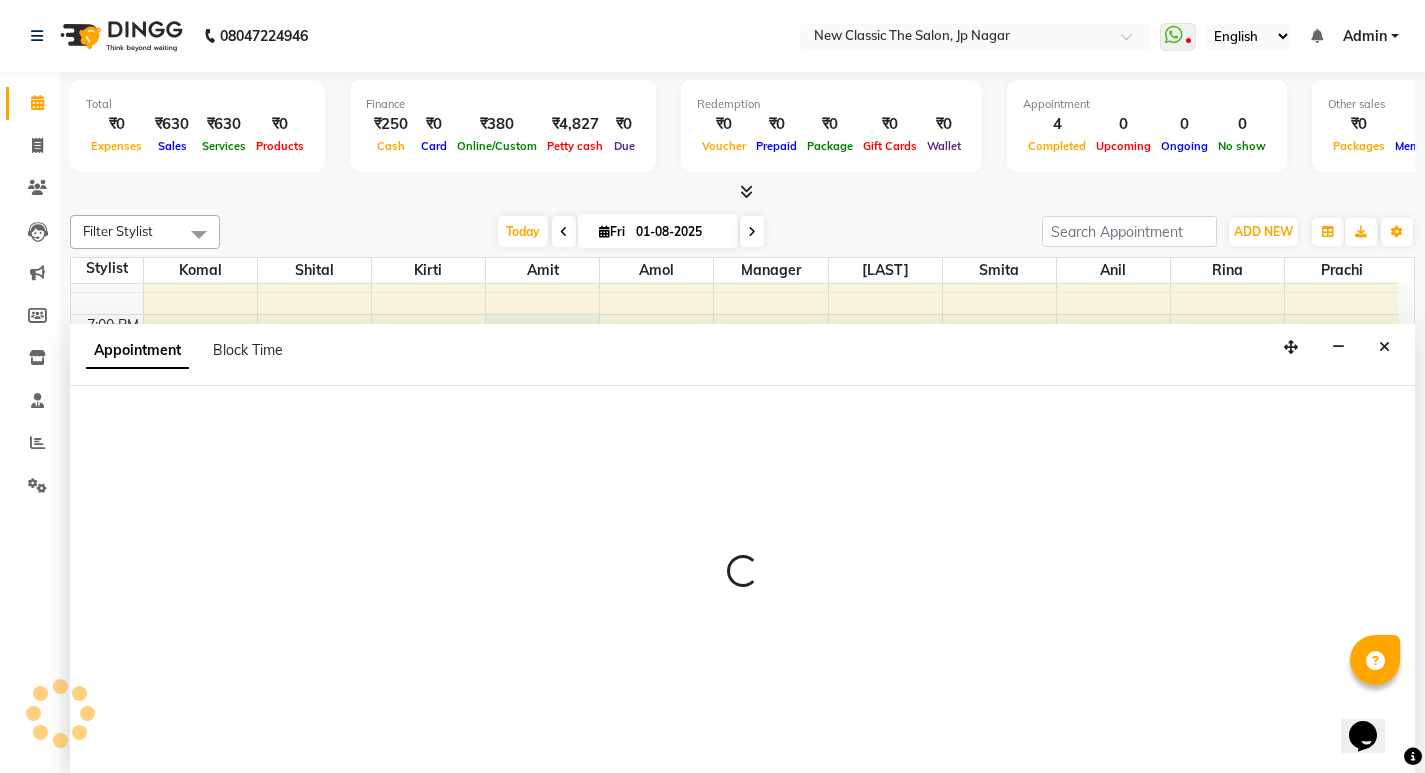 scroll, scrollTop: 1, scrollLeft: 0, axis: vertical 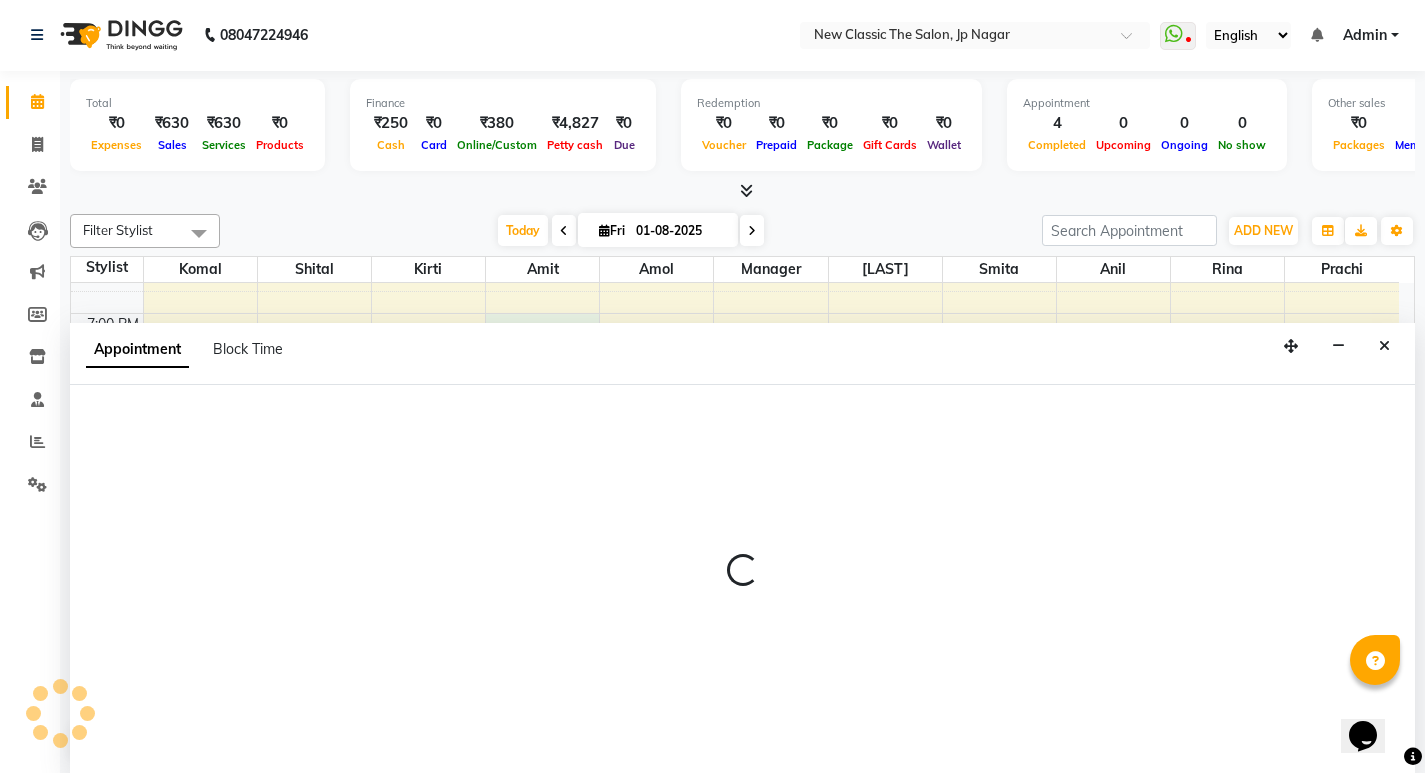 select on "27631" 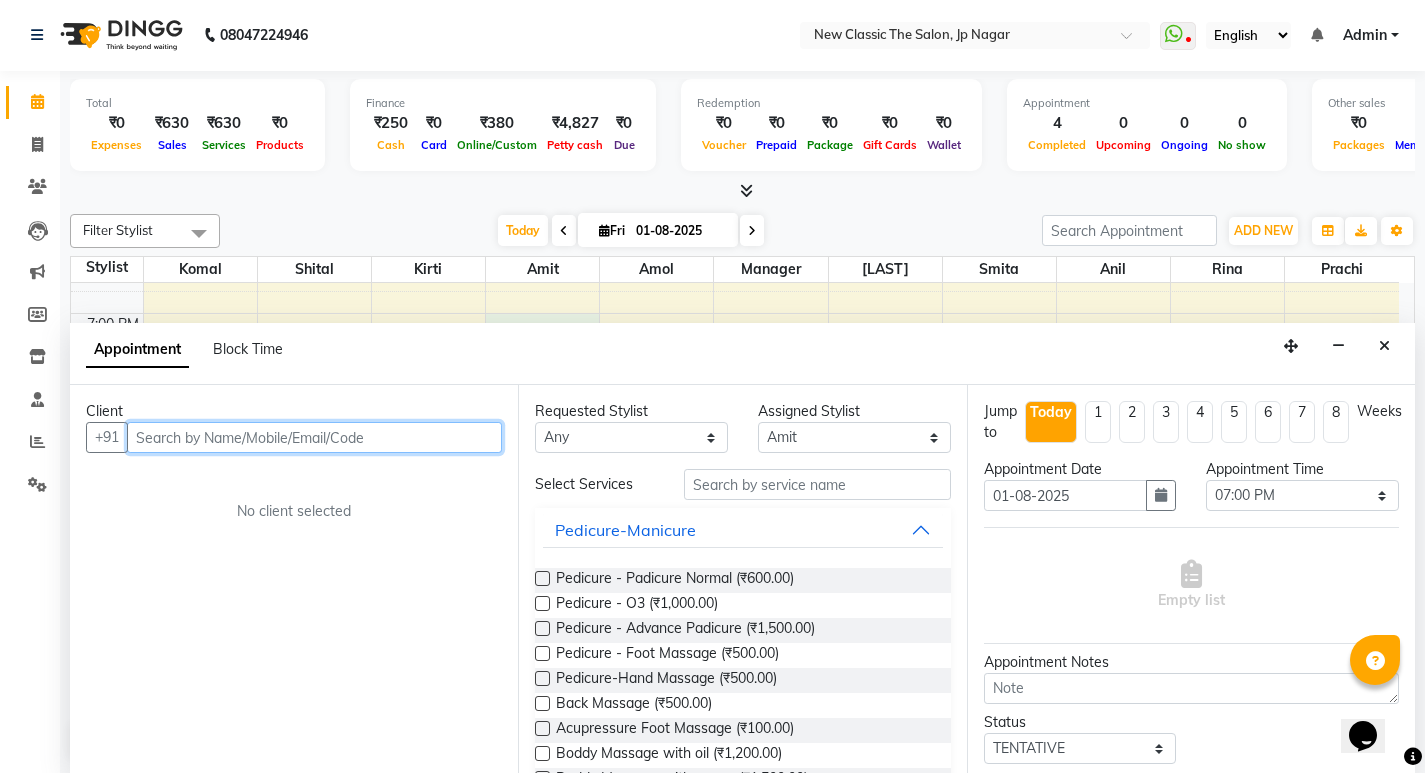 click at bounding box center [314, 437] 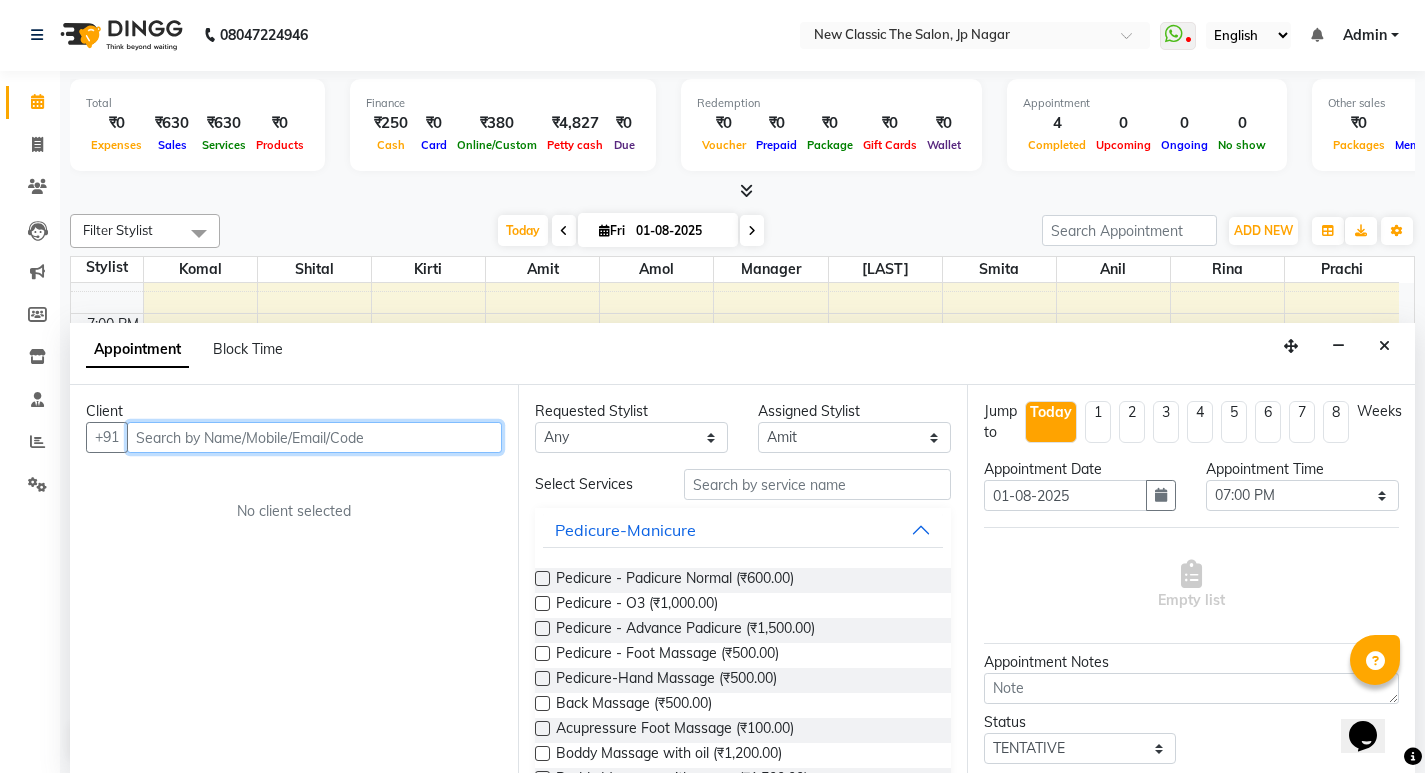paste on "[PHONE]" 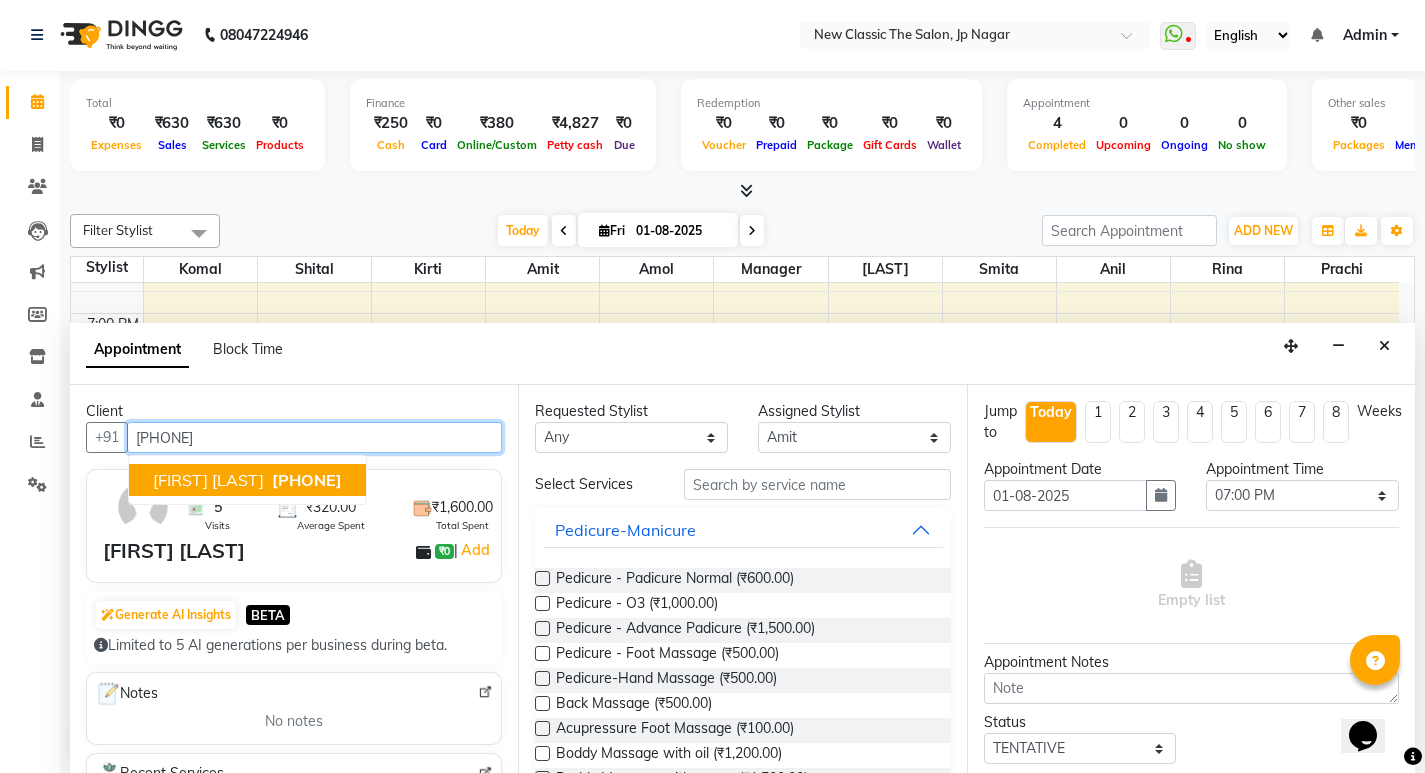 click on "[PHONE]" at bounding box center [307, 480] 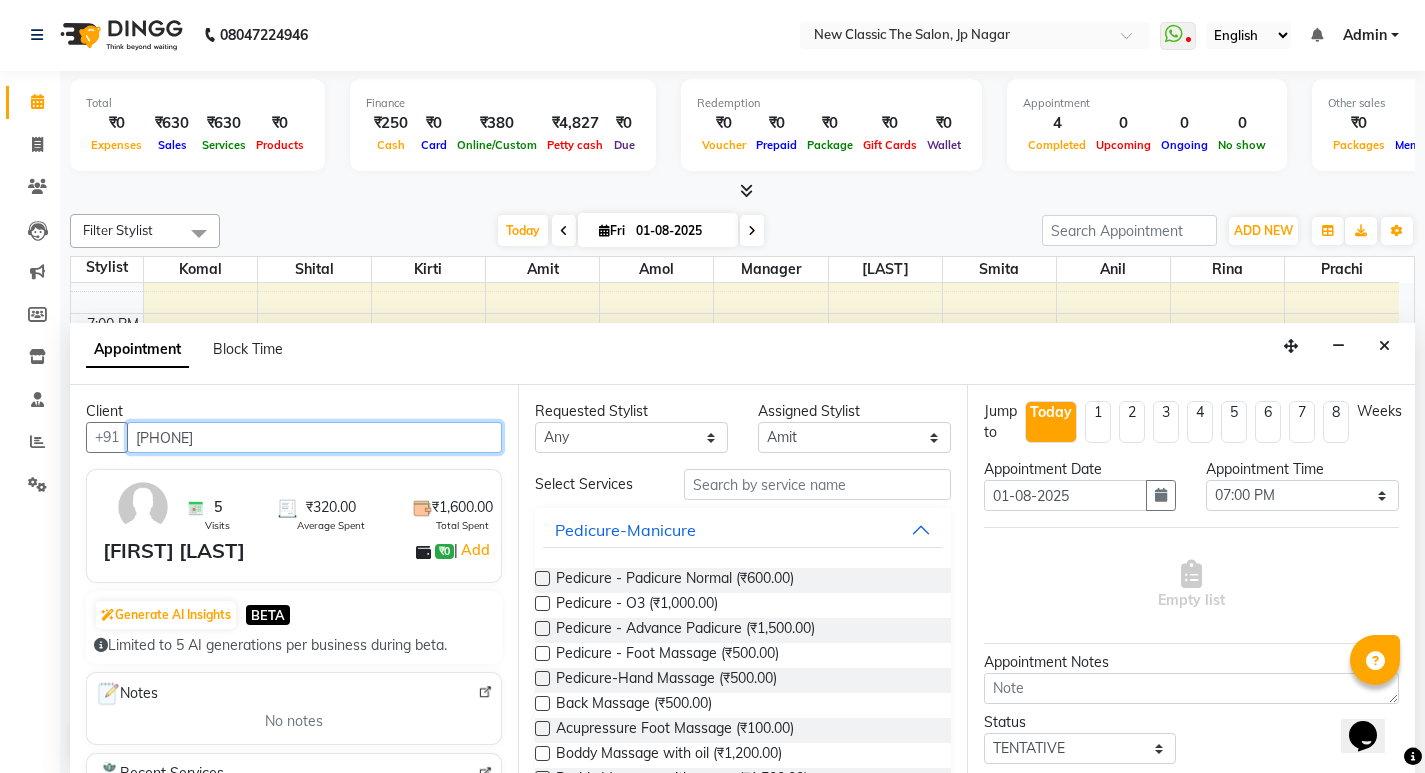 type on "[PHONE]" 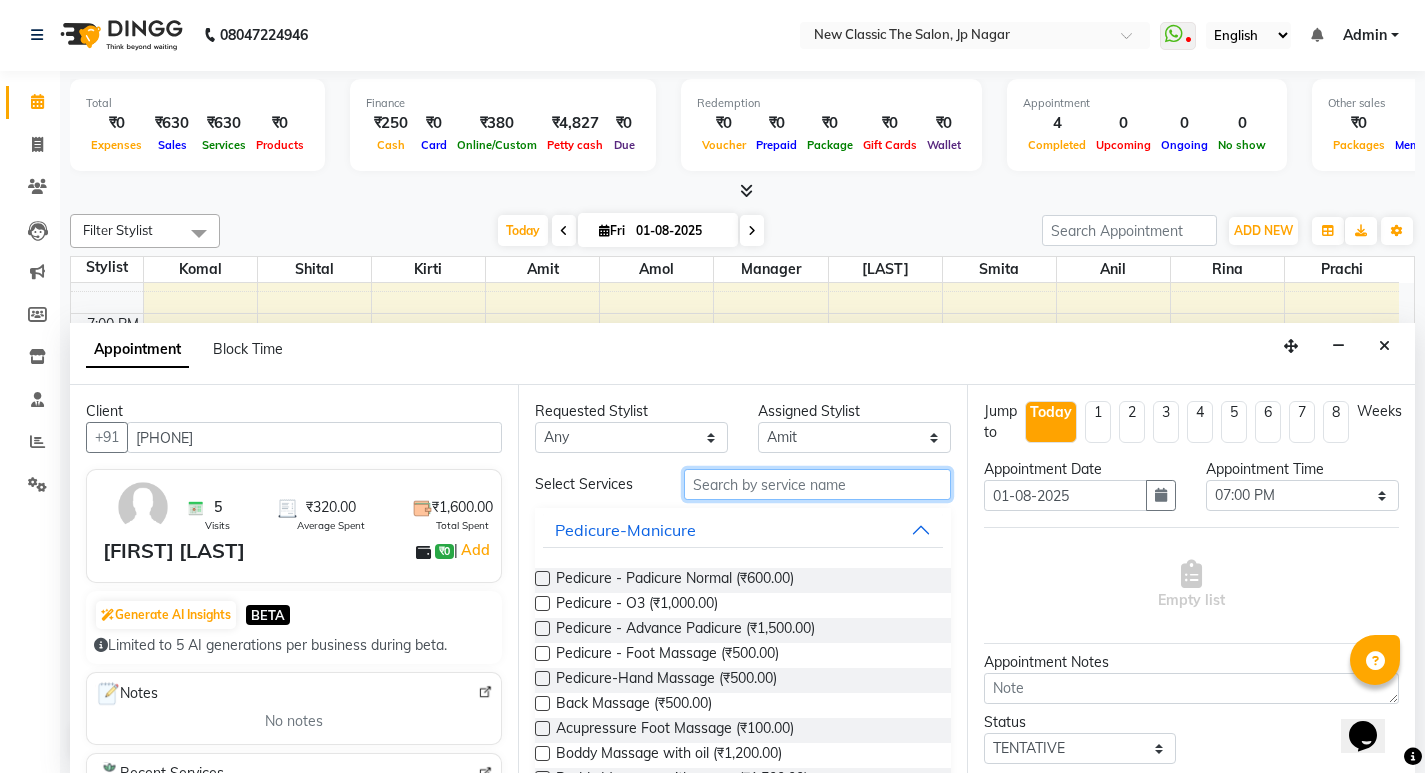 click at bounding box center [817, 484] 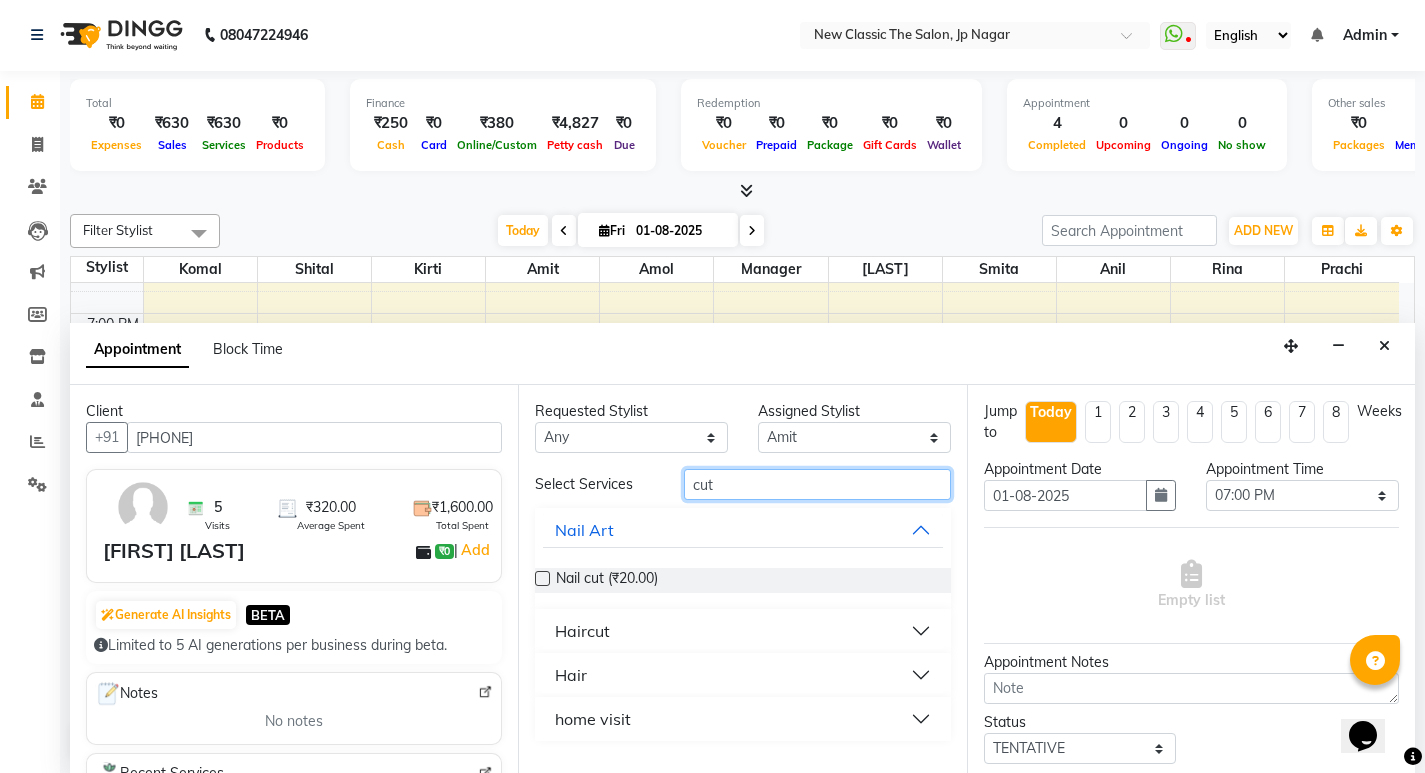 type on "cut" 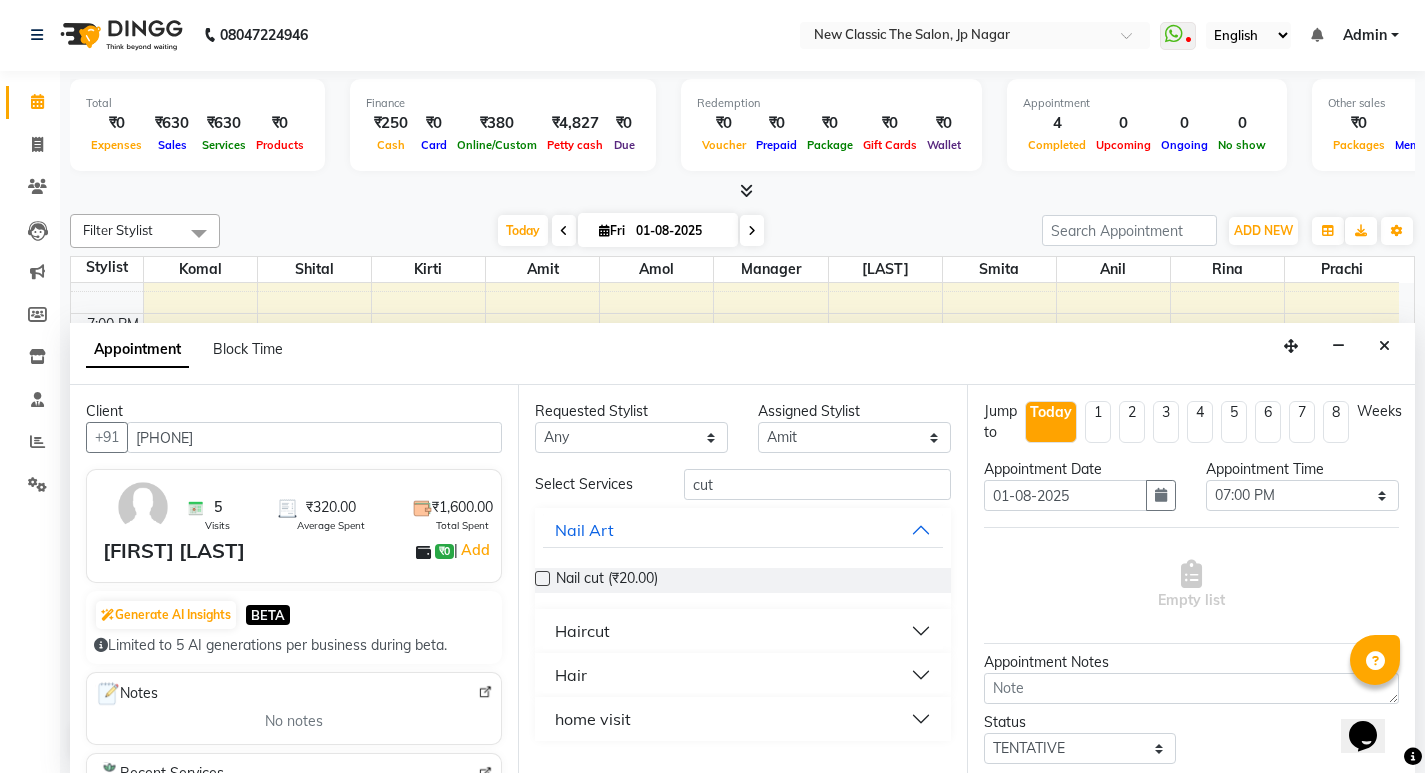 click on "Haircut" at bounding box center (582, 631) 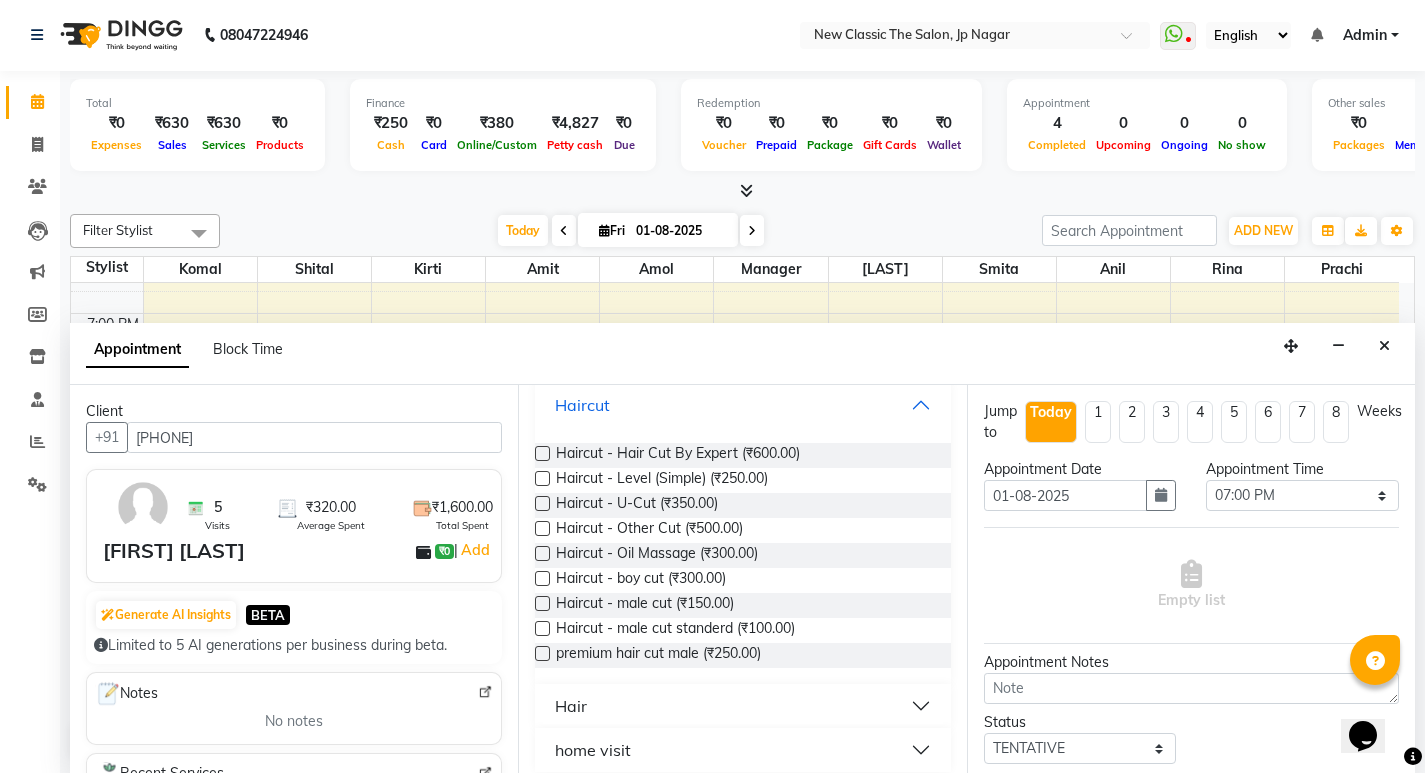 scroll, scrollTop: 241, scrollLeft: 0, axis: vertical 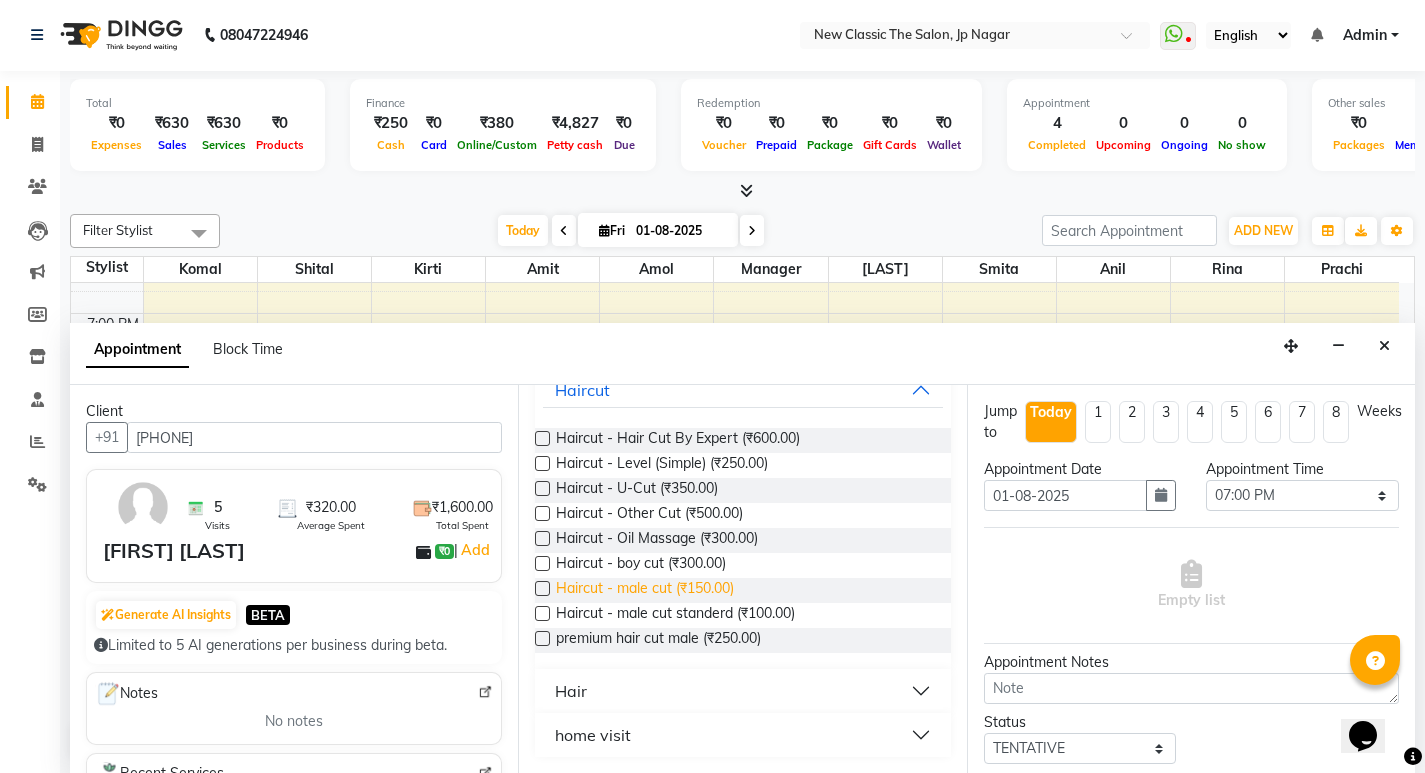 click on "Haircut - male cut  (₹150.00)" at bounding box center [645, 590] 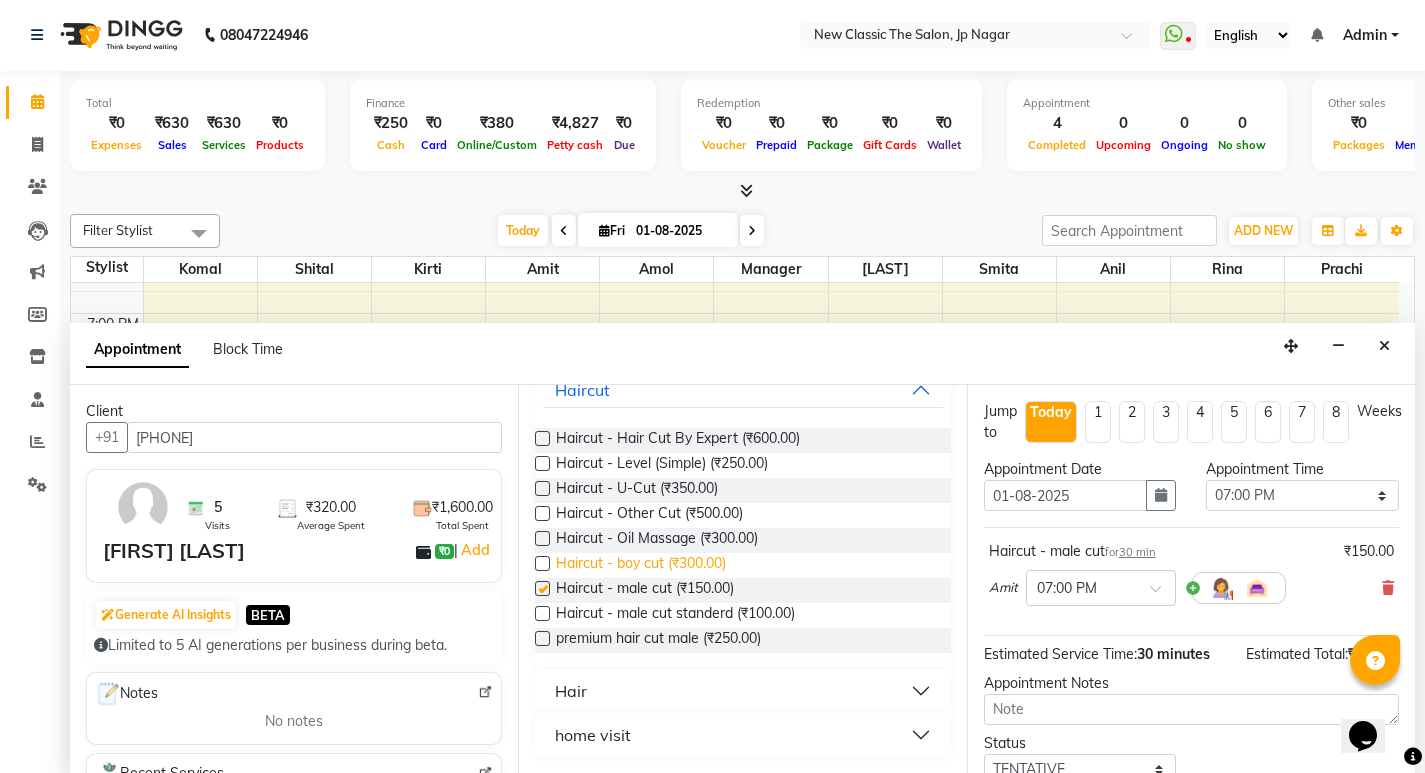 checkbox on "false" 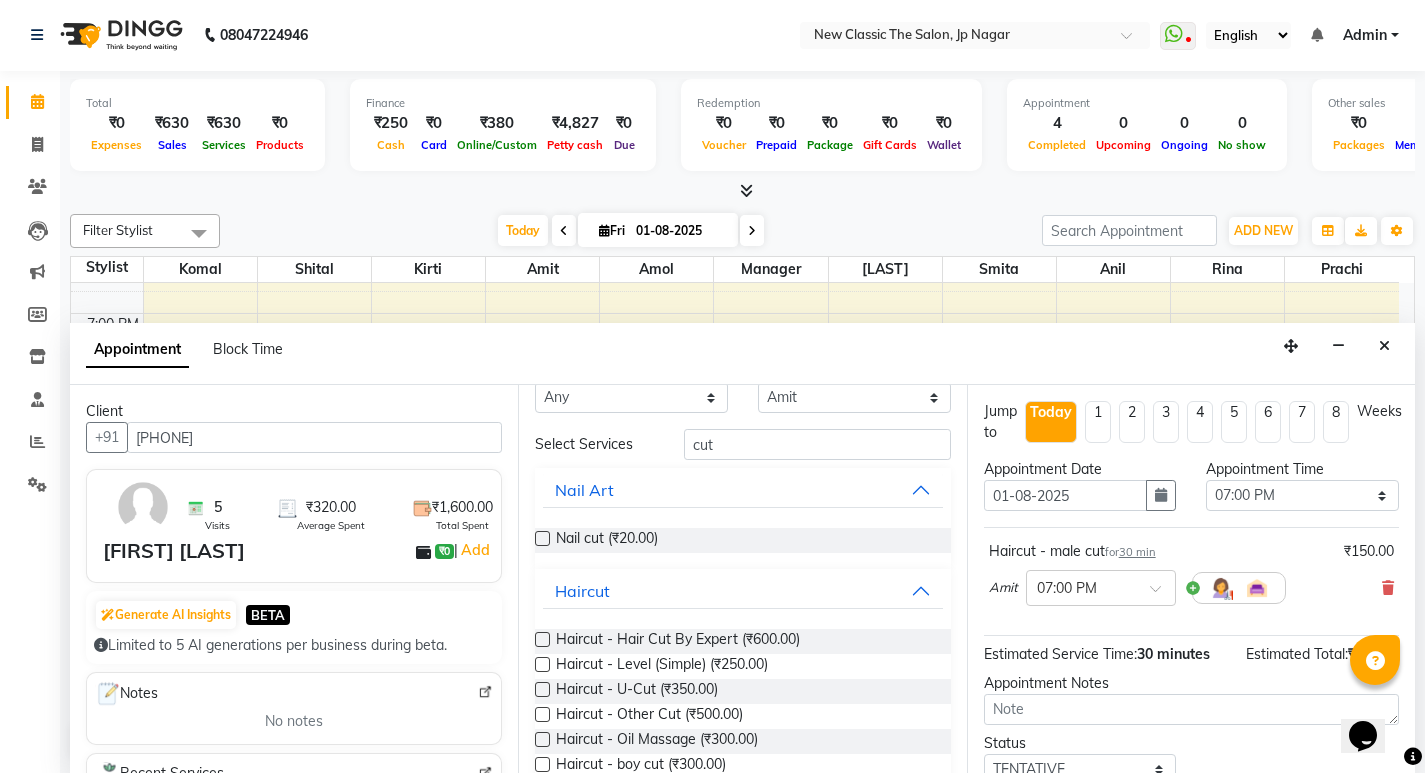 scroll, scrollTop: 0, scrollLeft: 0, axis: both 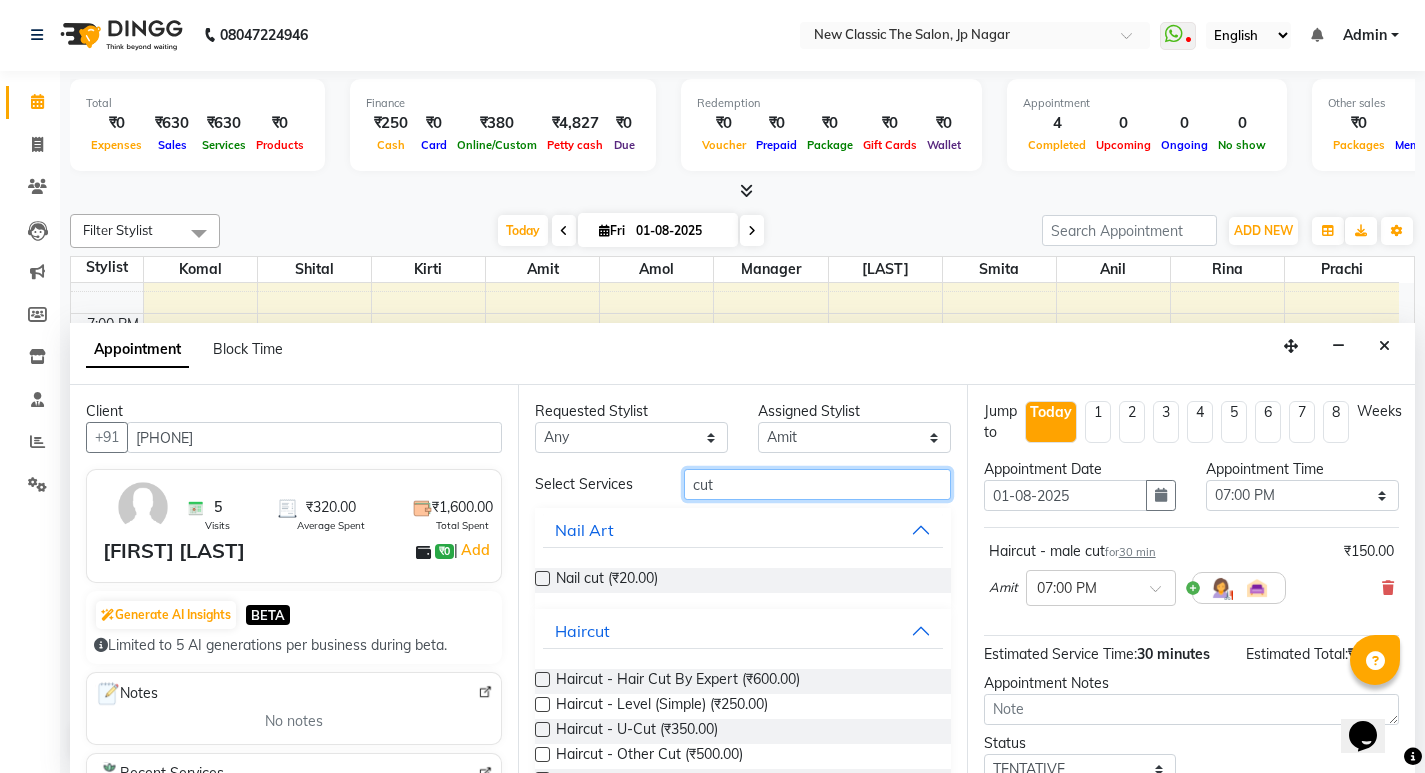 click on "cut" at bounding box center [817, 484] 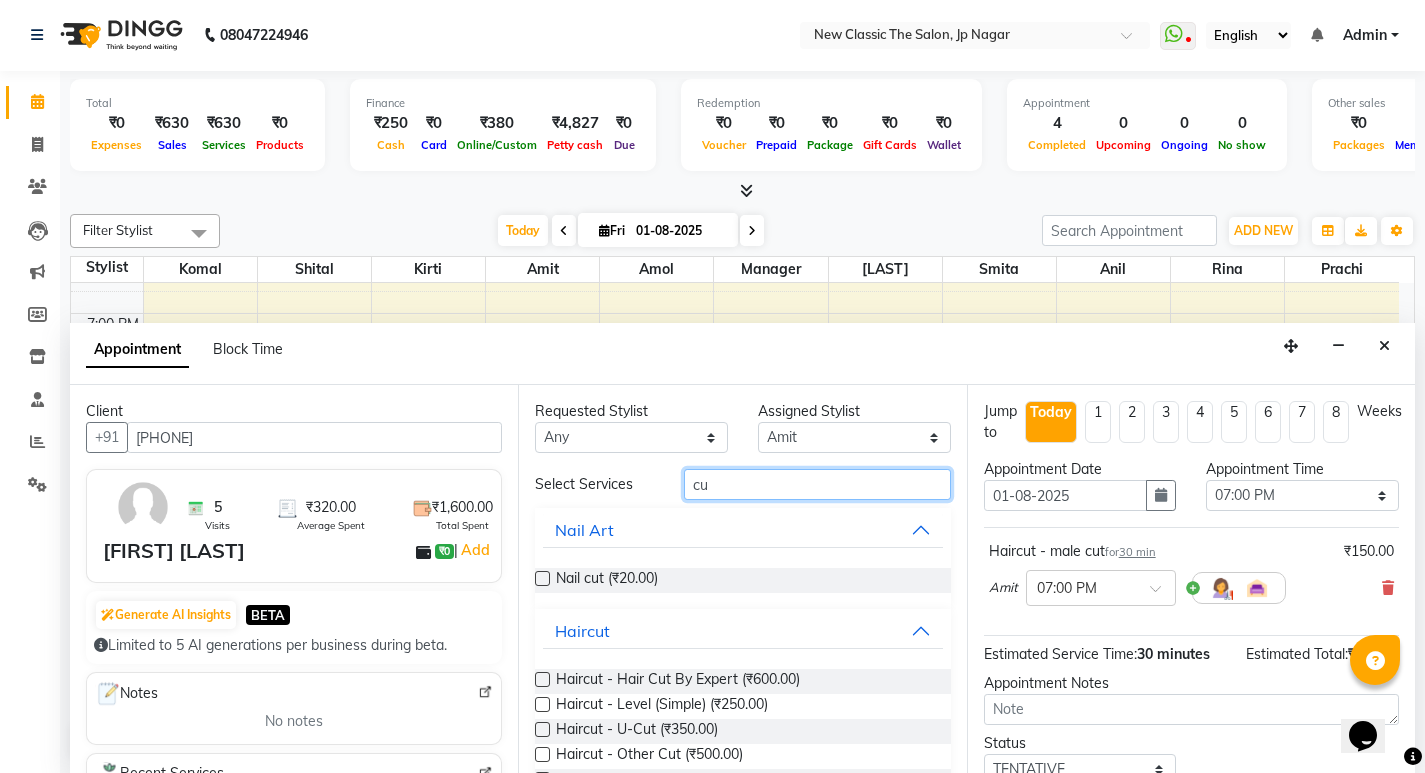 type on "c" 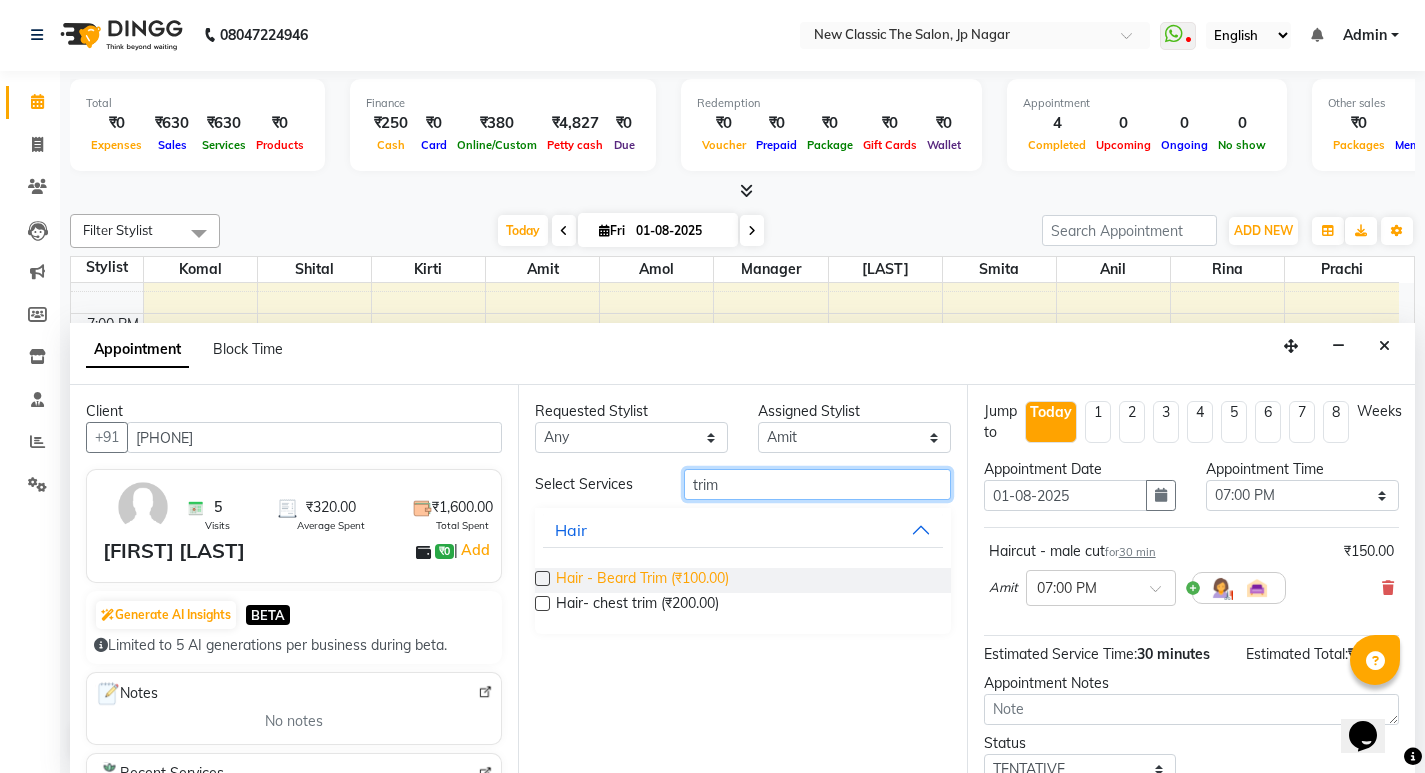 type on "trim" 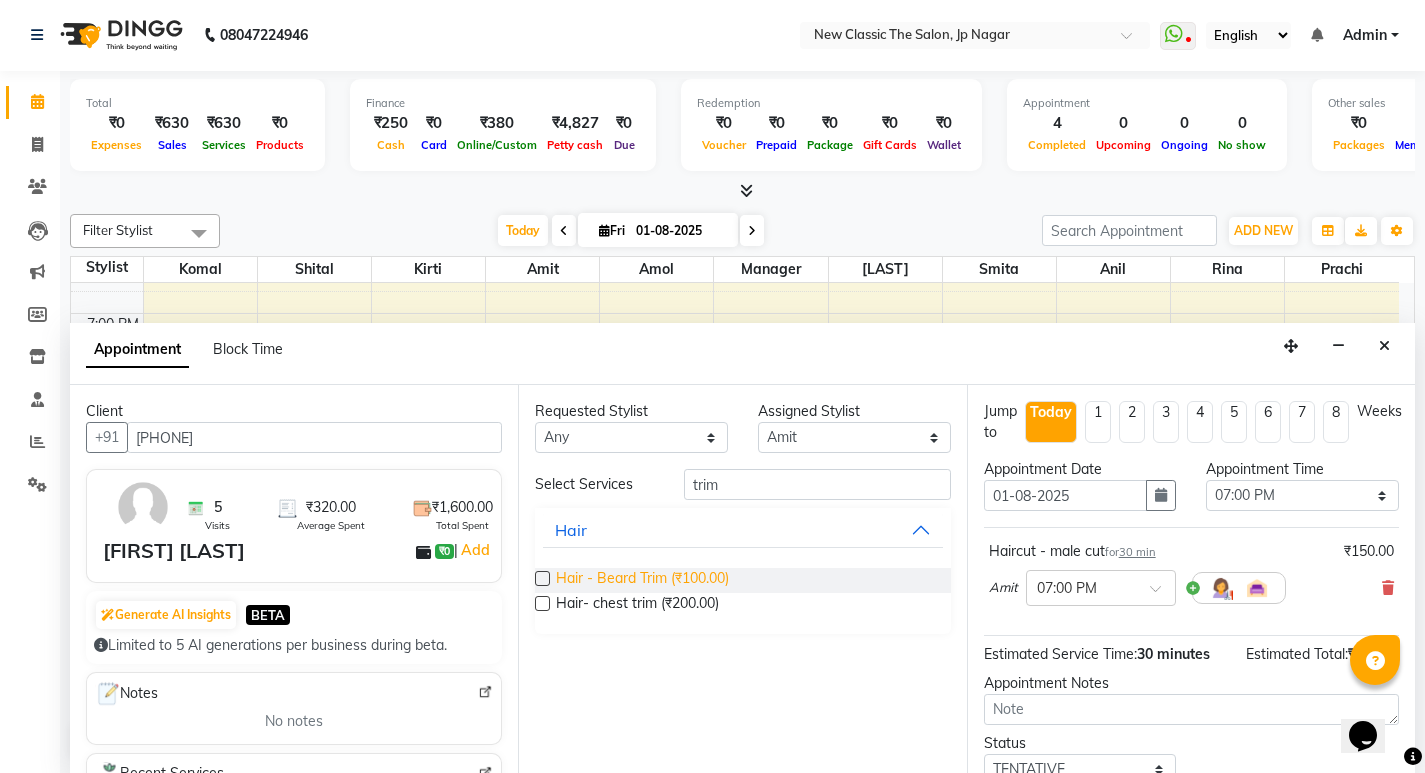 click on "Hair - Beard Trim (₹100.00)" at bounding box center [642, 580] 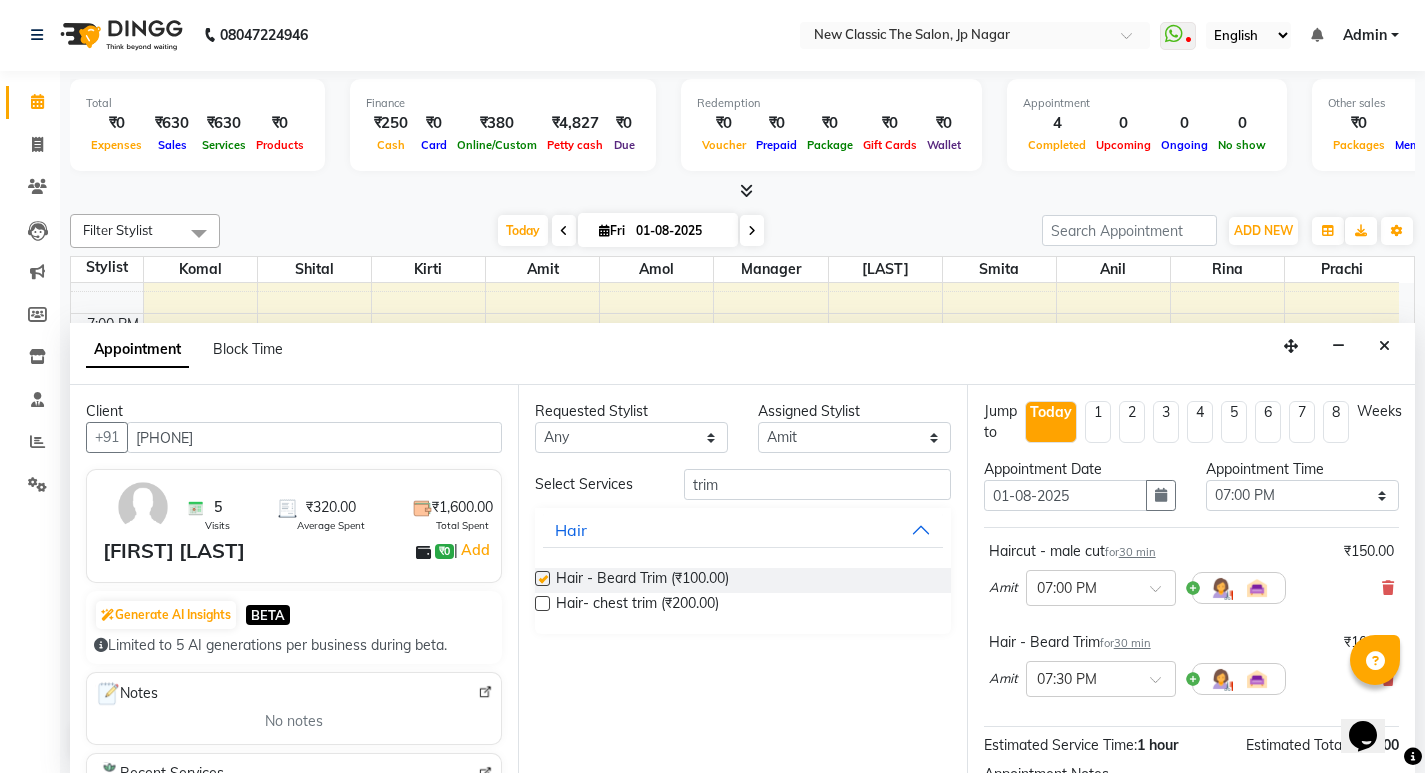 checkbox on "false" 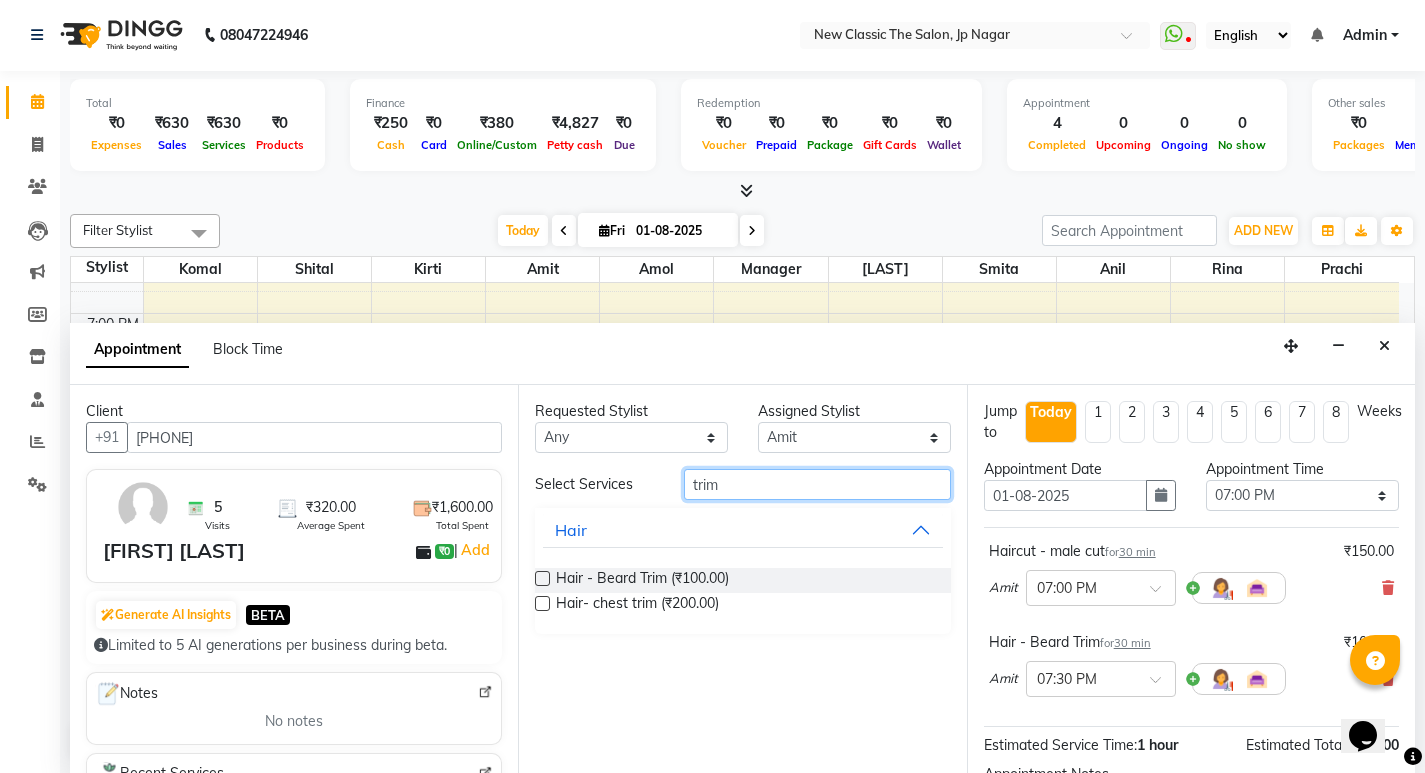 click on "trim" at bounding box center (817, 484) 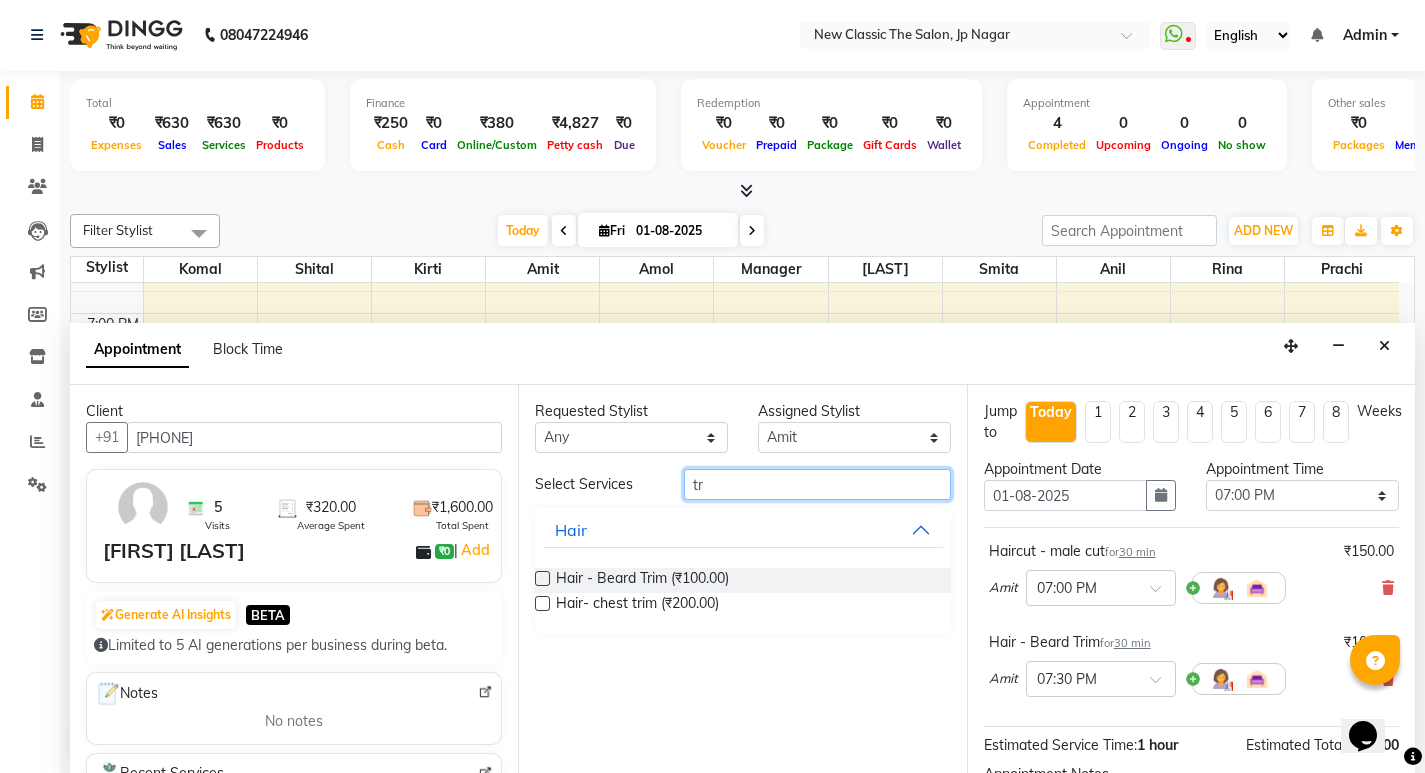 type on "t" 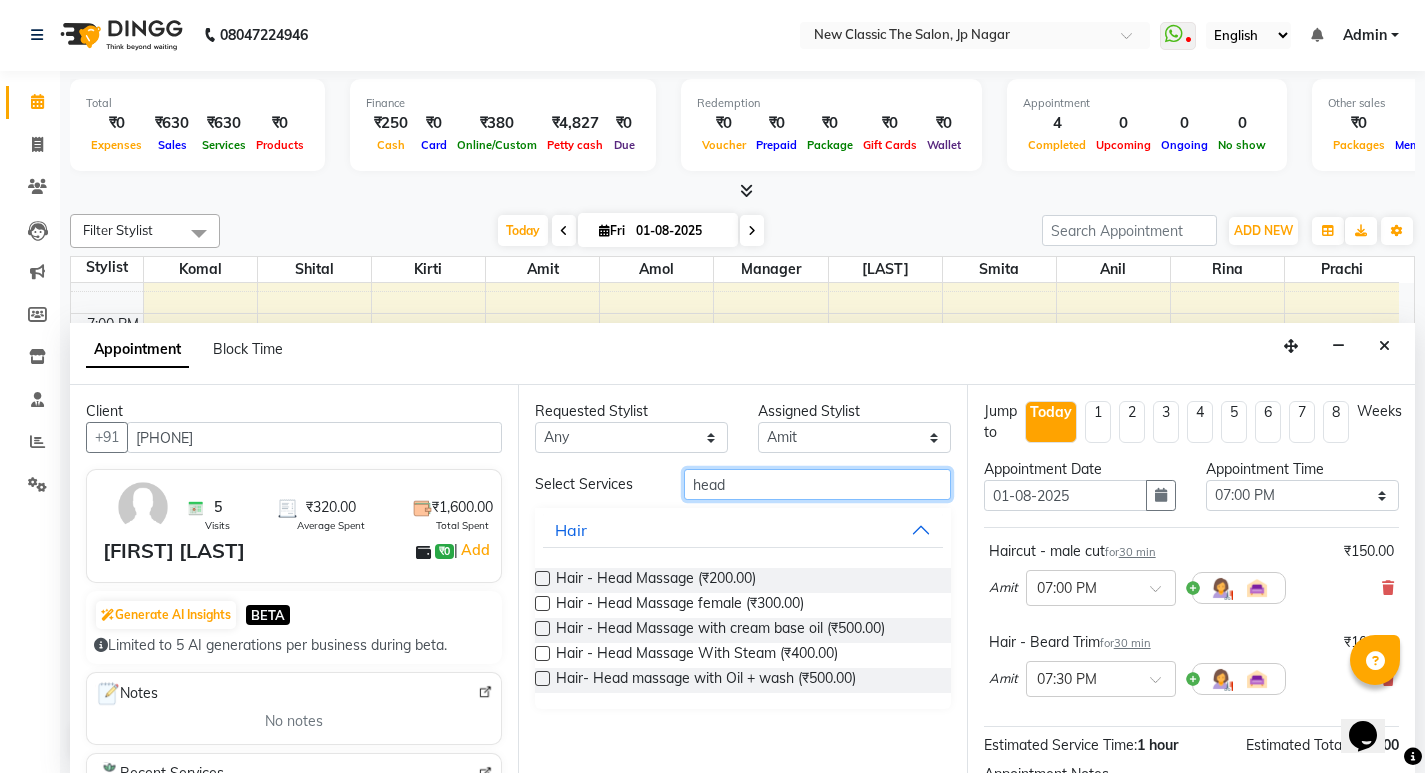 scroll, scrollTop: 0, scrollLeft: 0, axis: both 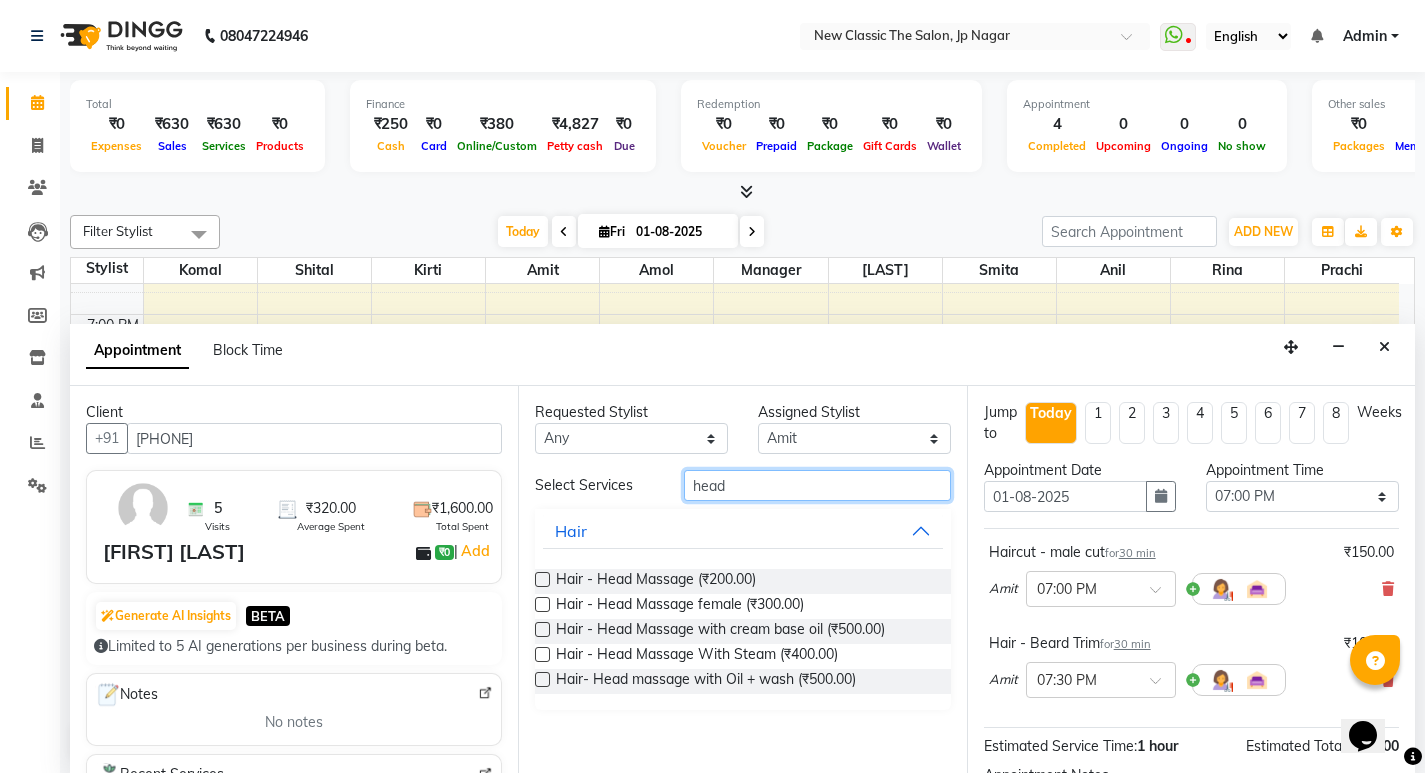 type on "head" 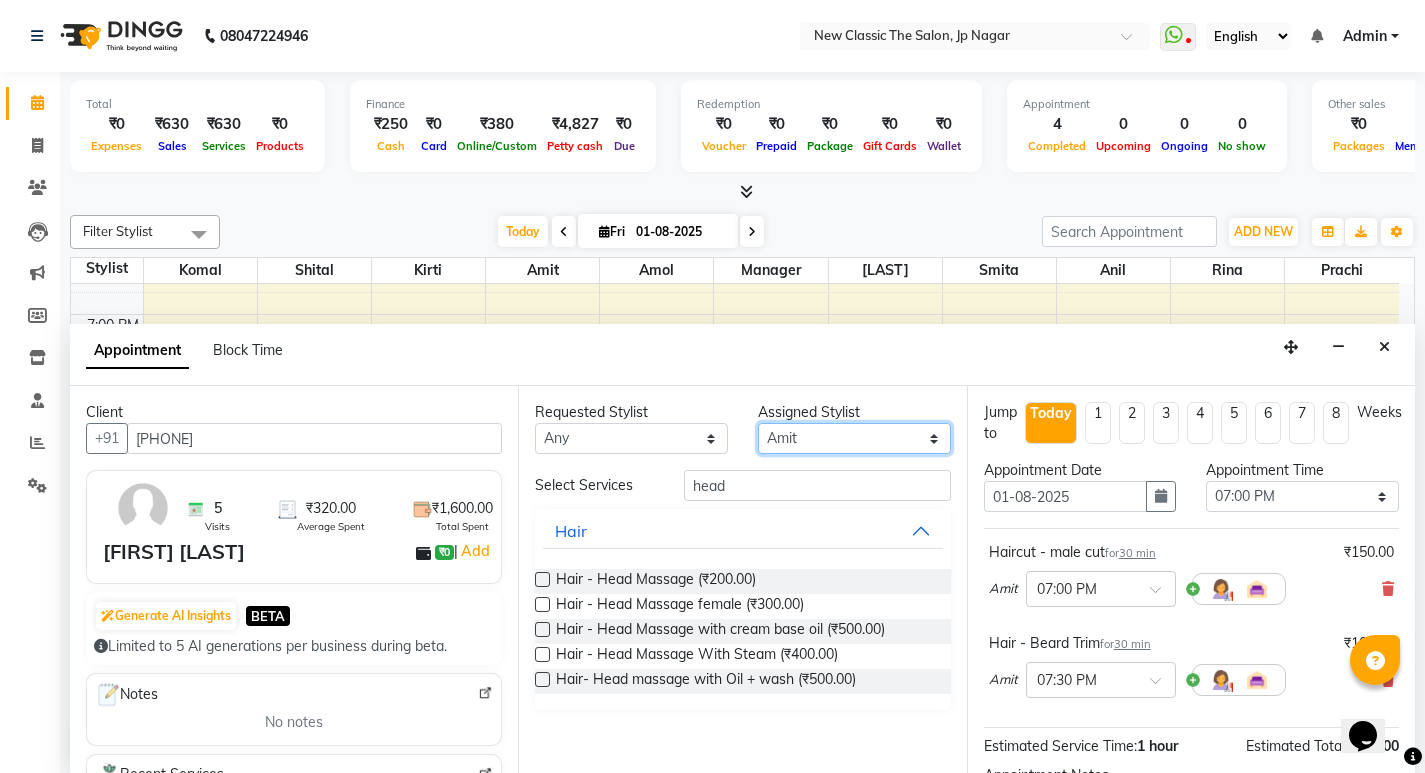 click on "Select [NAME] [NAME] [NAME] [NAME] [NAME] [NAME] [NAME] [NAME] [NAME] [NAME]" at bounding box center (854, 438) 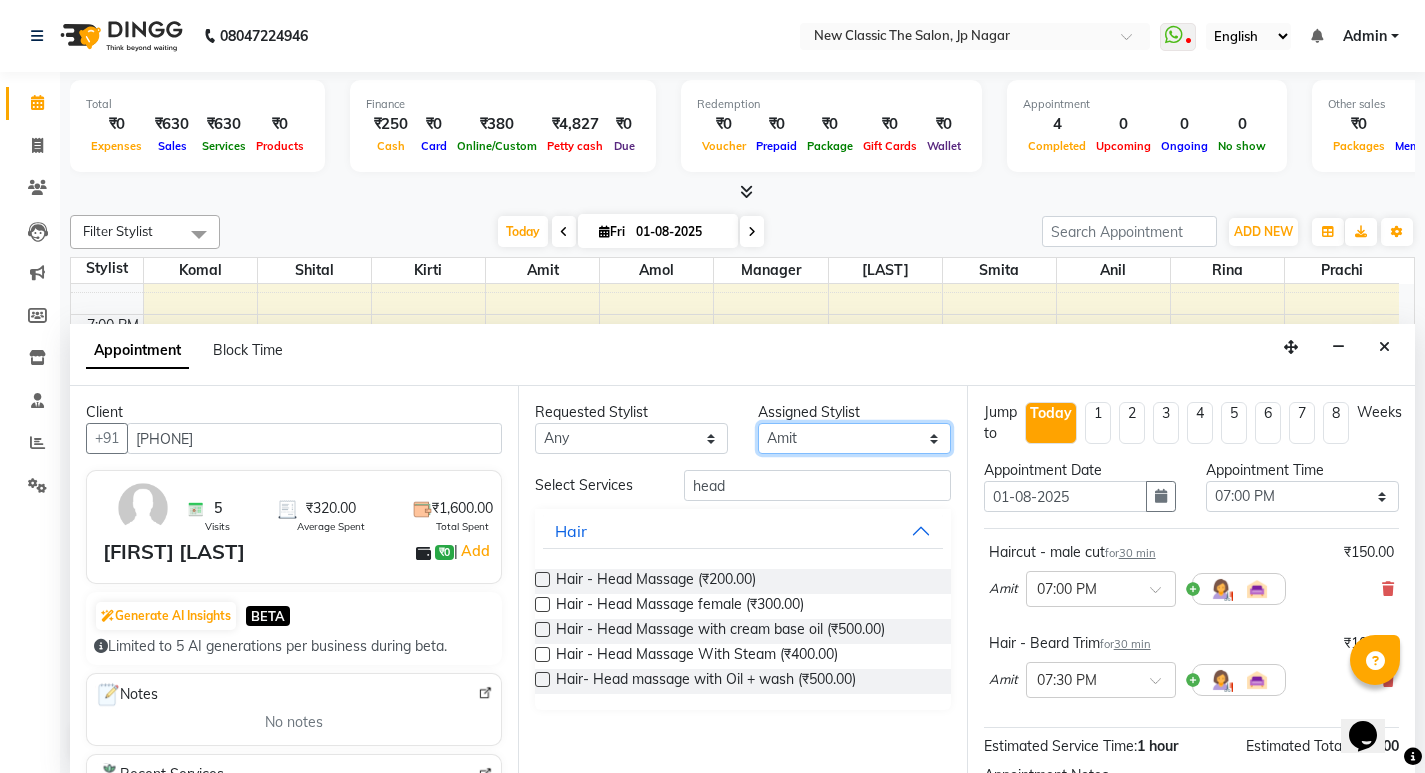 click on "Select [NAME] [NAME] [NAME] [NAME] [NAME] [NAME] [NAME] [NAME] [NAME] [NAME]" at bounding box center [854, 438] 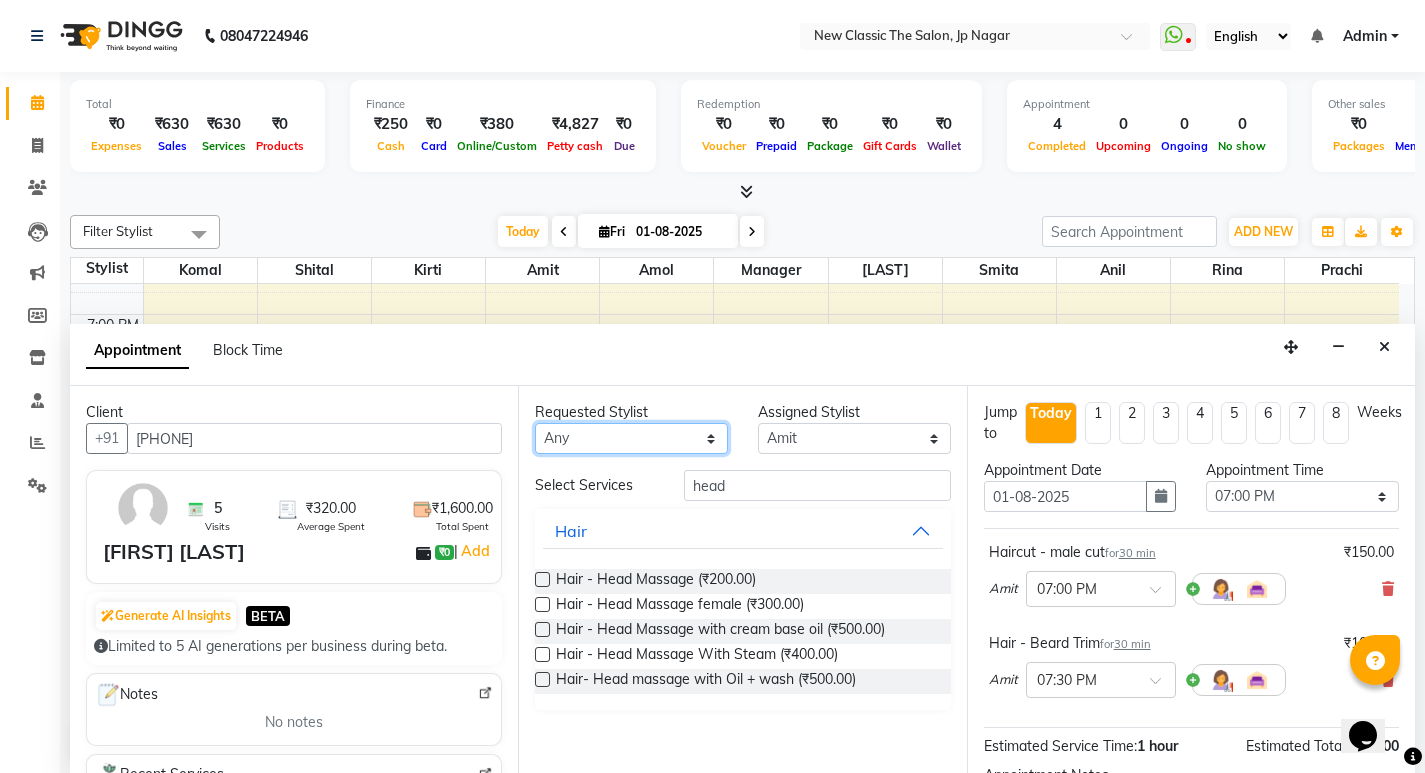 click on "Any [NAME] [NAME] [NAME] [NAME] [NAME] [NAME] [NAME] [NAME] [NAME] [NAME]" at bounding box center [631, 438] 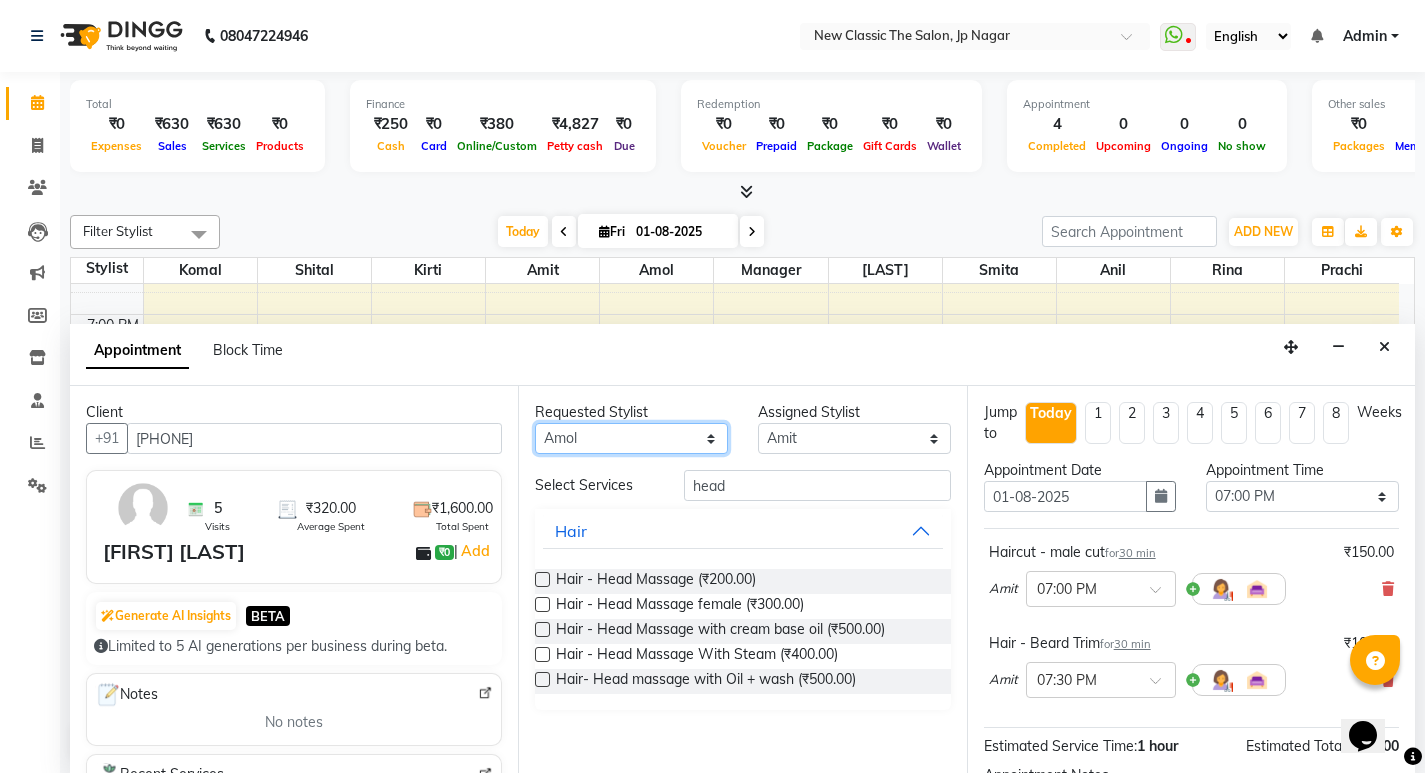 click on "Any [NAME] [NAME] [NAME] [NAME] [NAME] [NAME] [NAME] [NAME] [NAME] [NAME]" at bounding box center [631, 438] 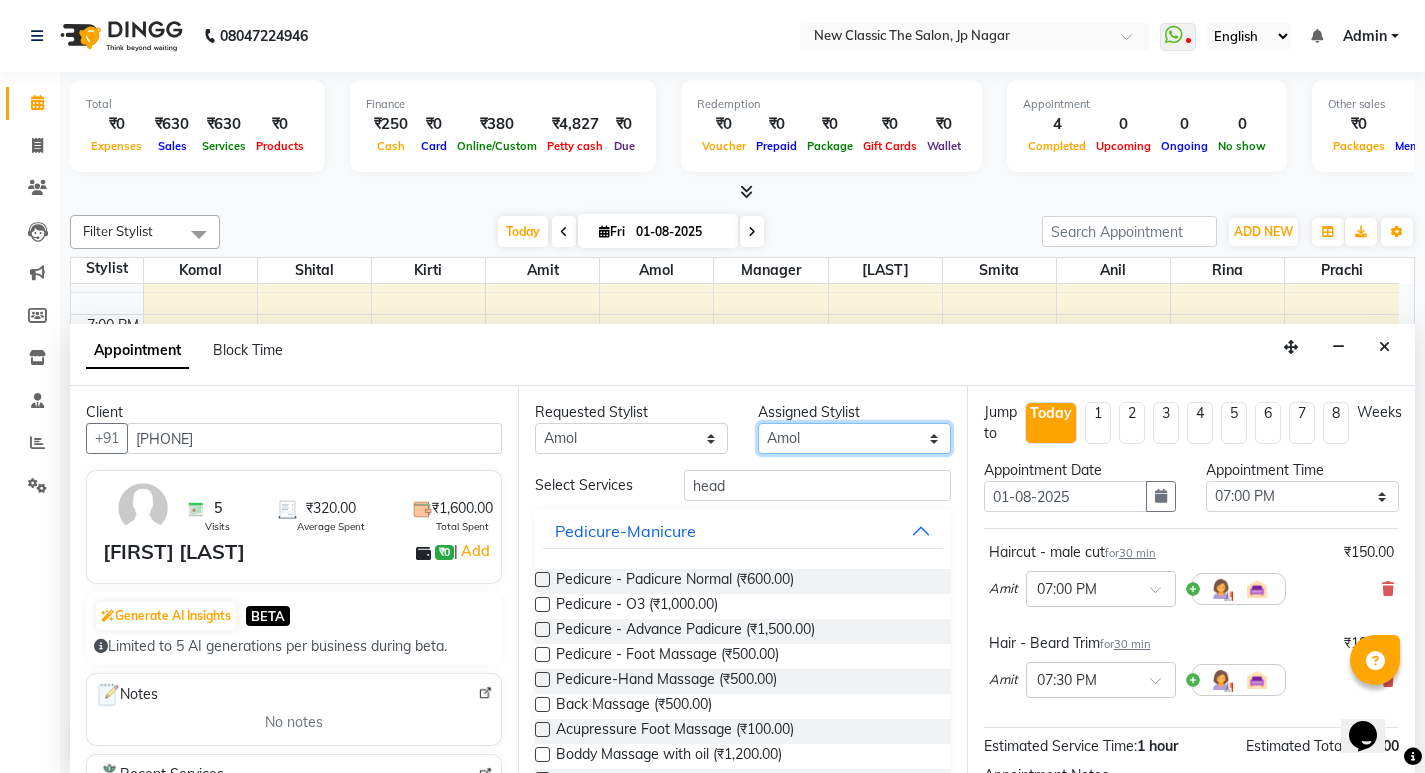 click on "Select [NAME] [NAME] [NAME] [NAME] [NAME] [NAME] [NAME] [NAME] [NAME] [NAME]" at bounding box center (854, 438) 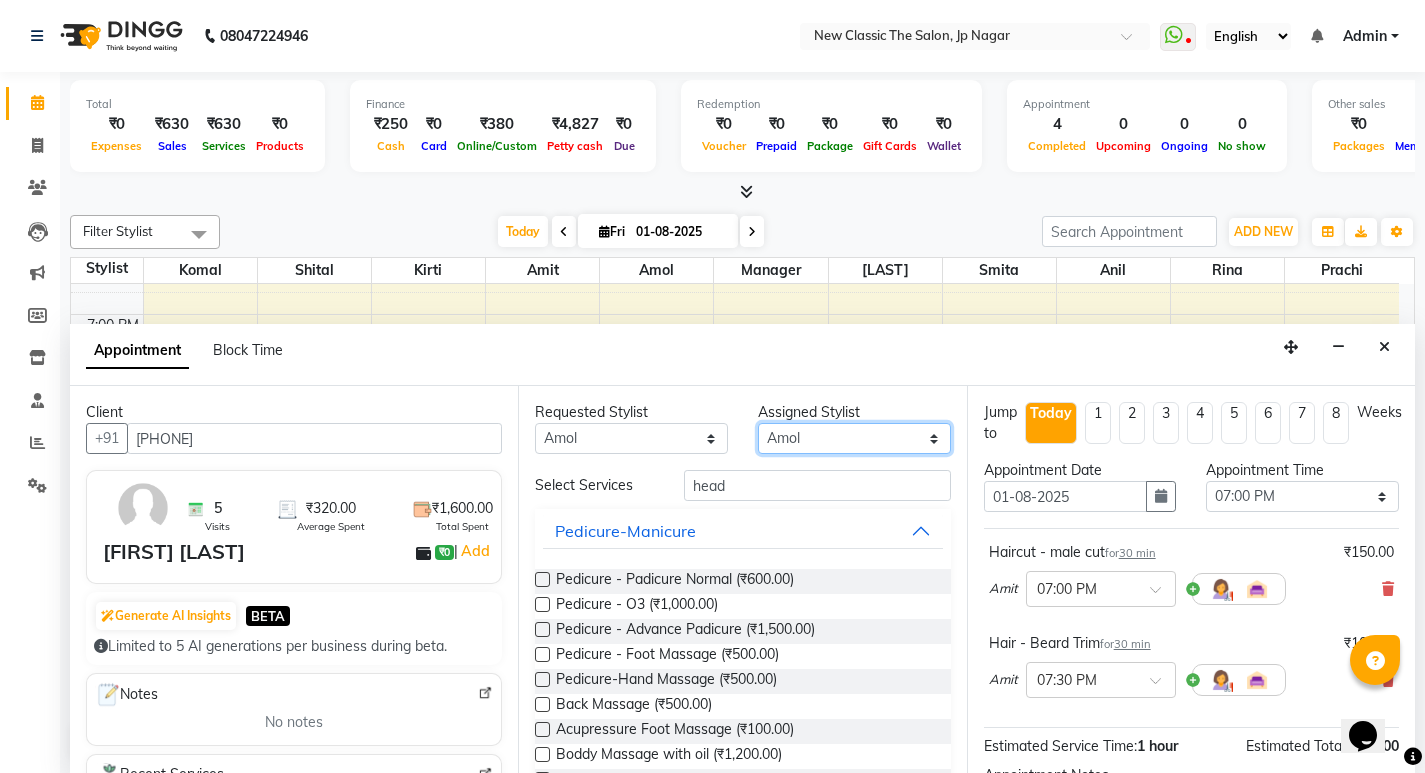 select on "27631" 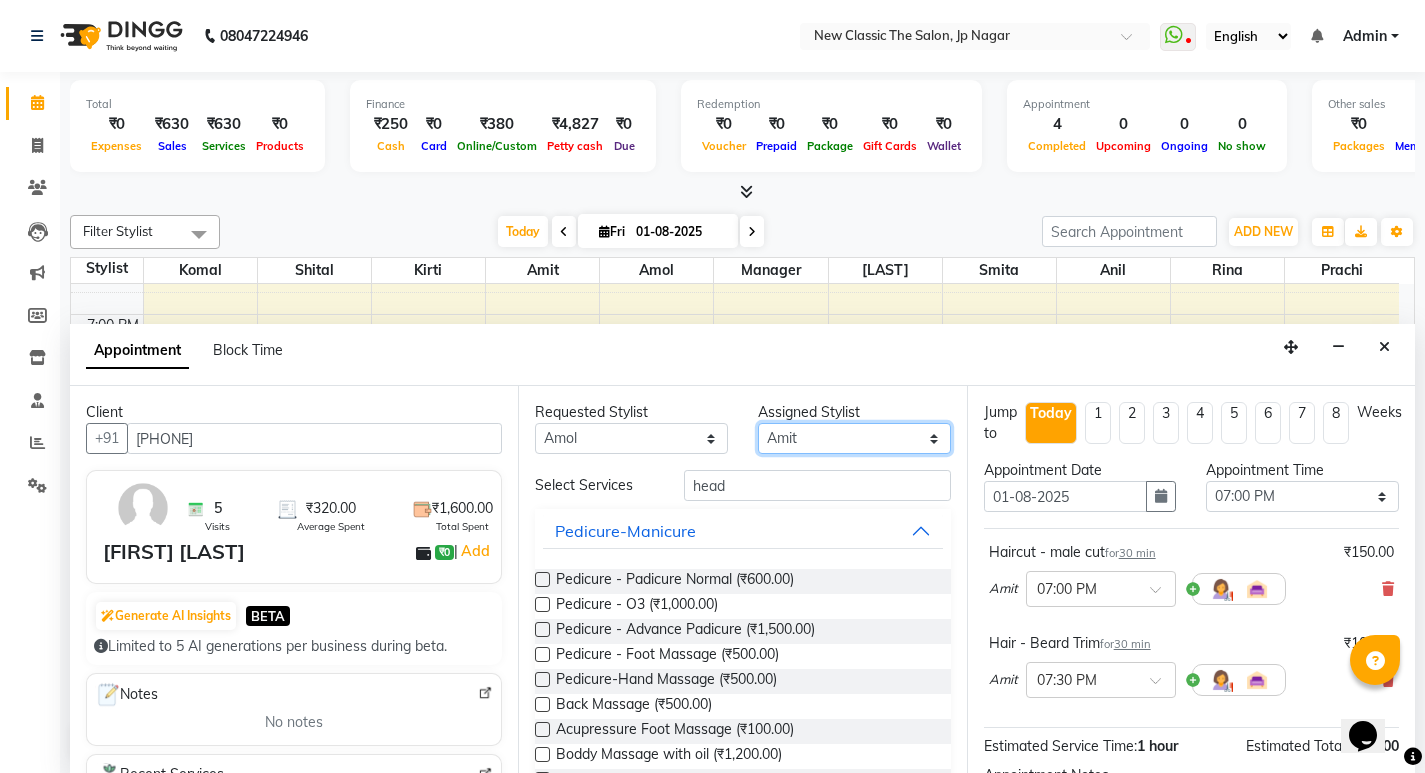click on "Select [NAME] [NAME] [NAME] [NAME] [NAME] [NAME] [NAME] [NAME] [NAME] [NAME]" at bounding box center [854, 438] 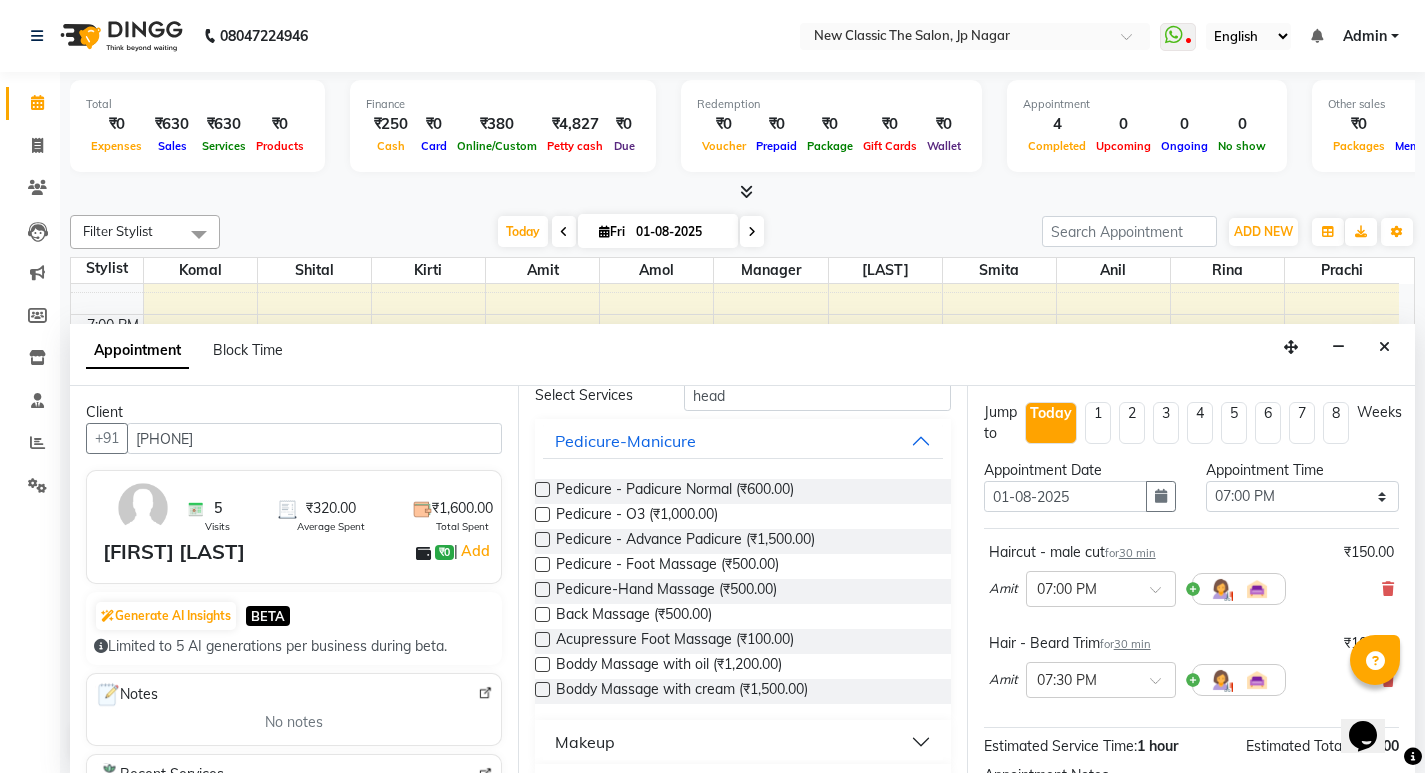 scroll, scrollTop: 0, scrollLeft: 0, axis: both 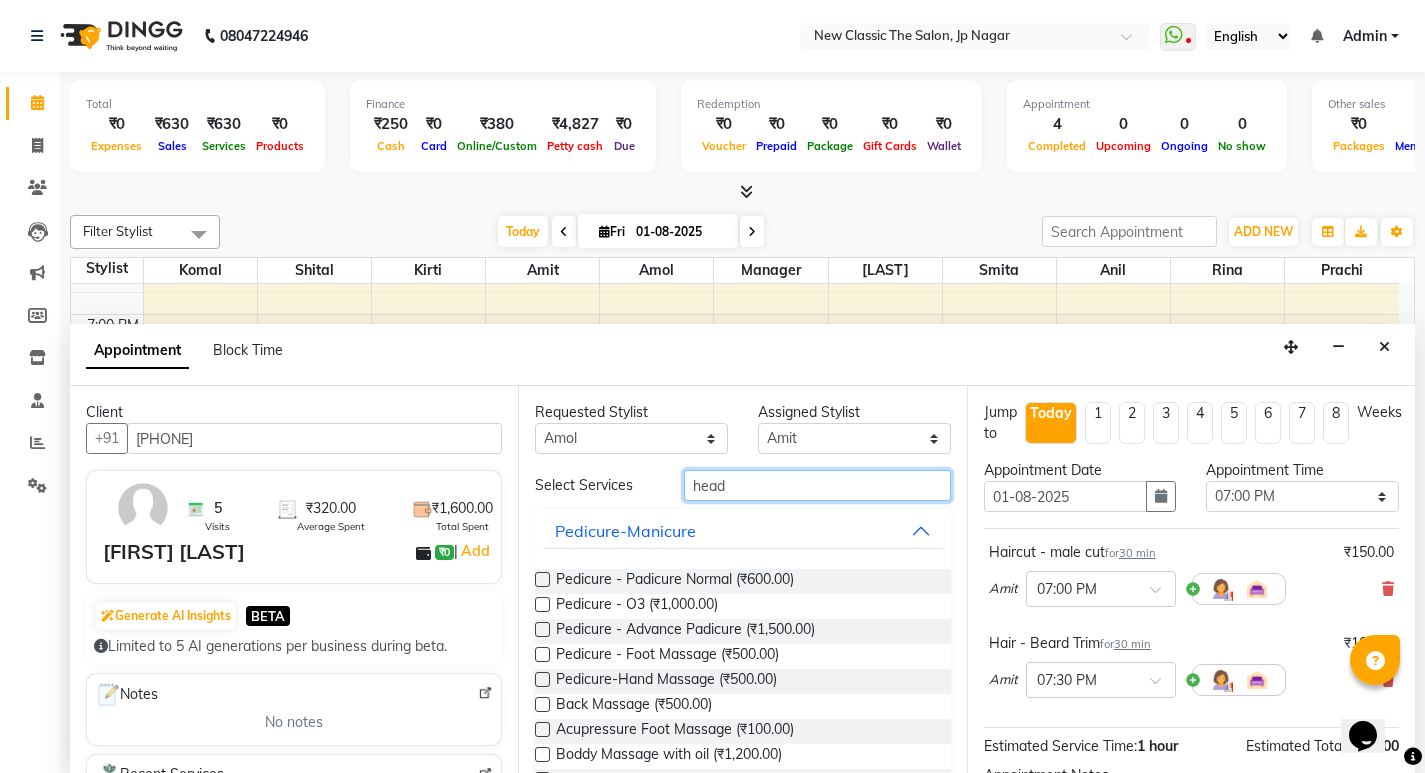 click on "head" at bounding box center (817, 485) 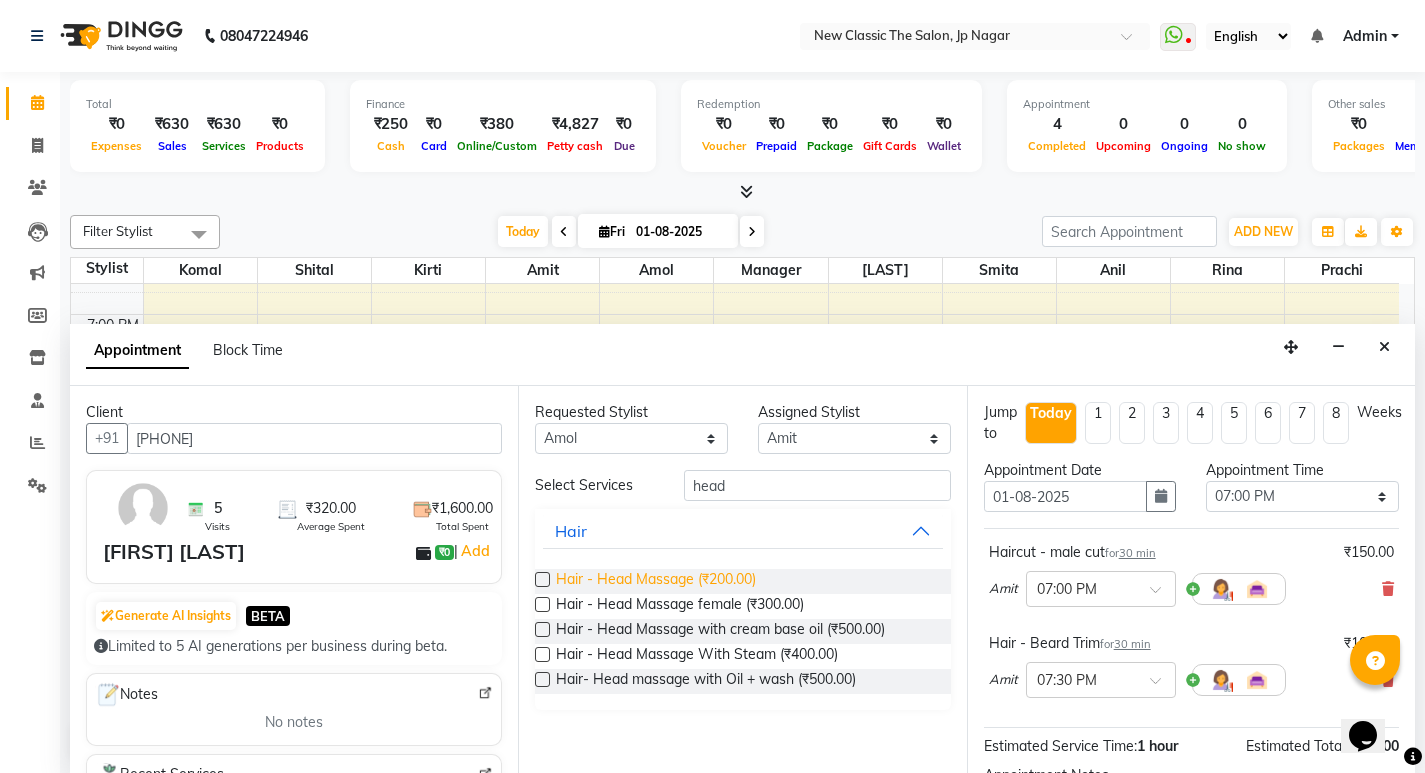 click on "Hair - Head Massage (₹200.00)" at bounding box center (656, 581) 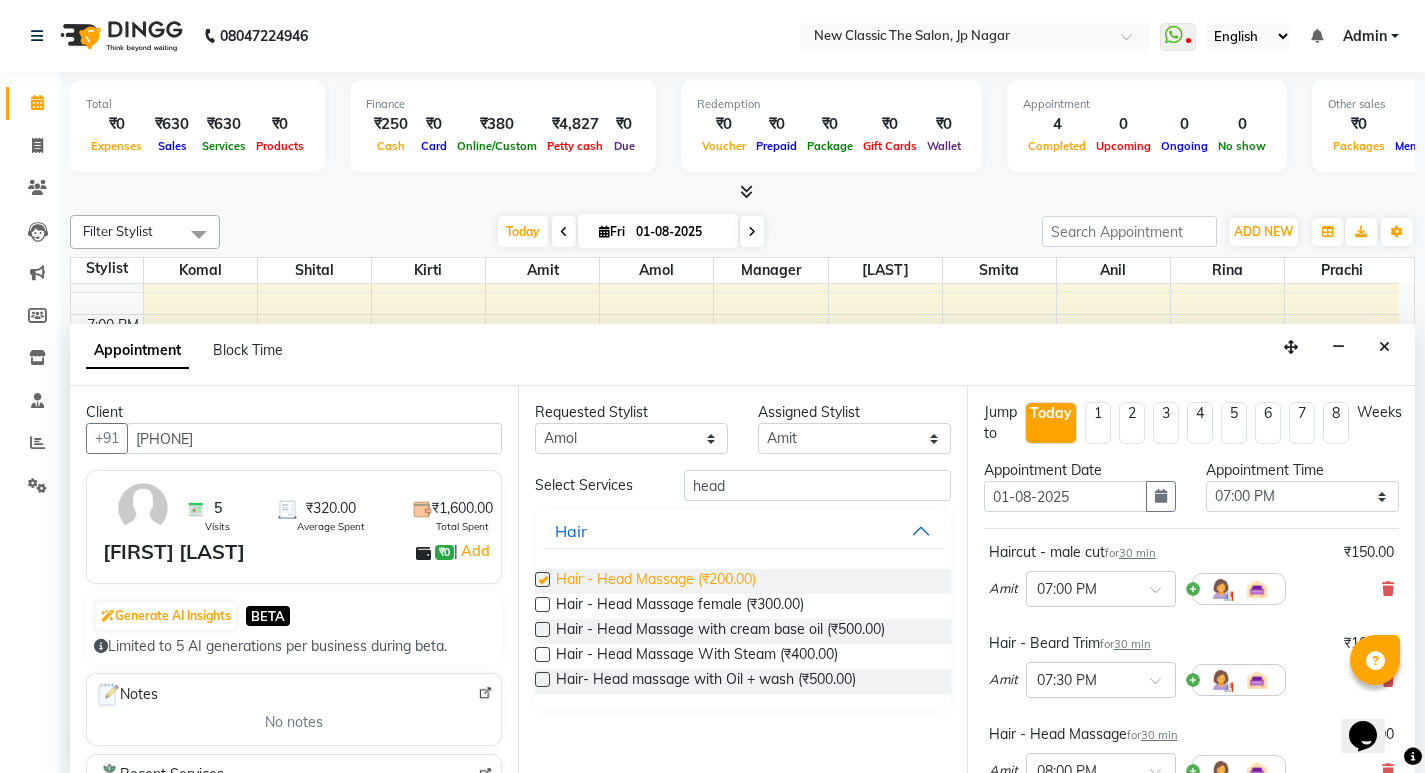 checkbox on "false" 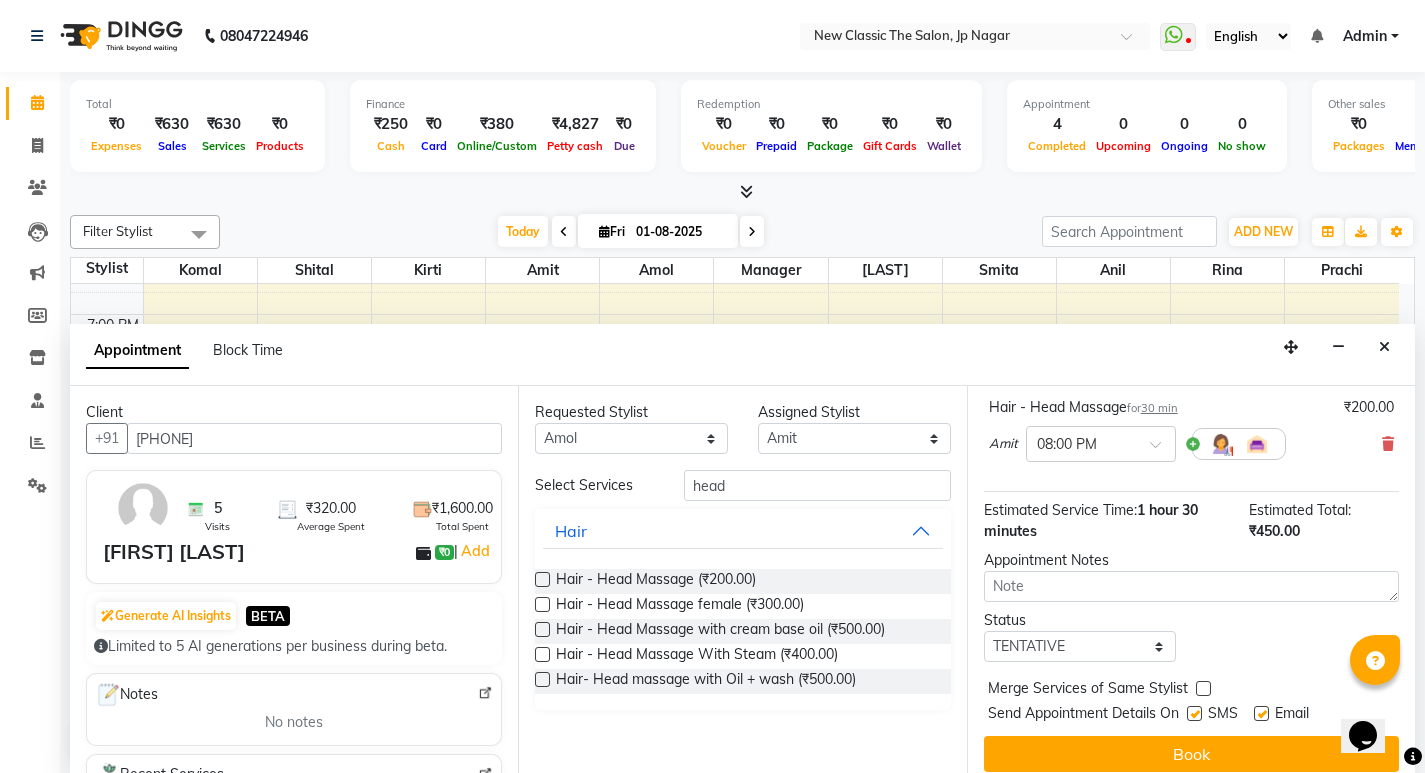 scroll, scrollTop: 341, scrollLeft: 0, axis: vertical 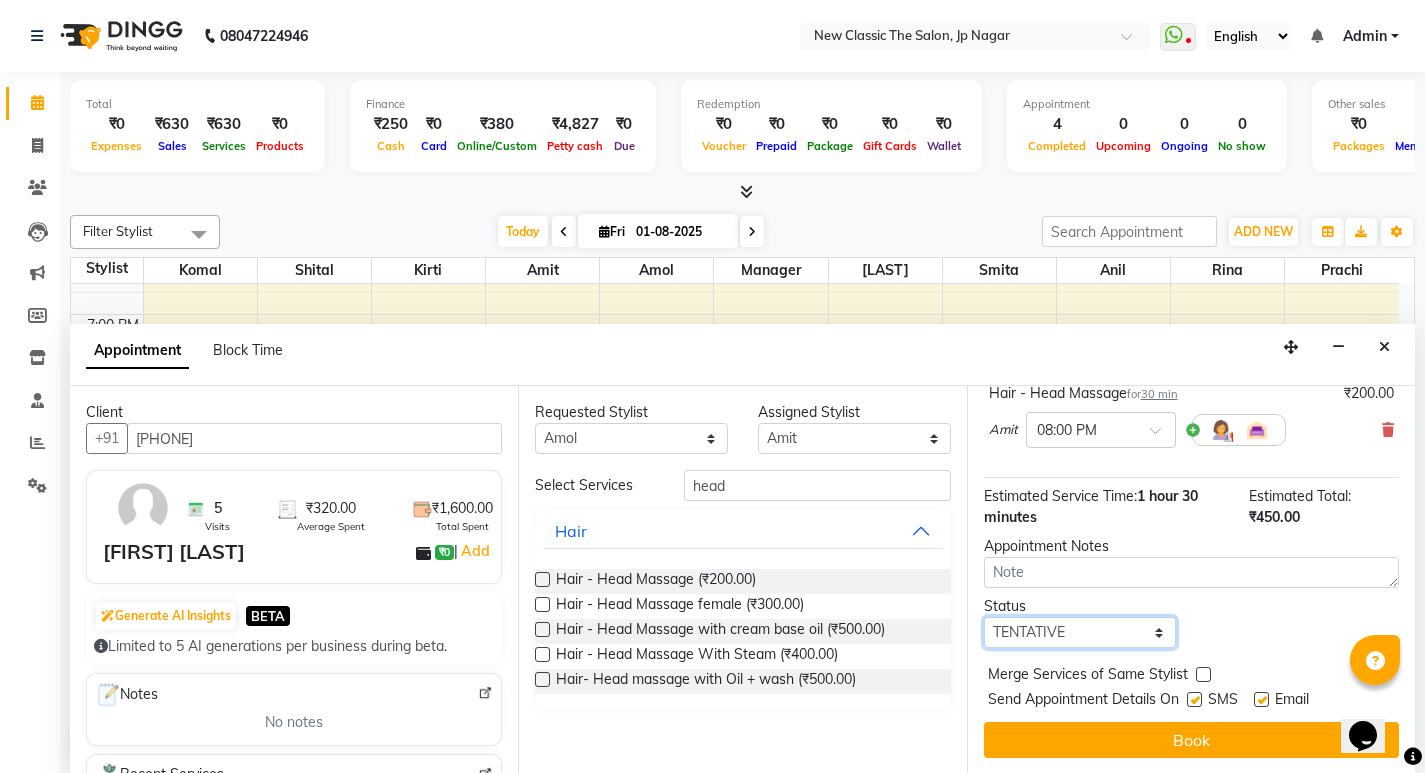 click on "Select TENTATIVE CONFIRM CHECK-IN UPCOMING" at bounding box center (1080, 632) 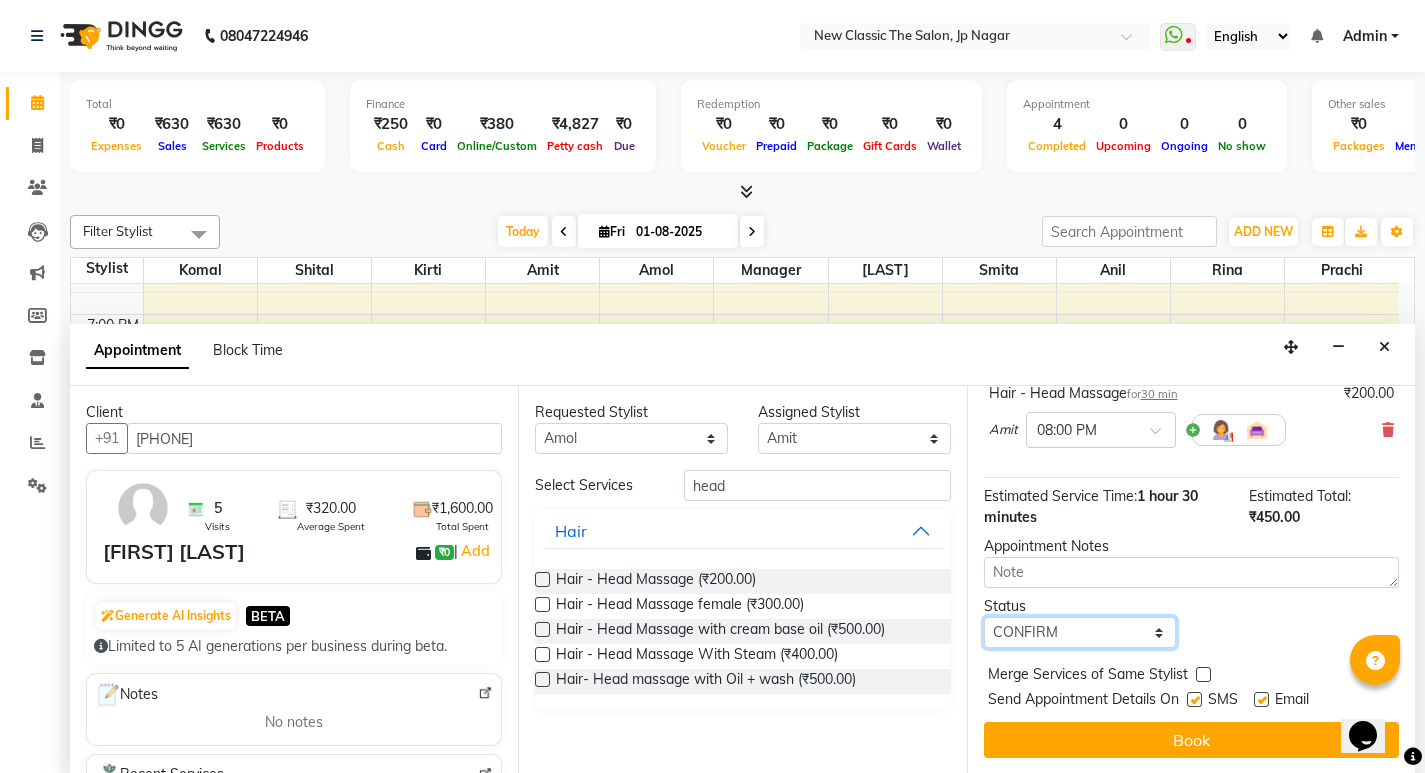 click on "Select TENTATIVE CONFIRM CHECK-IN UPCOMING" at bounding box center [1080, 632] 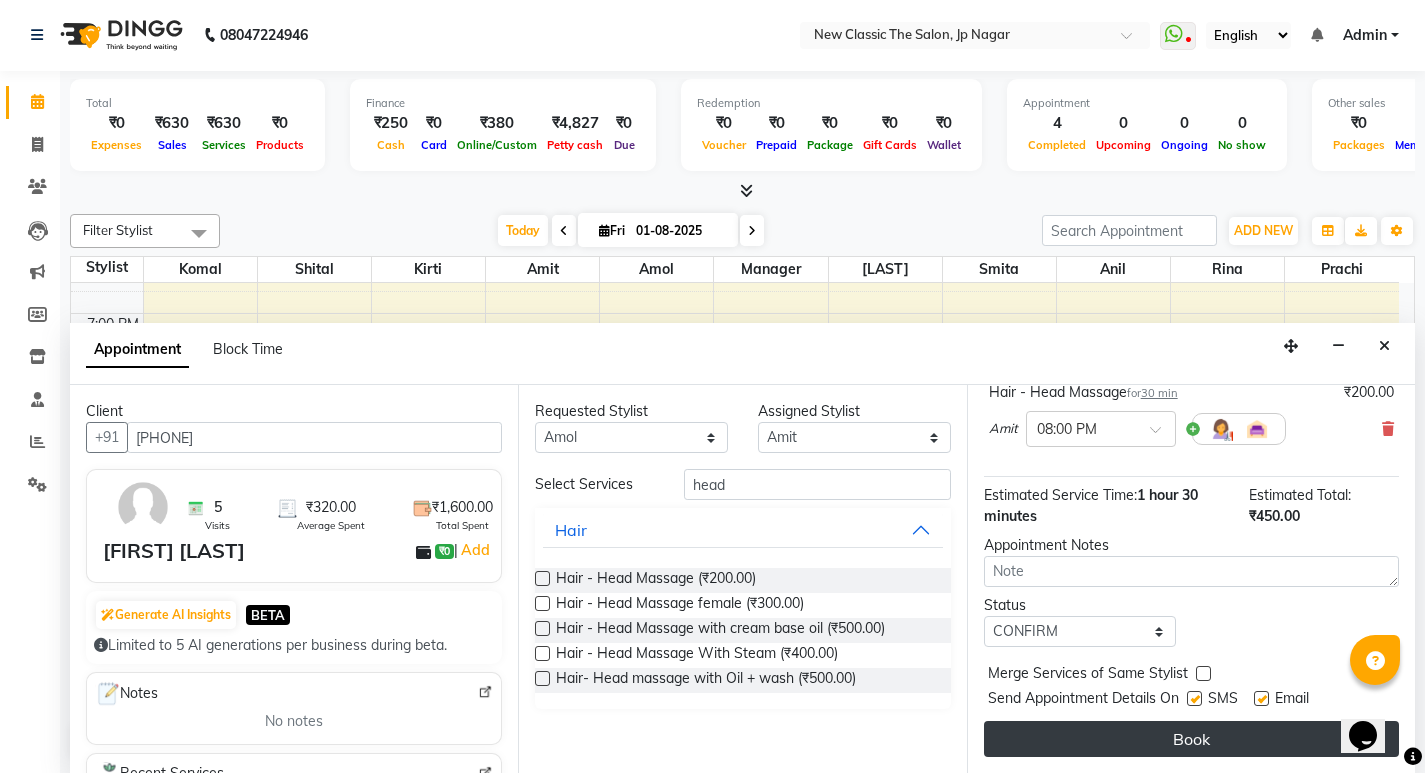 click on "Book" at bounding box center (1191, 739) 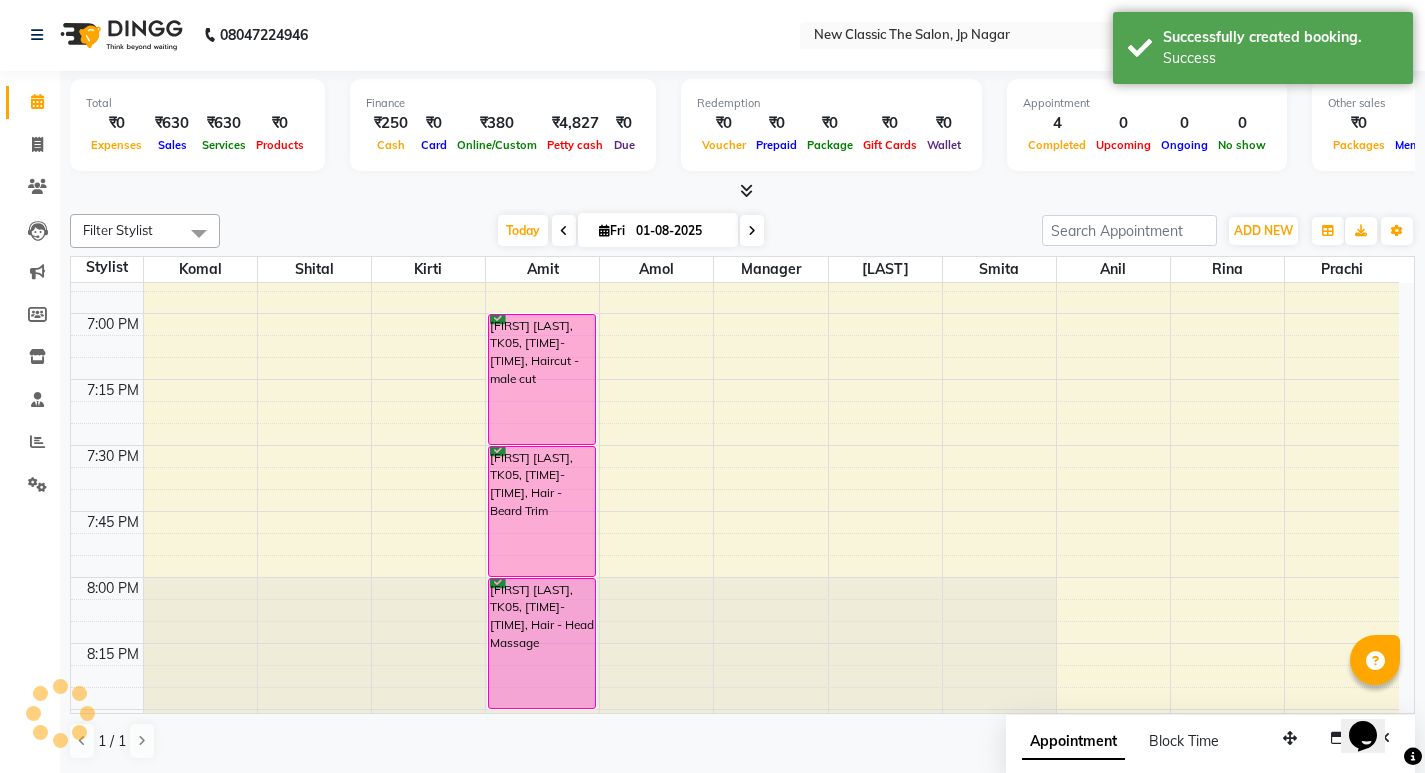 scroll, scrollTop: 0, scrollLeft: 0, axis: both 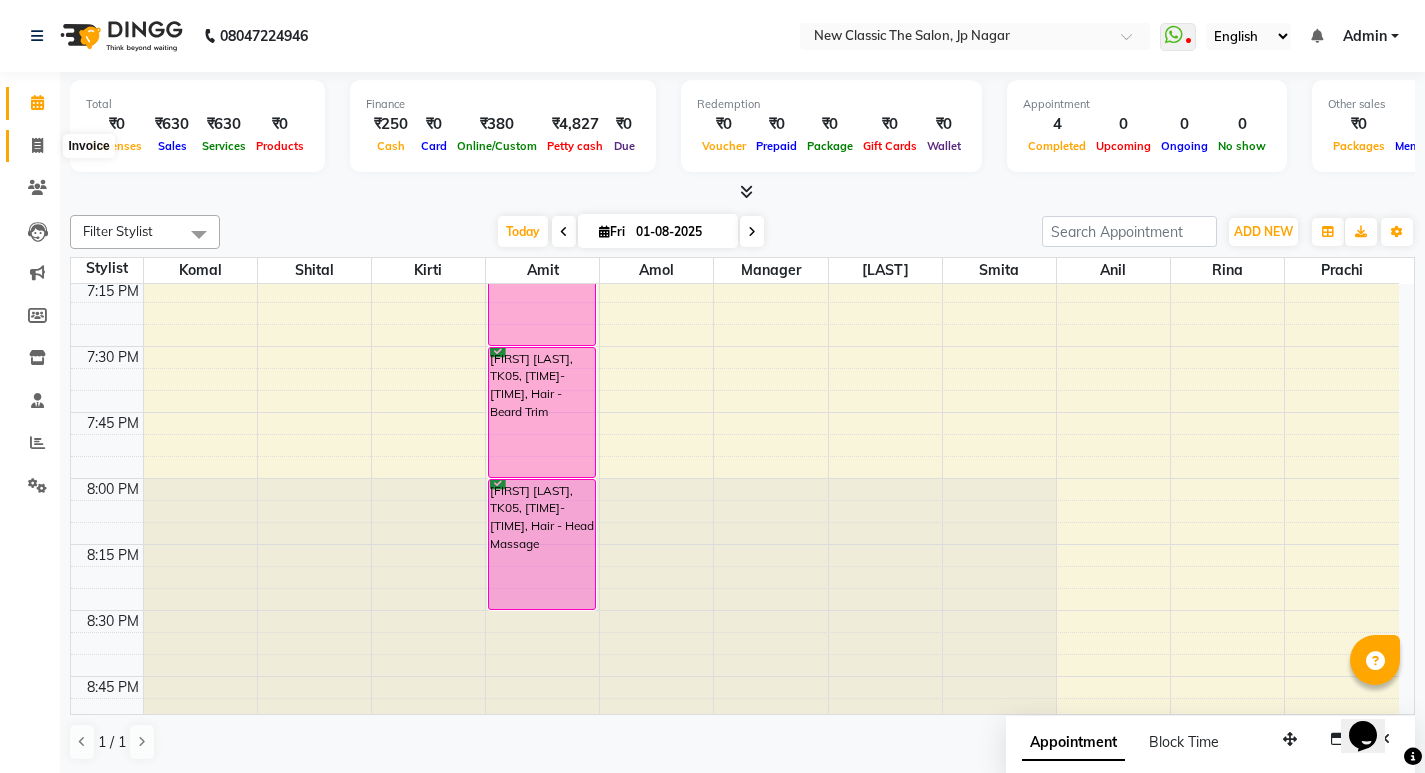 click 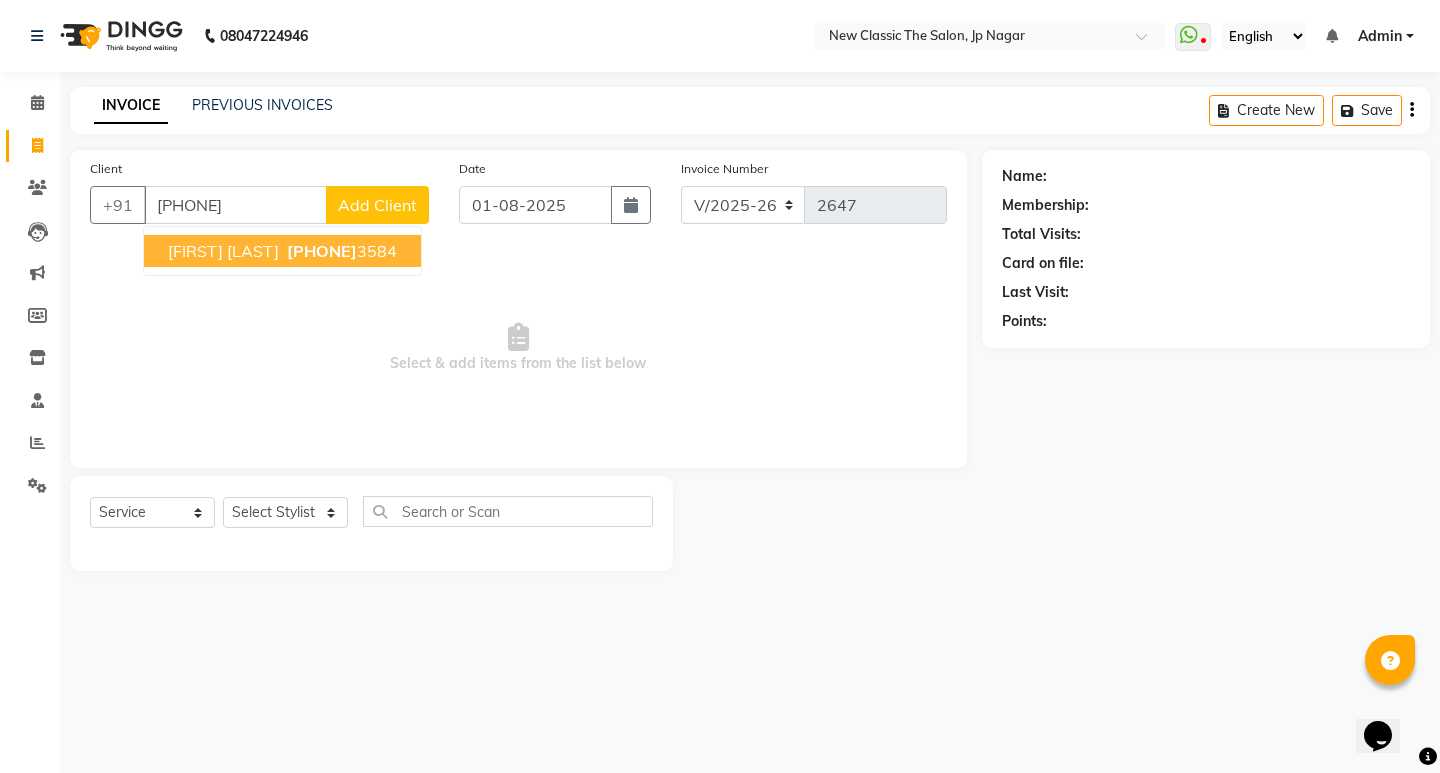 click on "[FIRST] [LAST]" at bounding box center (223, 251) 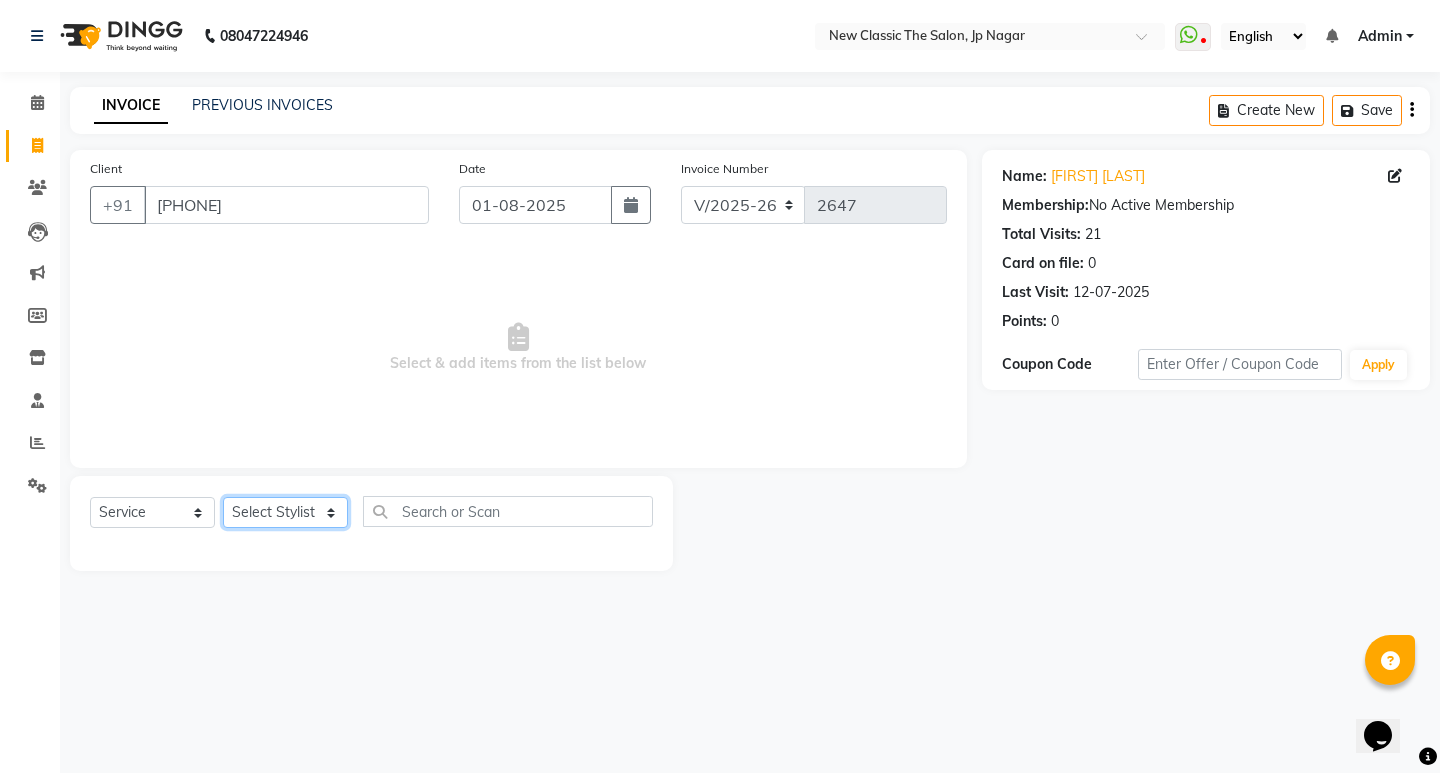 click on "Select Stylist [NAME] [NAME] [NAME] [NAME] [NAME] [NAME] [NAME] [NAME] [NAME] [NAME]" 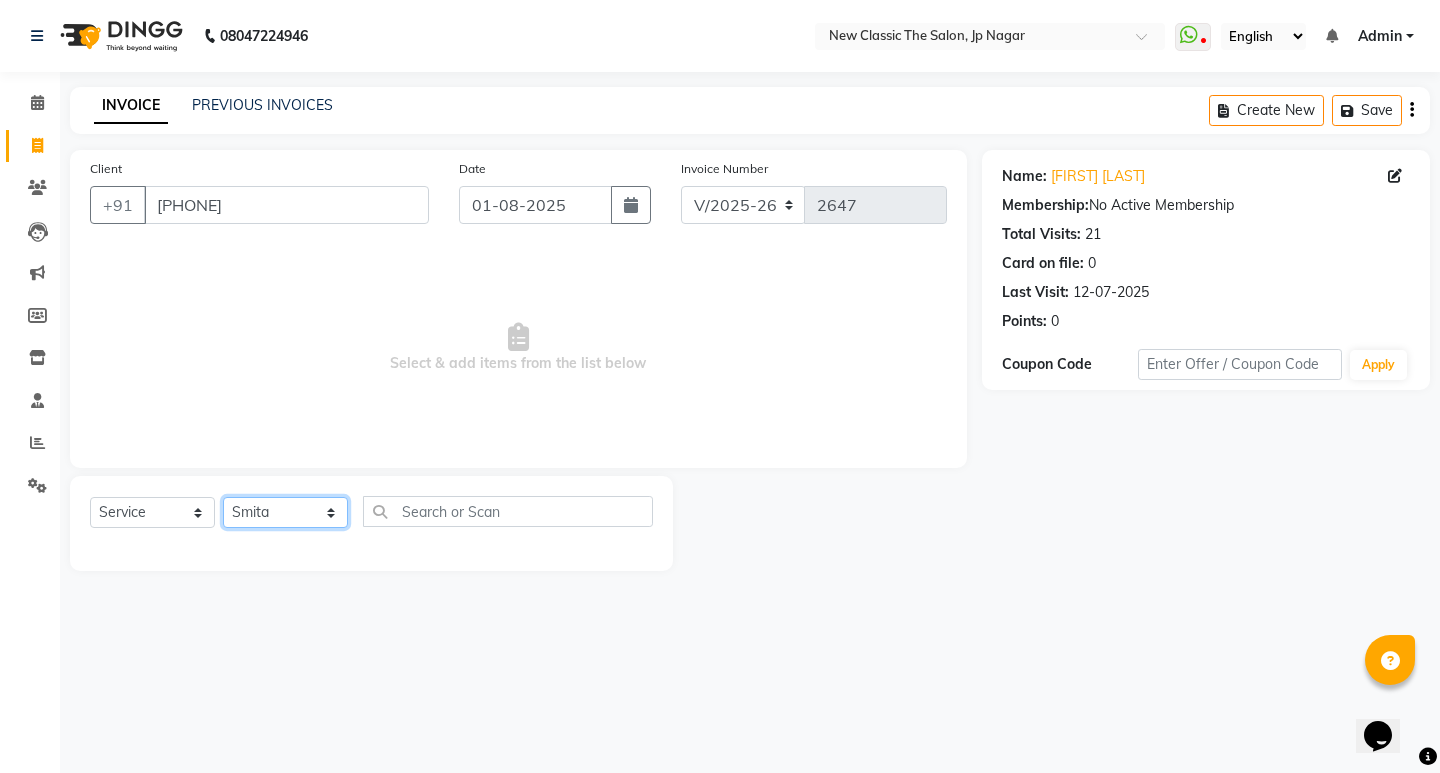 click on "Select Stylist [NAME] [NAME] [NAME] [NAME] [NAME] [NAME] [NAME] [NAME] [NAME] [NAME]" 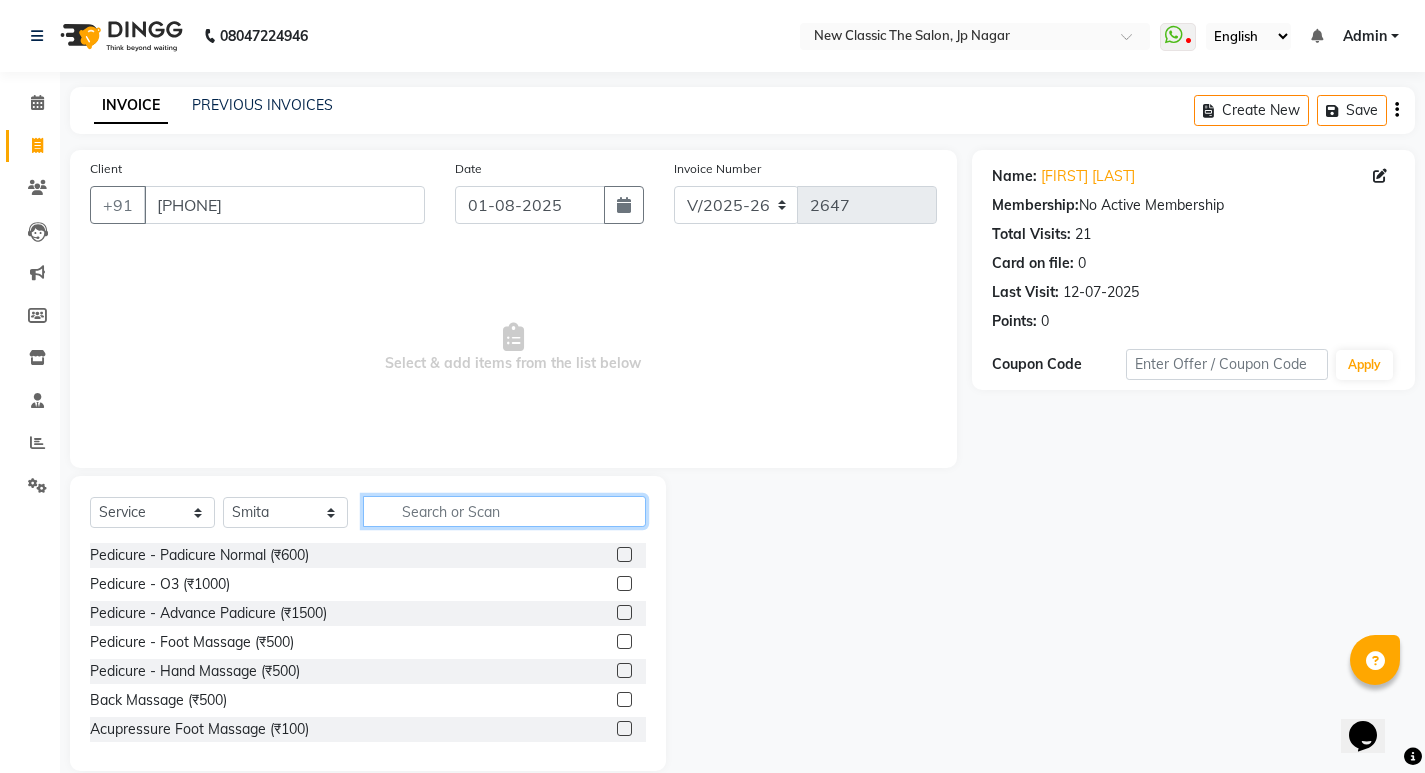click 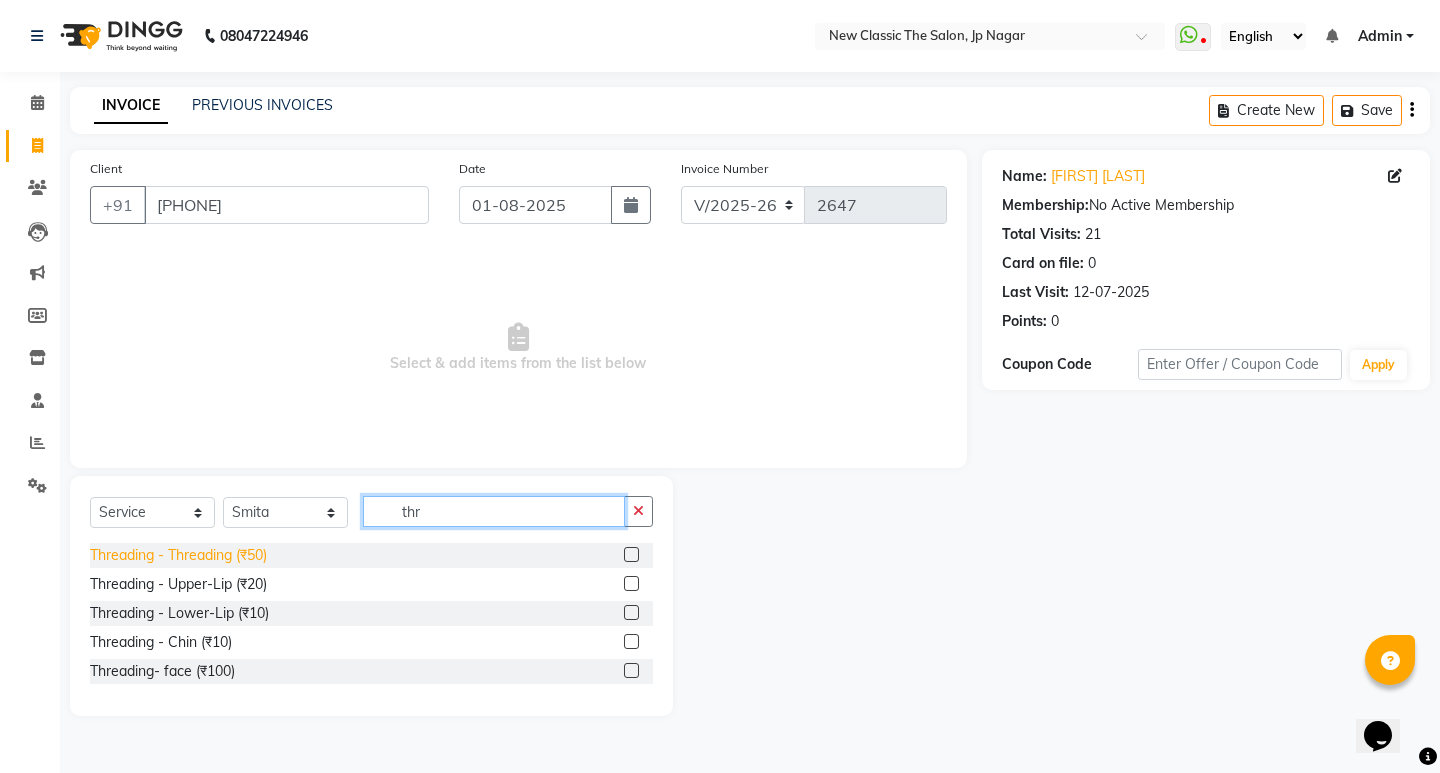 type on "thr" 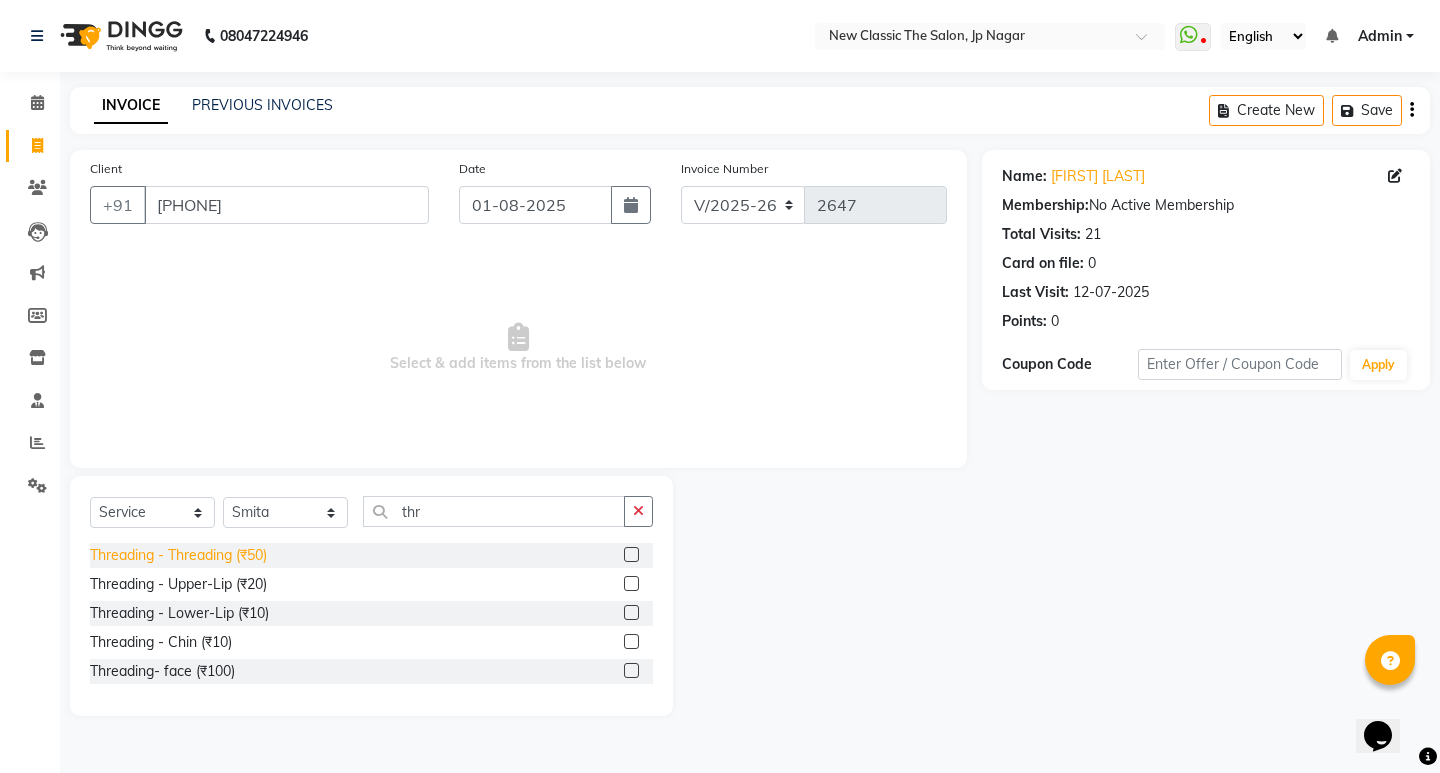 click on "Threading - Threading (₹50)" 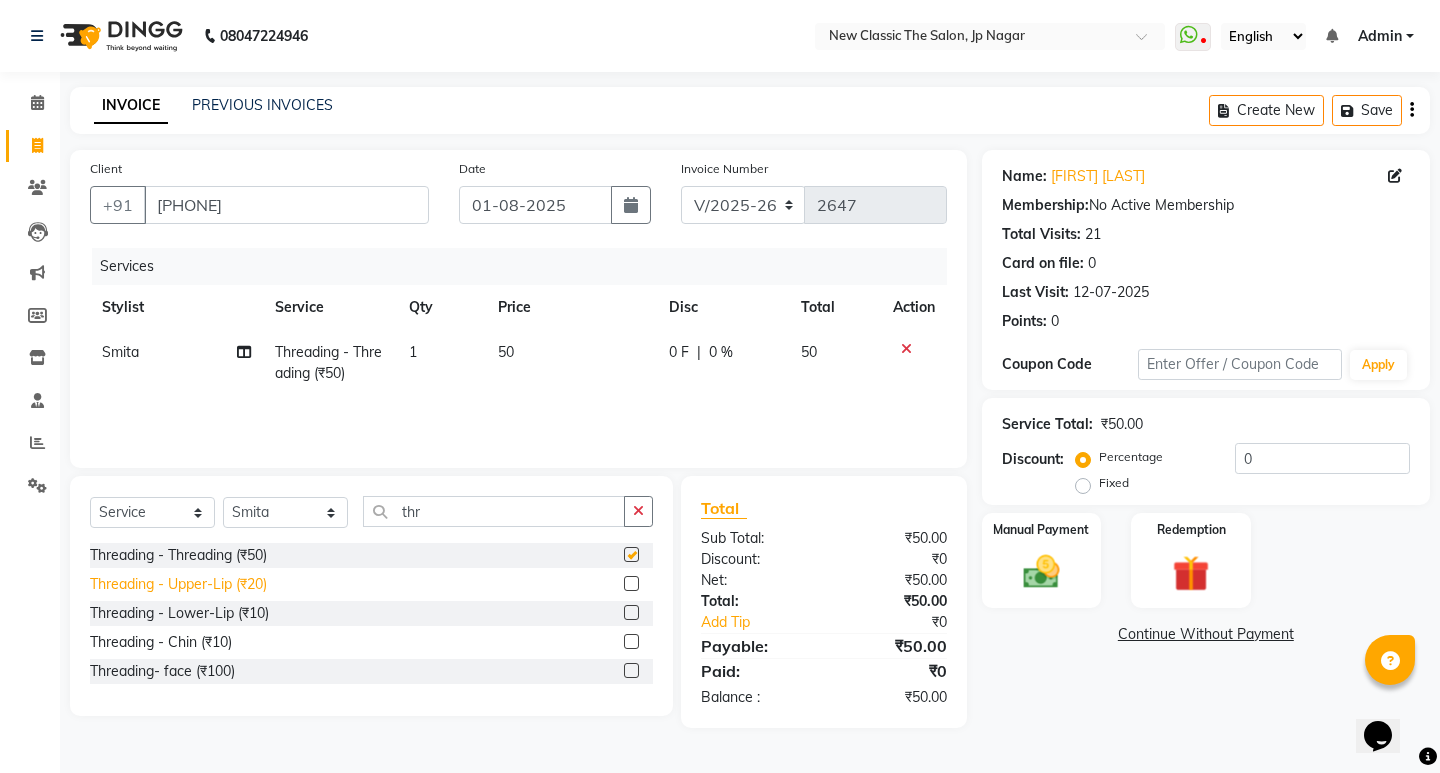 checkbox on "false" 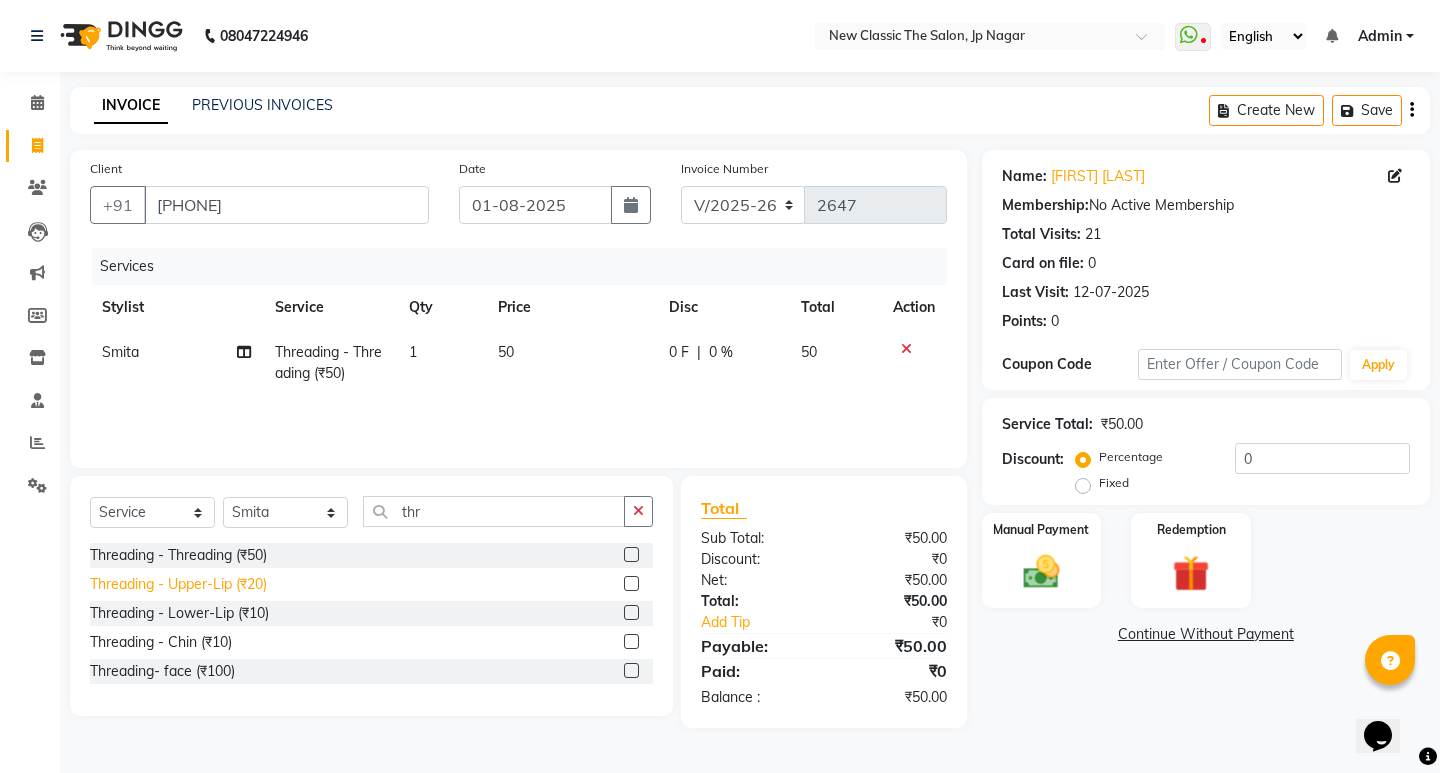 click on "Threading - Upper-Lip (₹20)" 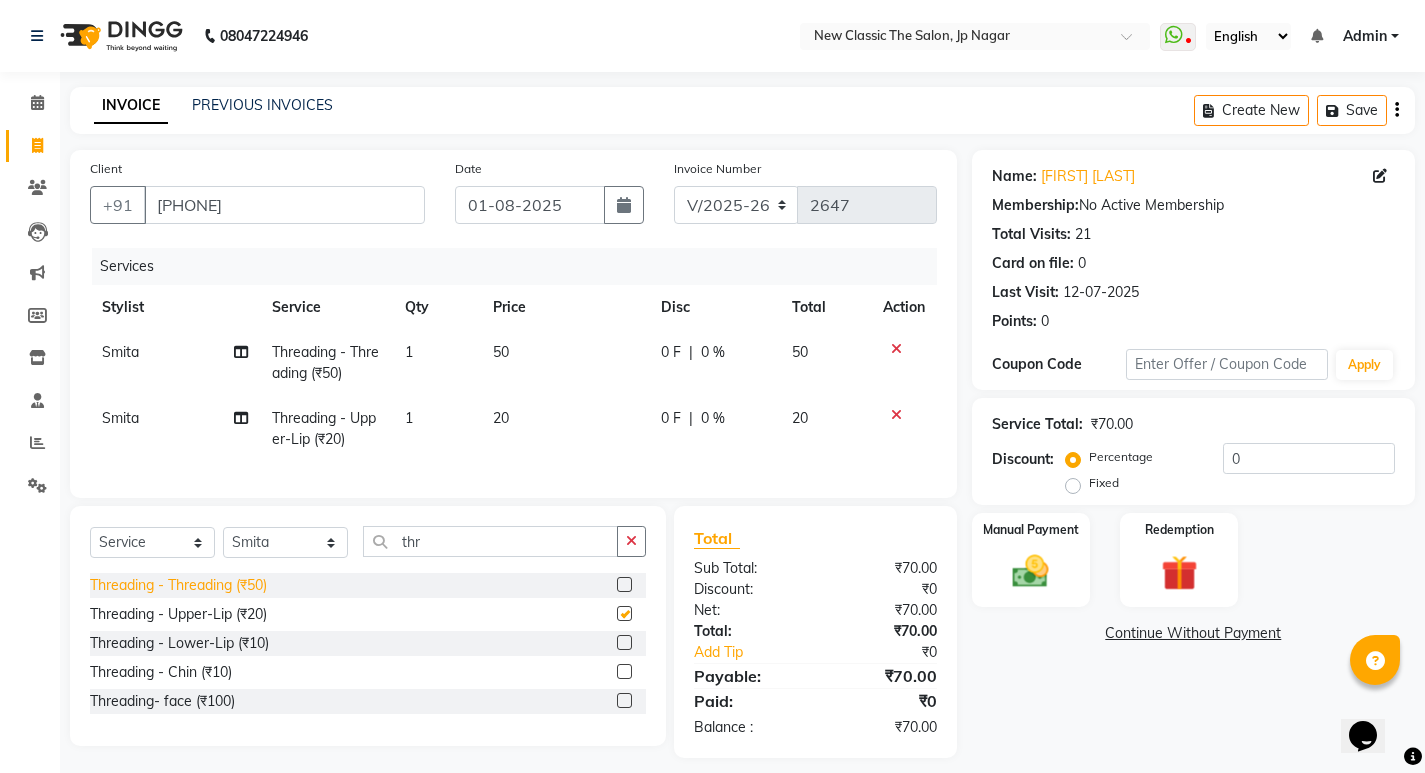 checkbox on "false" 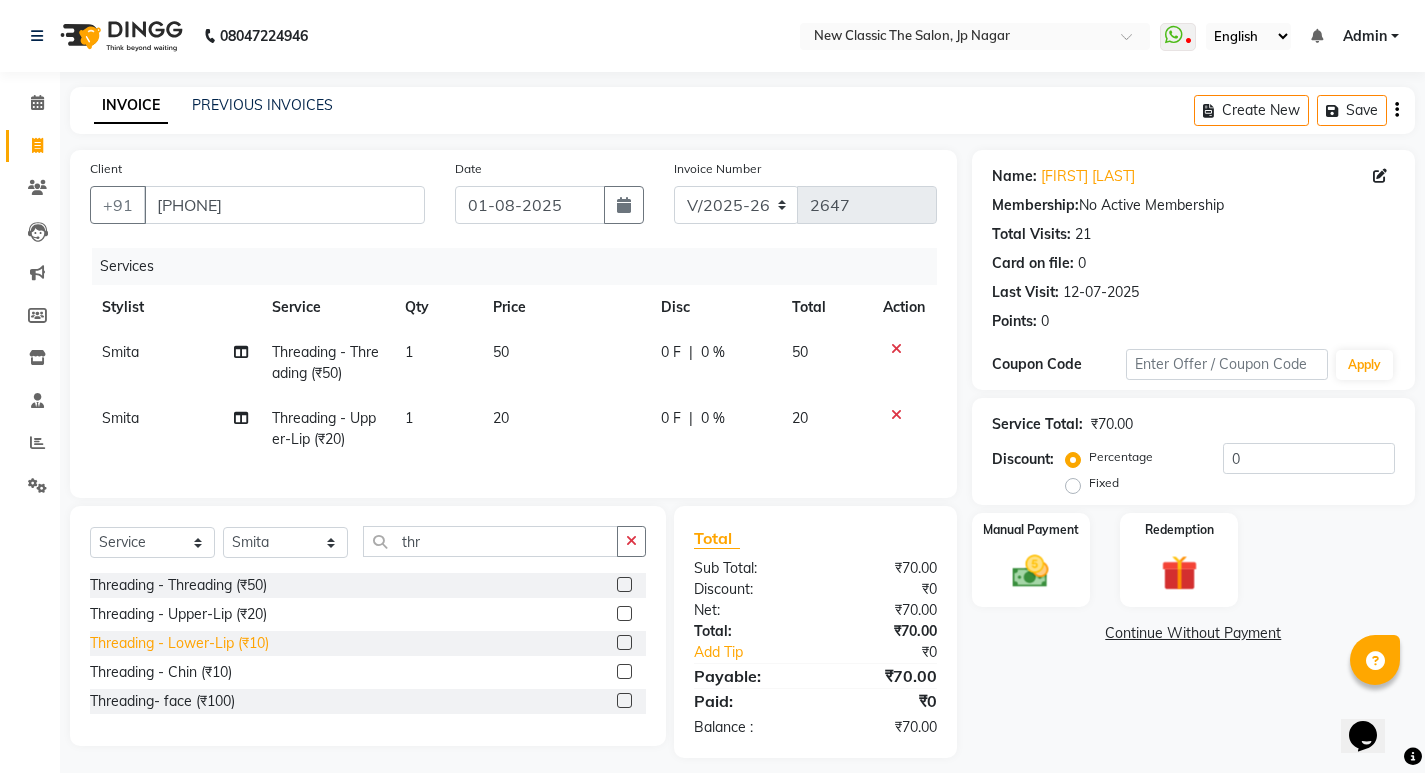 click on "Threading - Lower-Lip (₹10)" 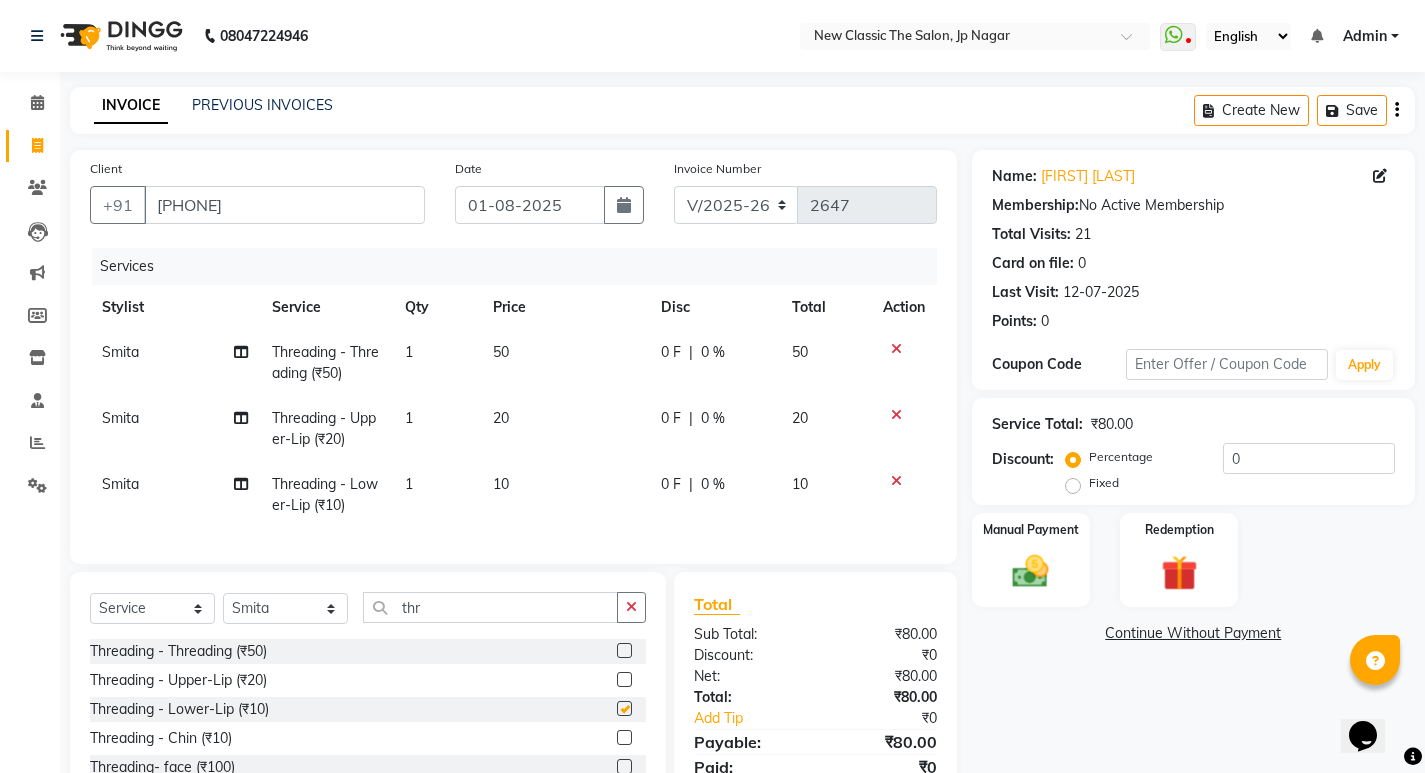 checkbox on "false" 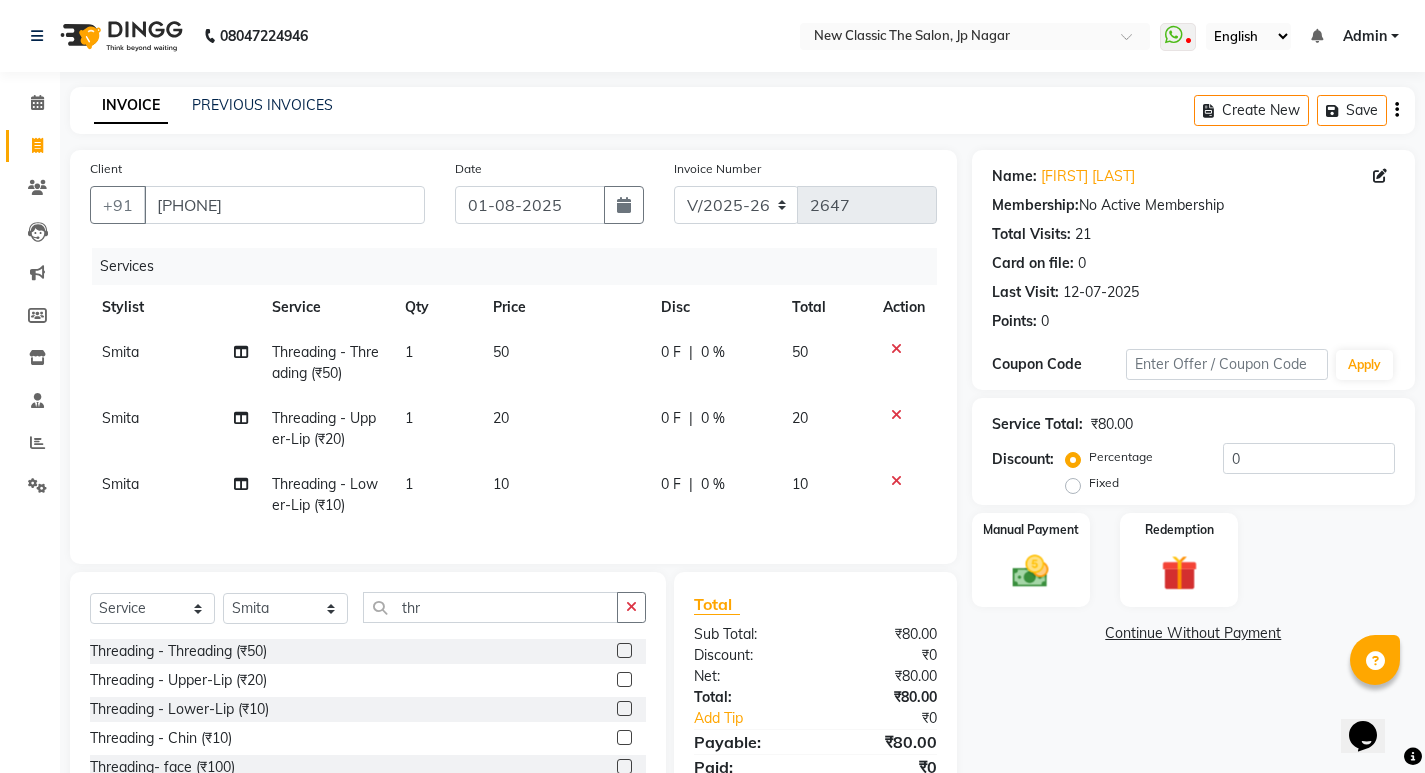 click on "20" 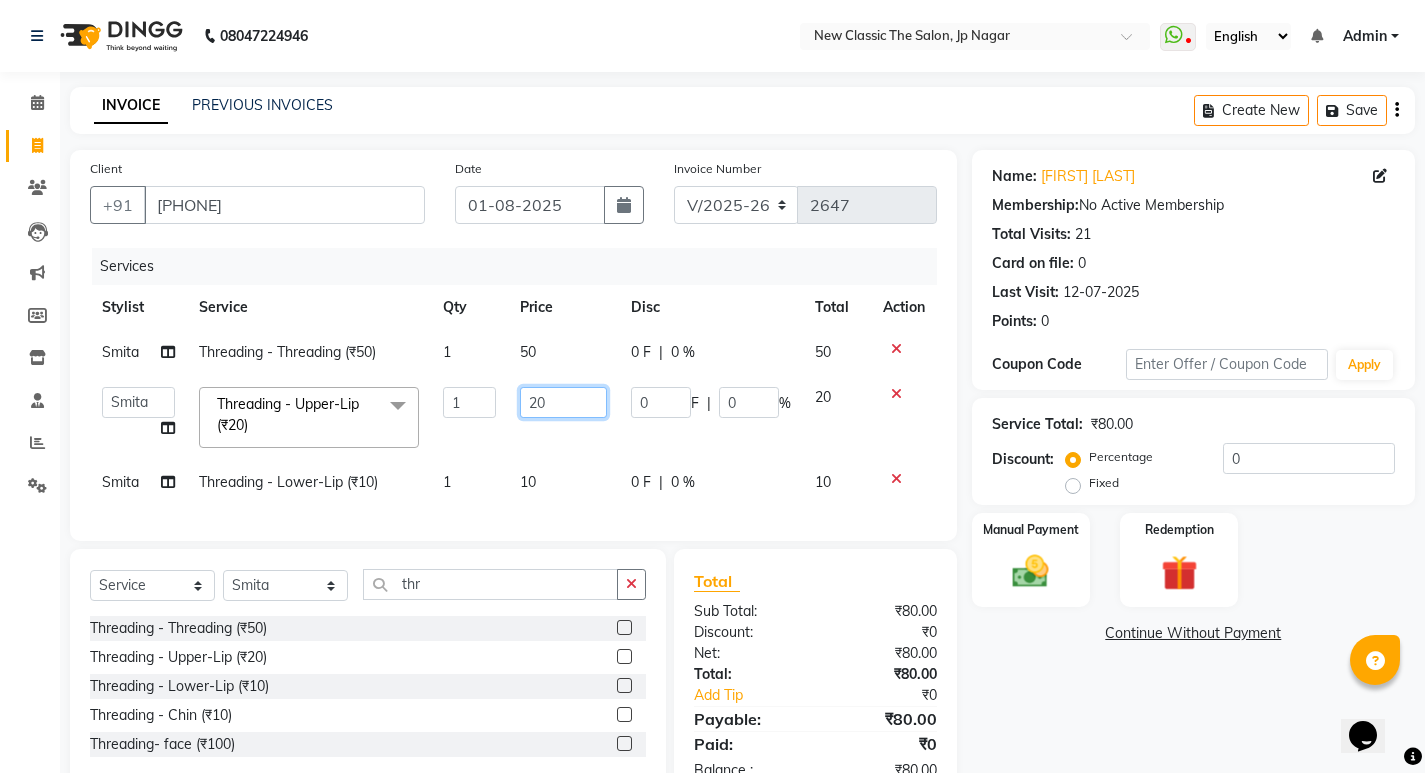 click on "20" 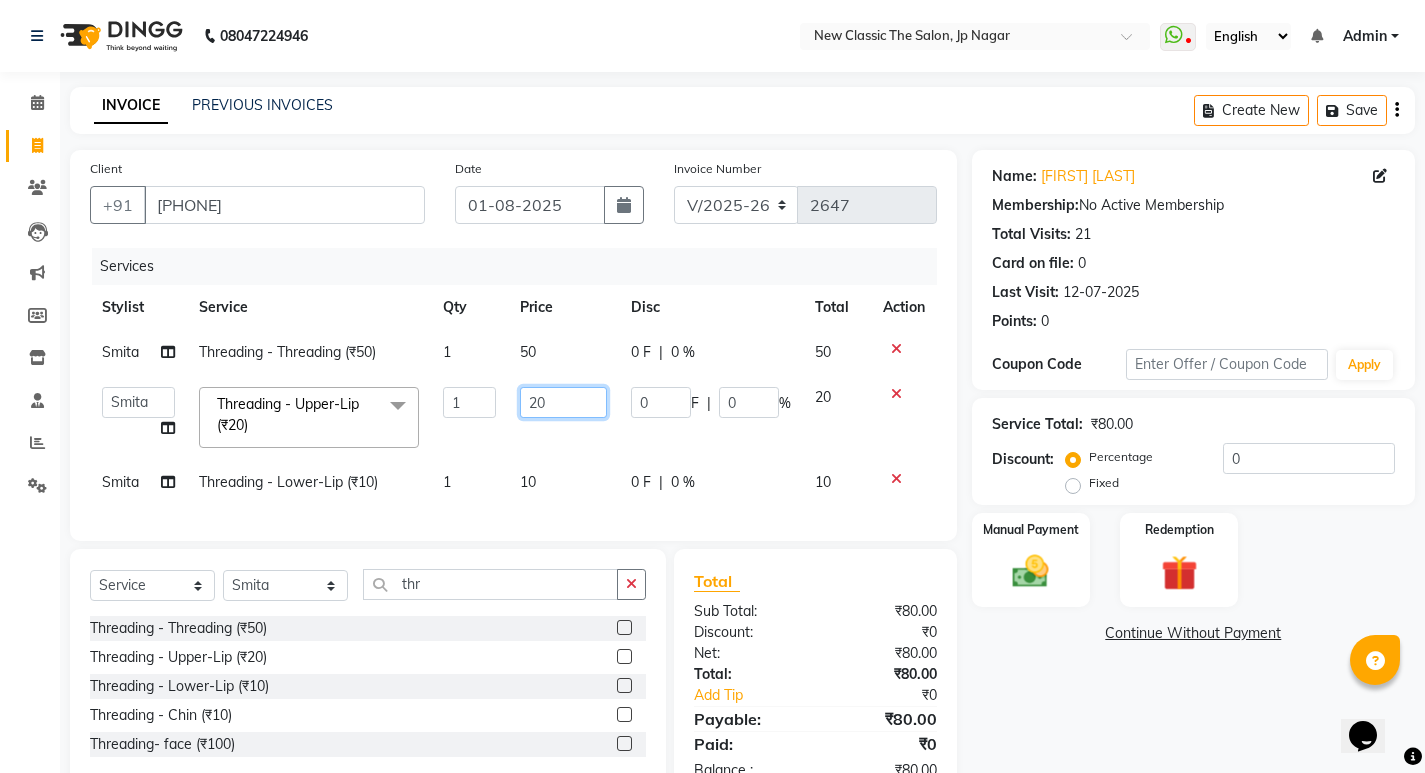 click on "20" 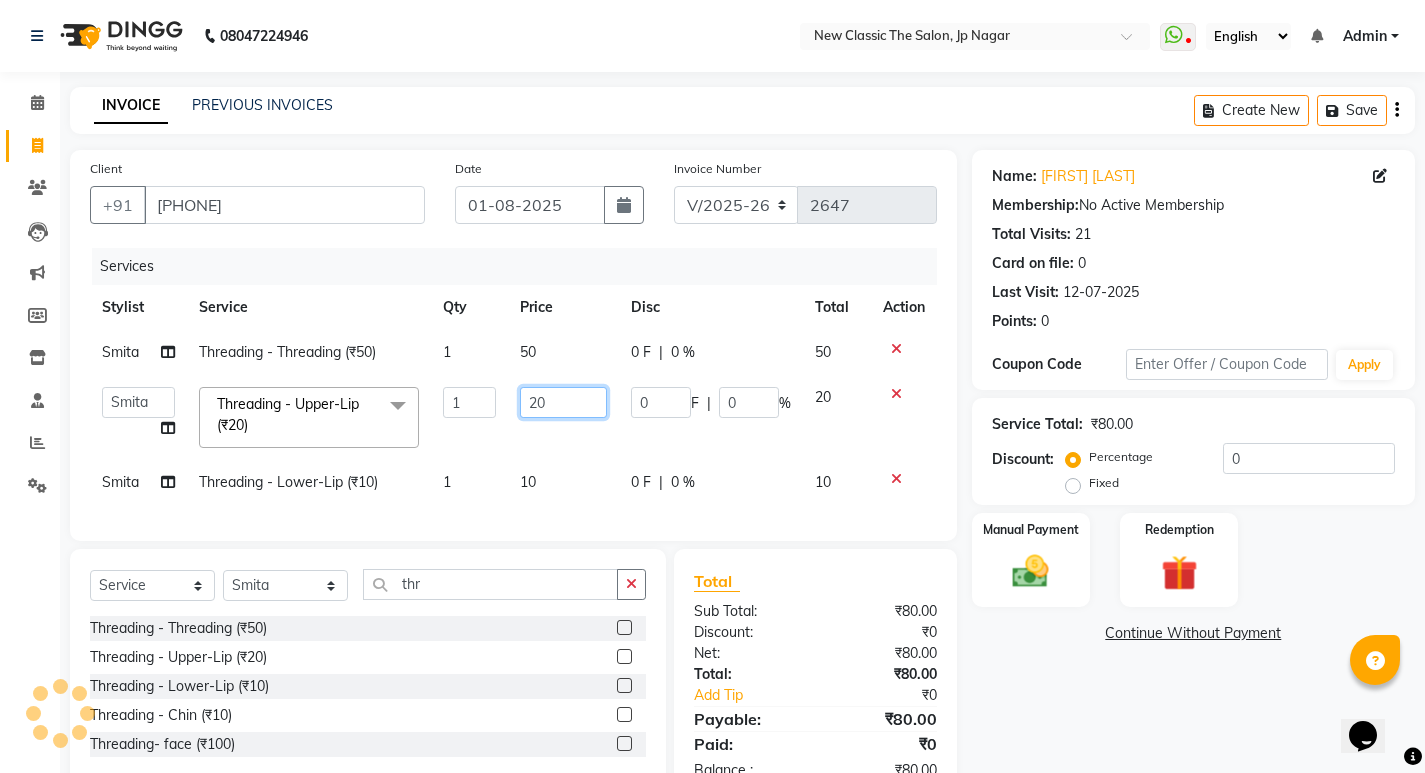 type on "2" 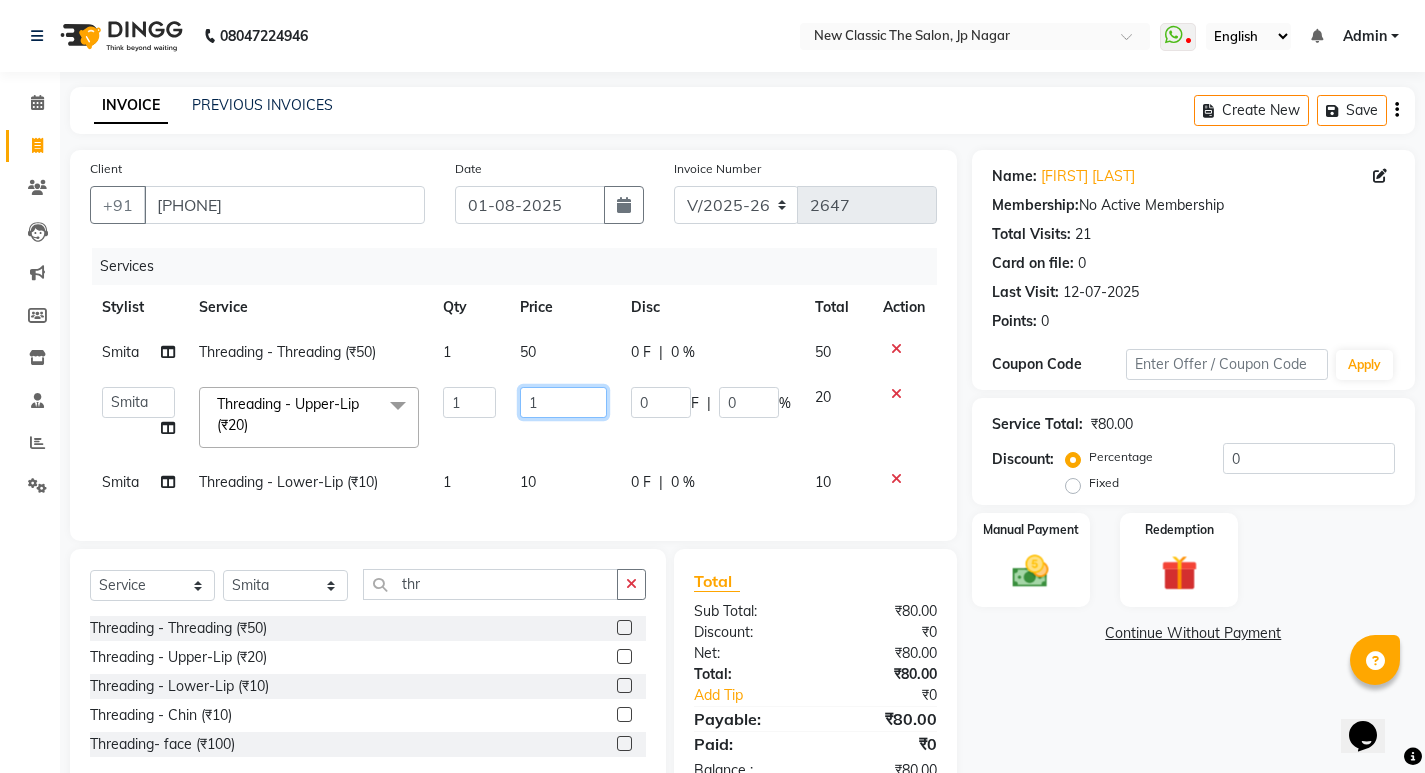 type on "10" 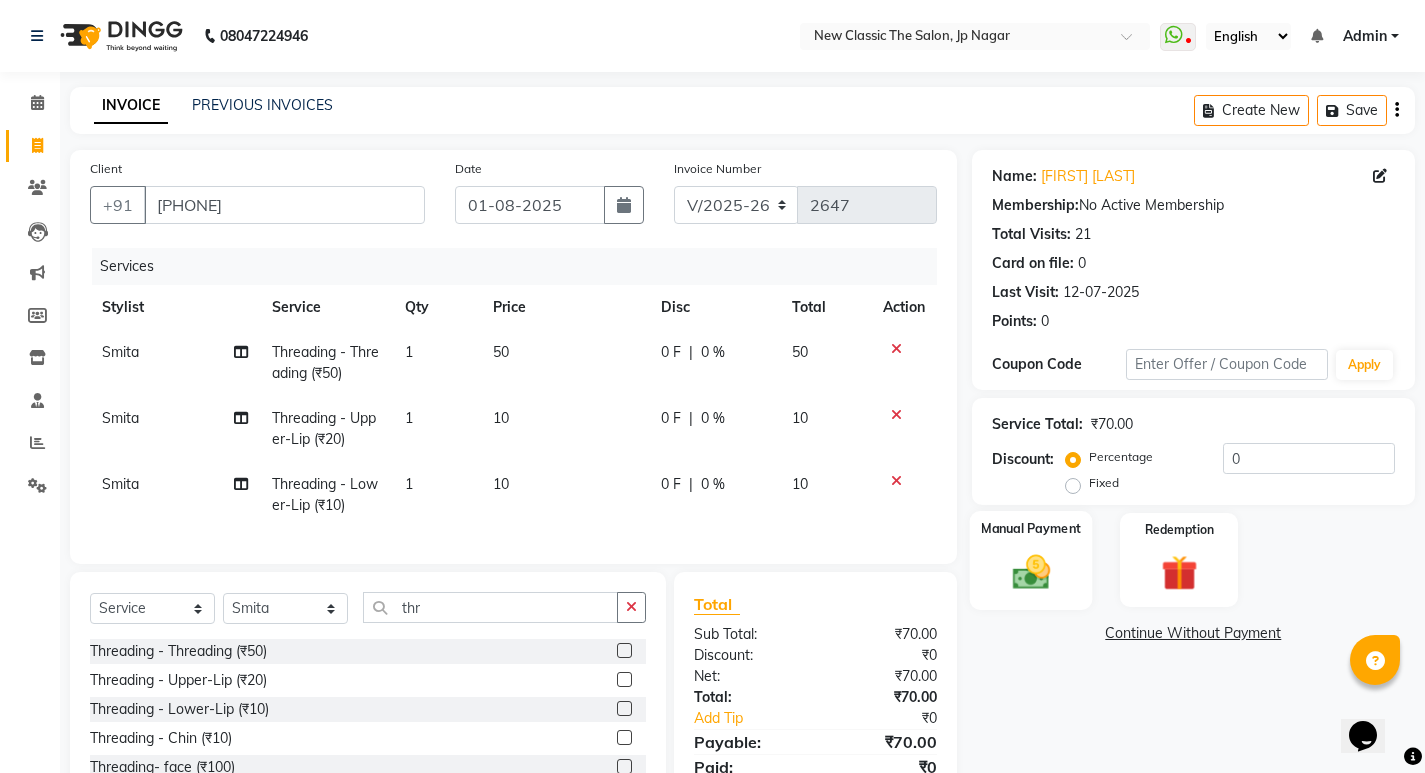 click 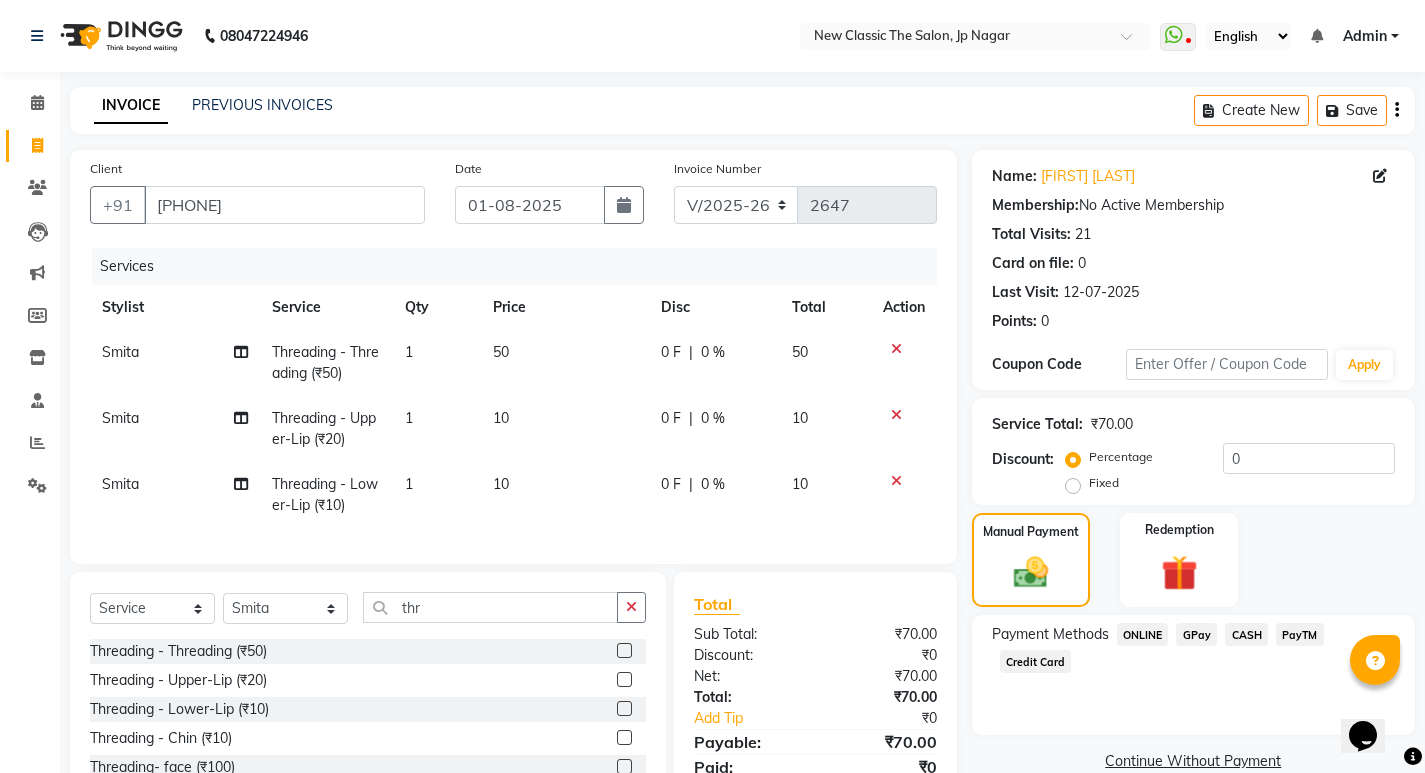 click on "ONLINE" 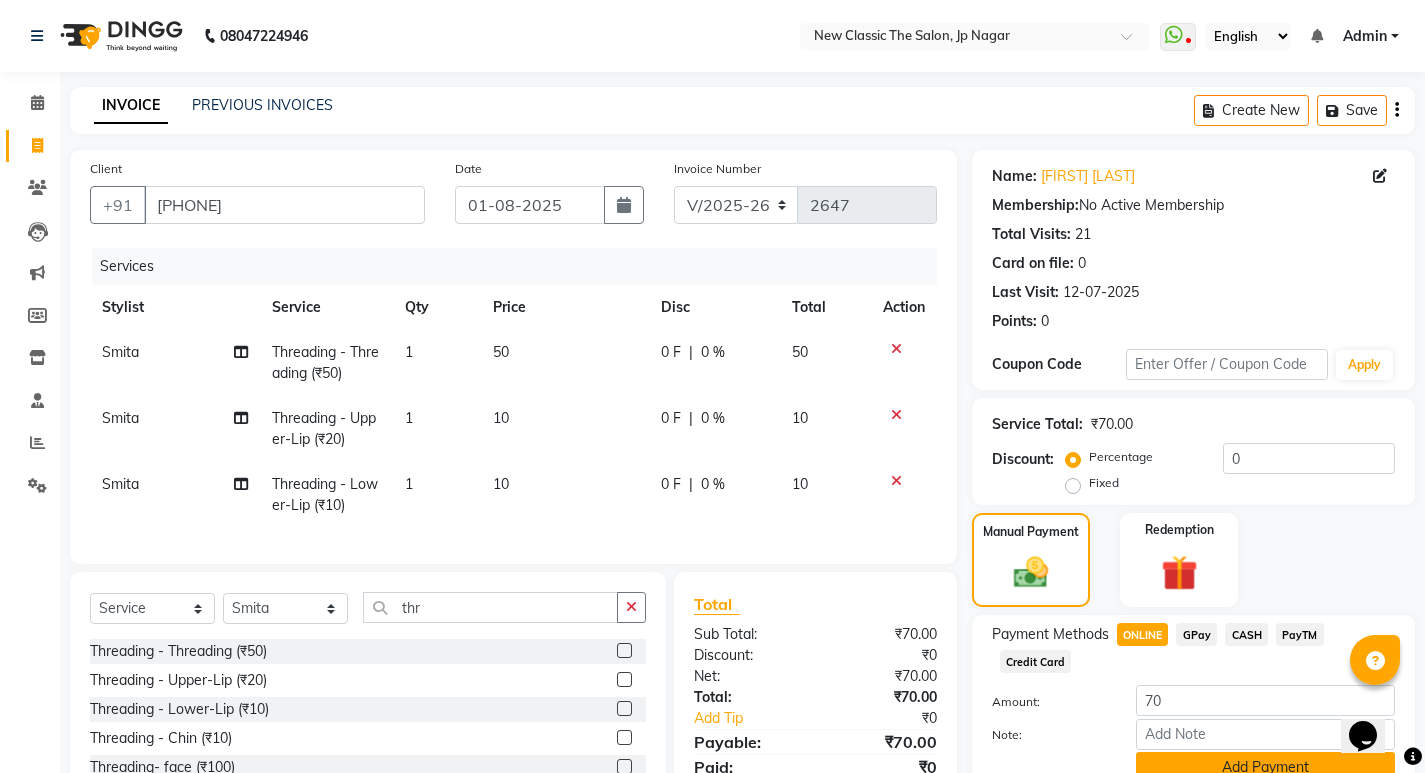 scroll, scrollTop: 96, scrollLeft: 0, axis: vertical 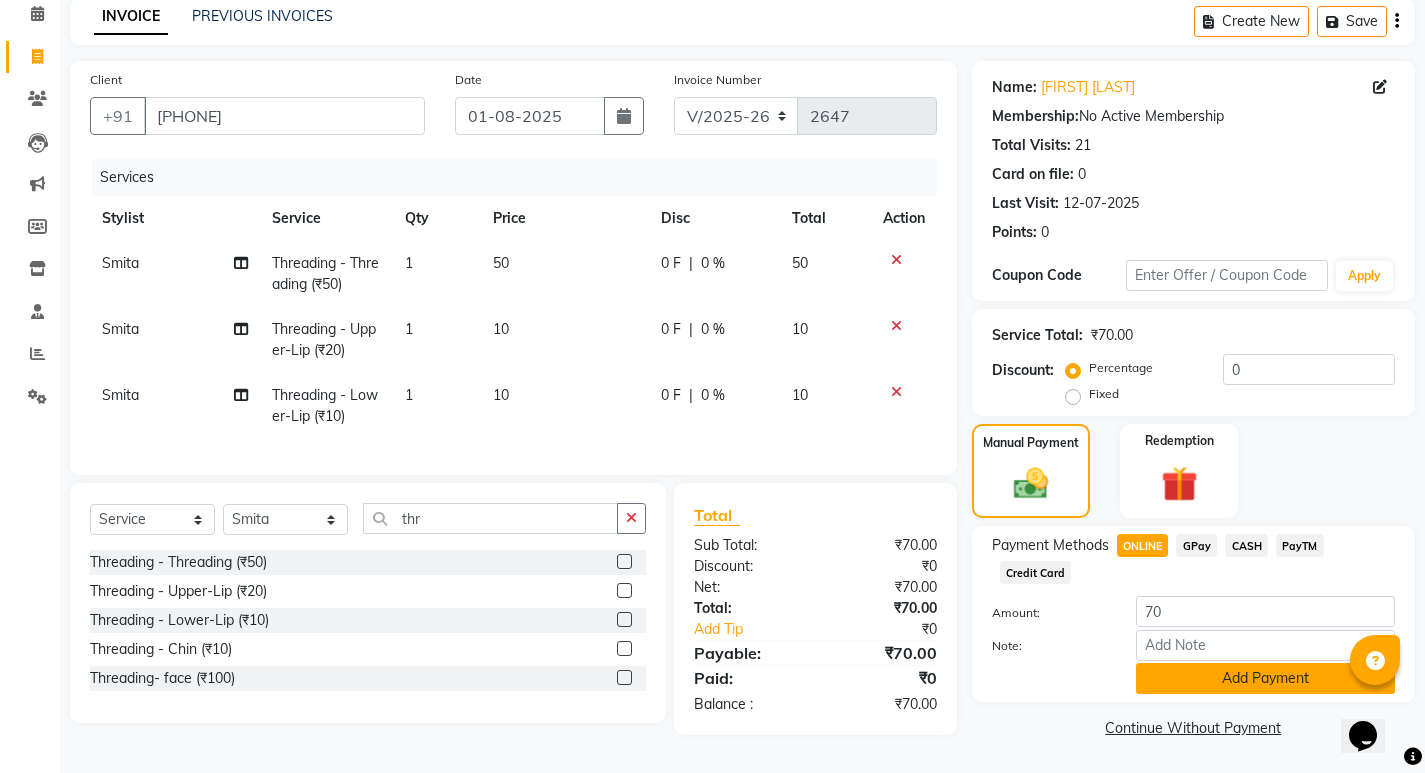 click on "Add Payment" 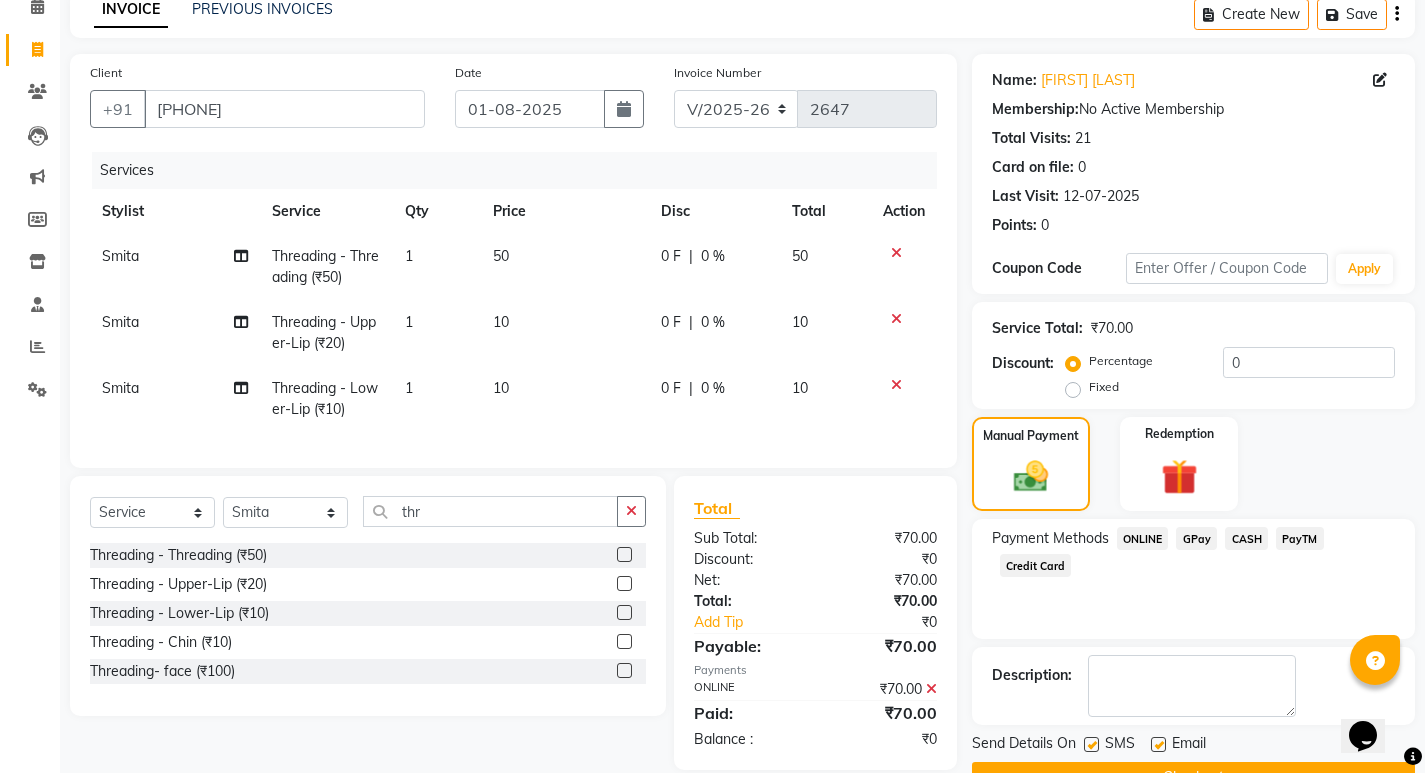 scroll, scrollTop: 146, scrollLeft: 0, axis: vertical 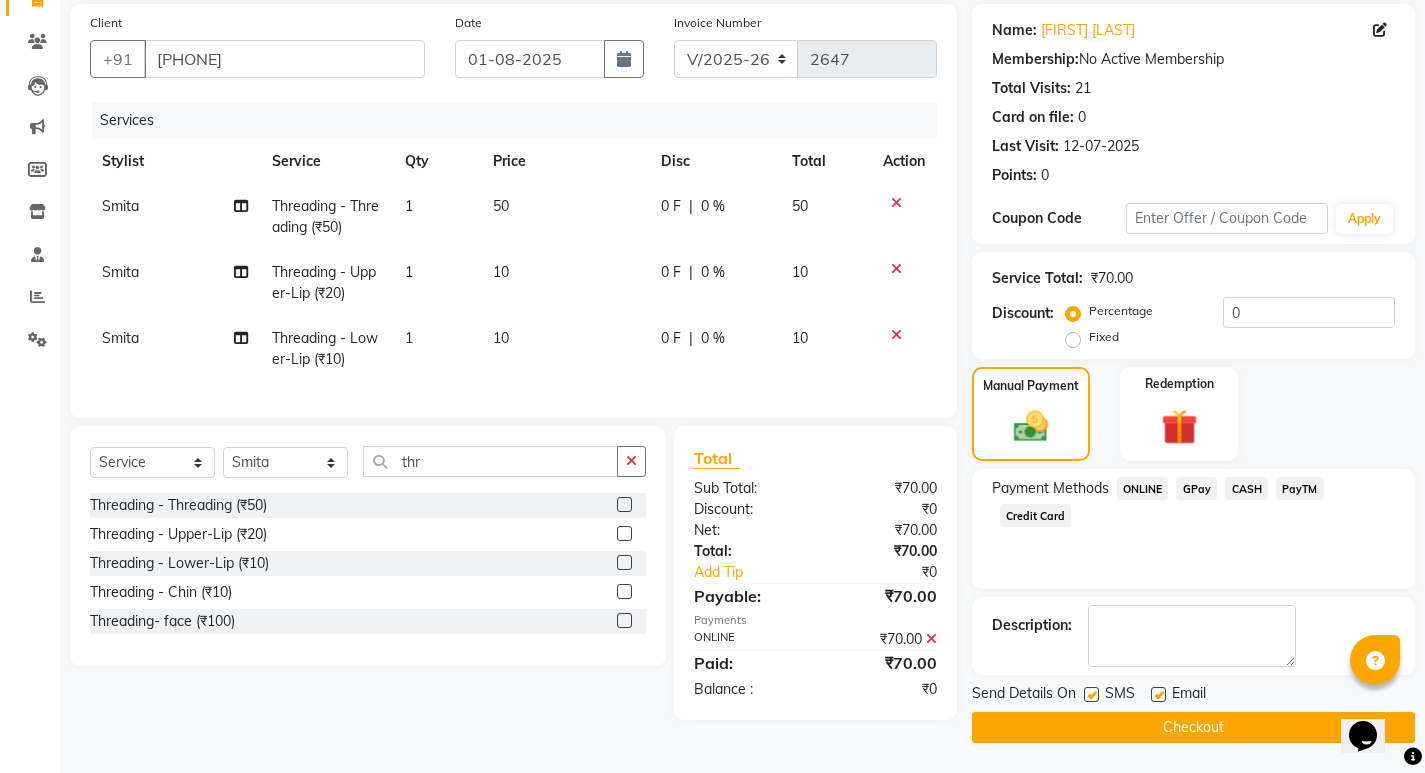 click on "Checkout" 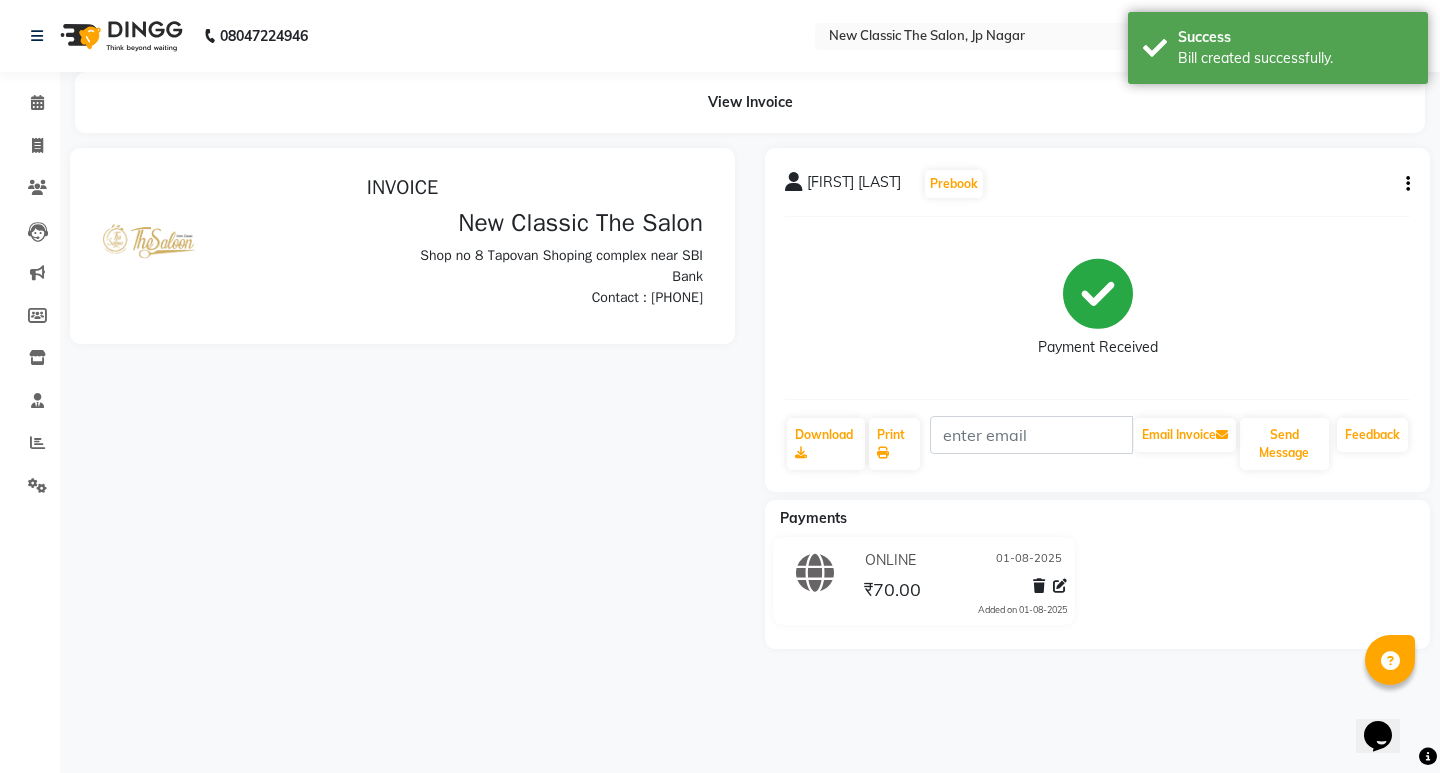 scroll, scrollTop: 0, scrollLeft: 0, axis: both 